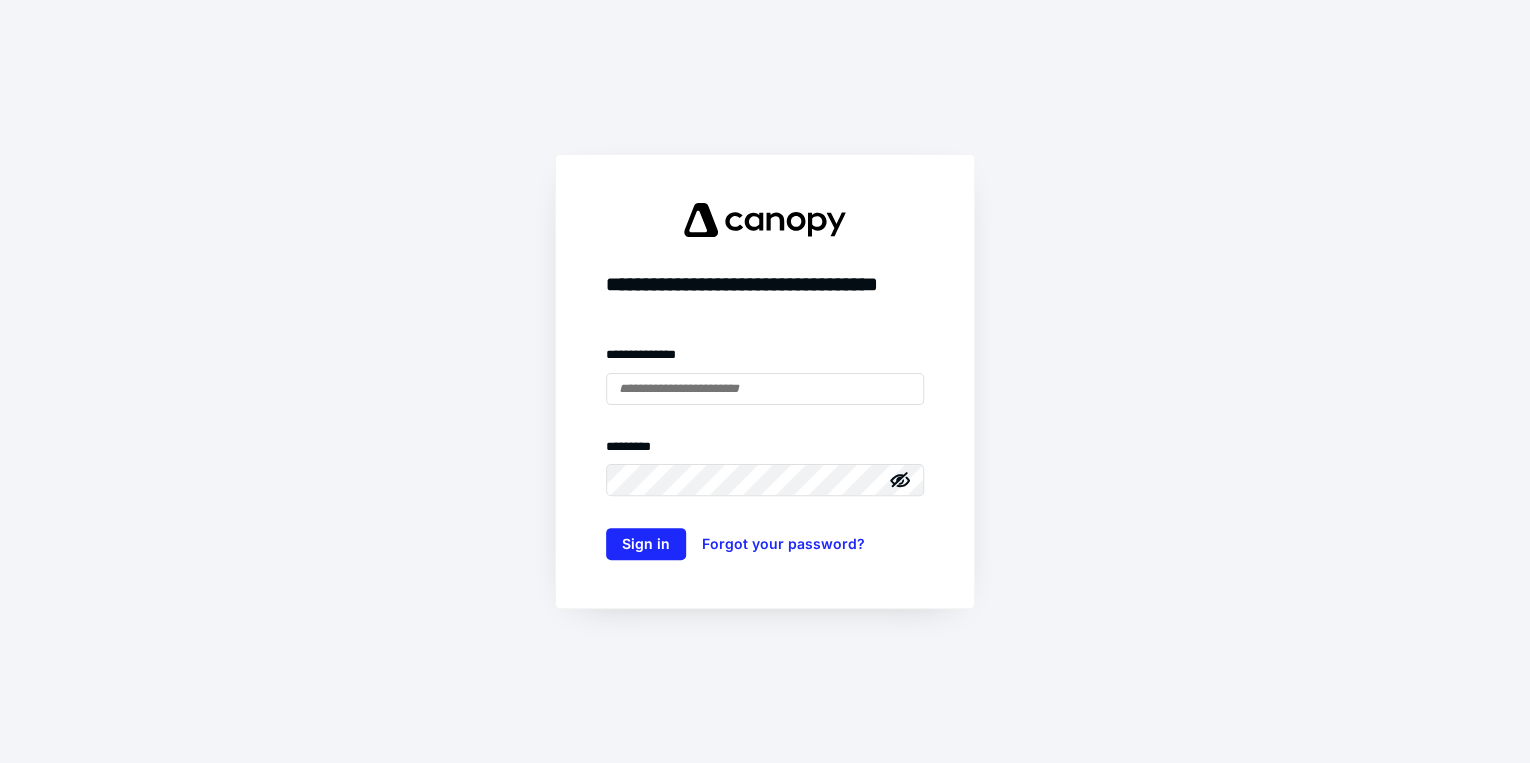 scroll, scrollTop: 0, scrollLeft: 0, axis: both 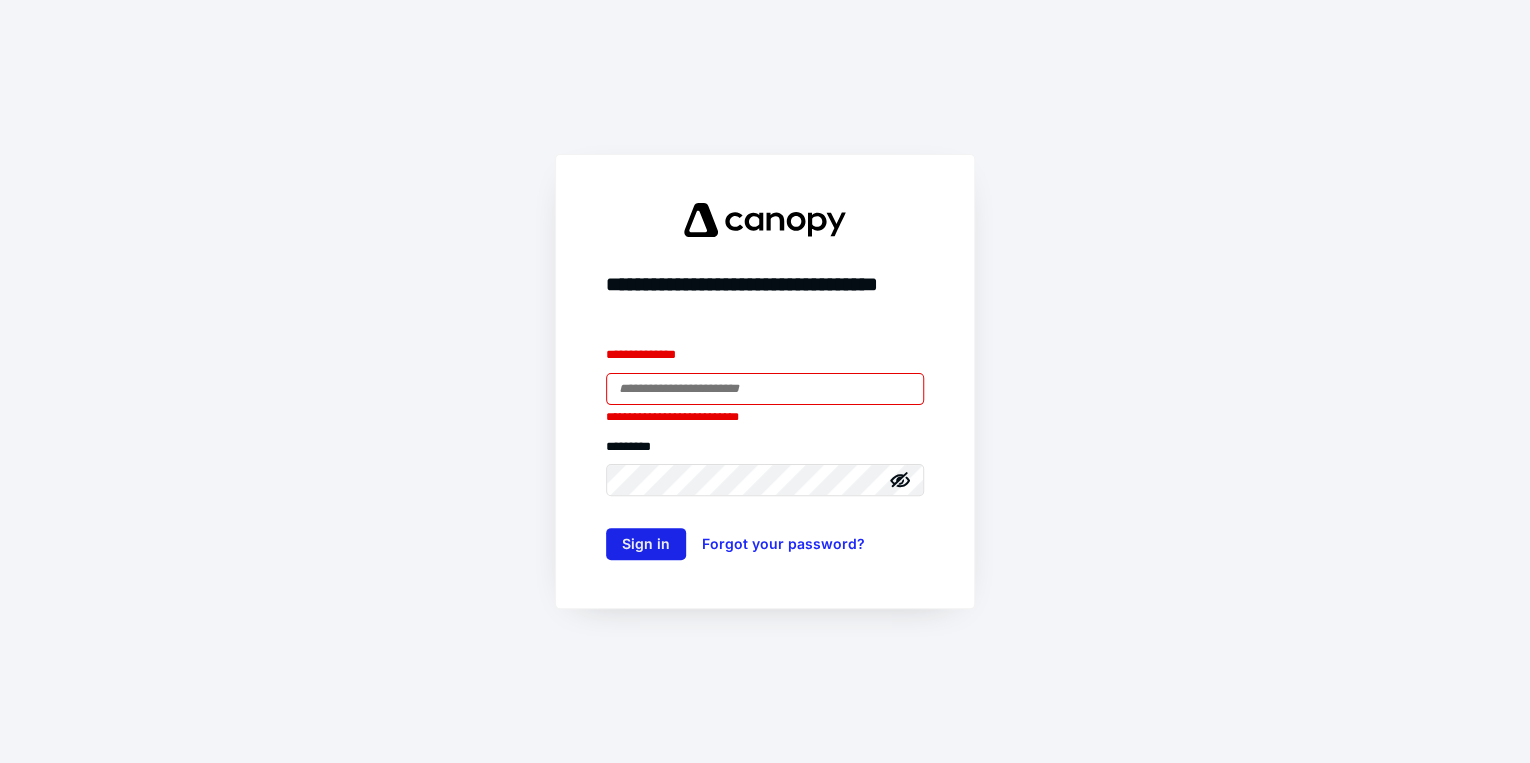 type on "**********" 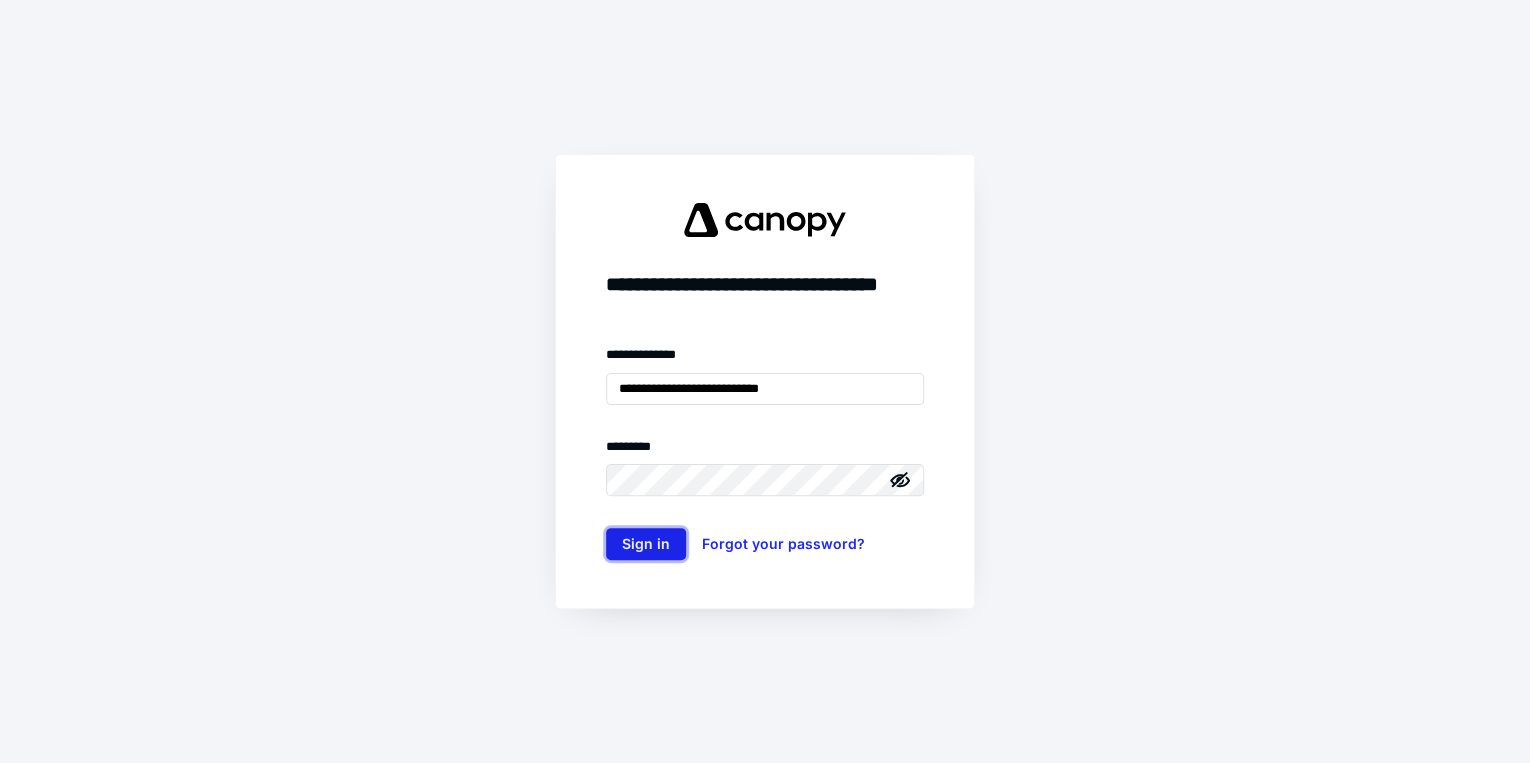 click on "Sign in" at bounding box center (646, 544) 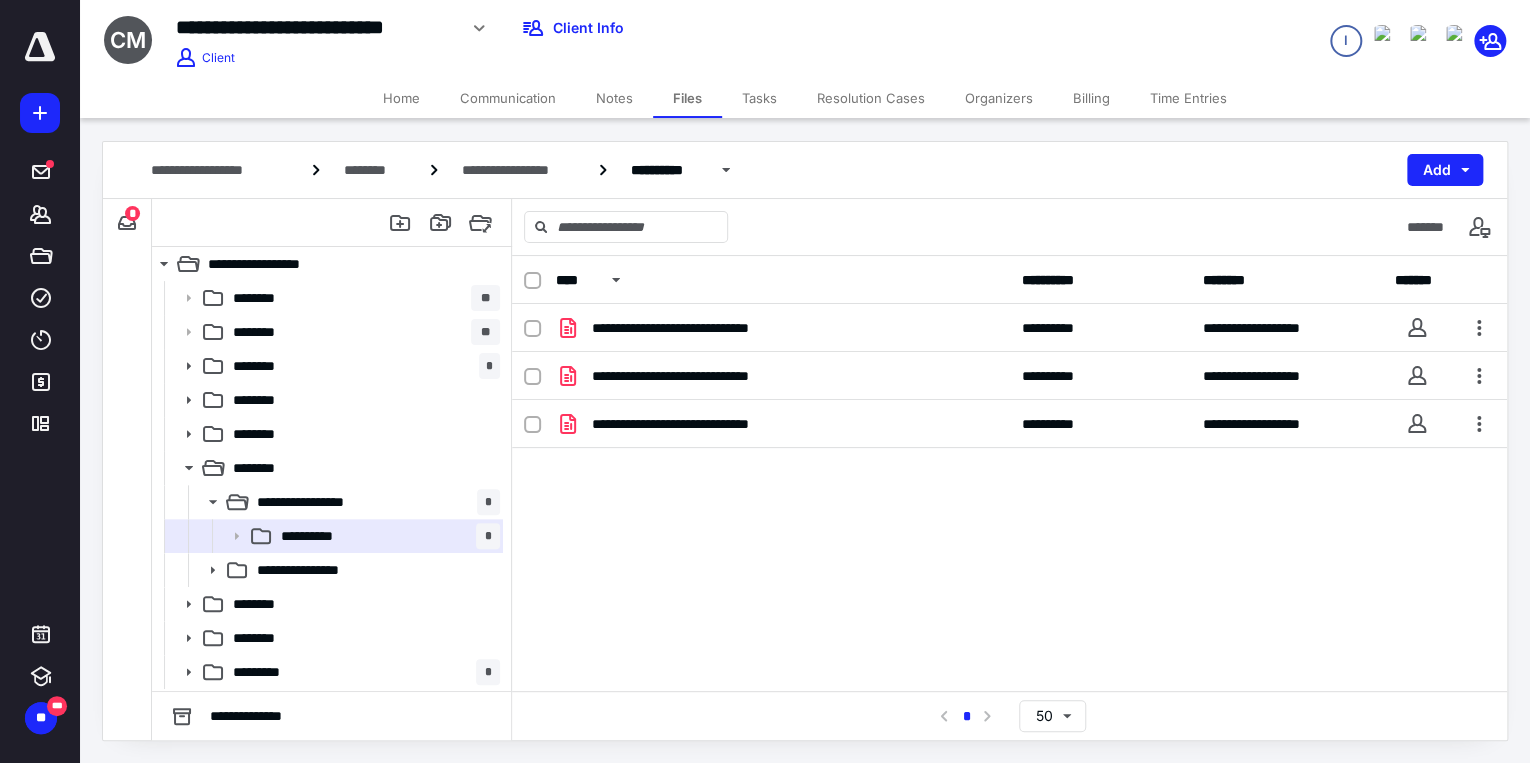 scroll, scrollTop: 0, scrollLeft: 0, axis: both 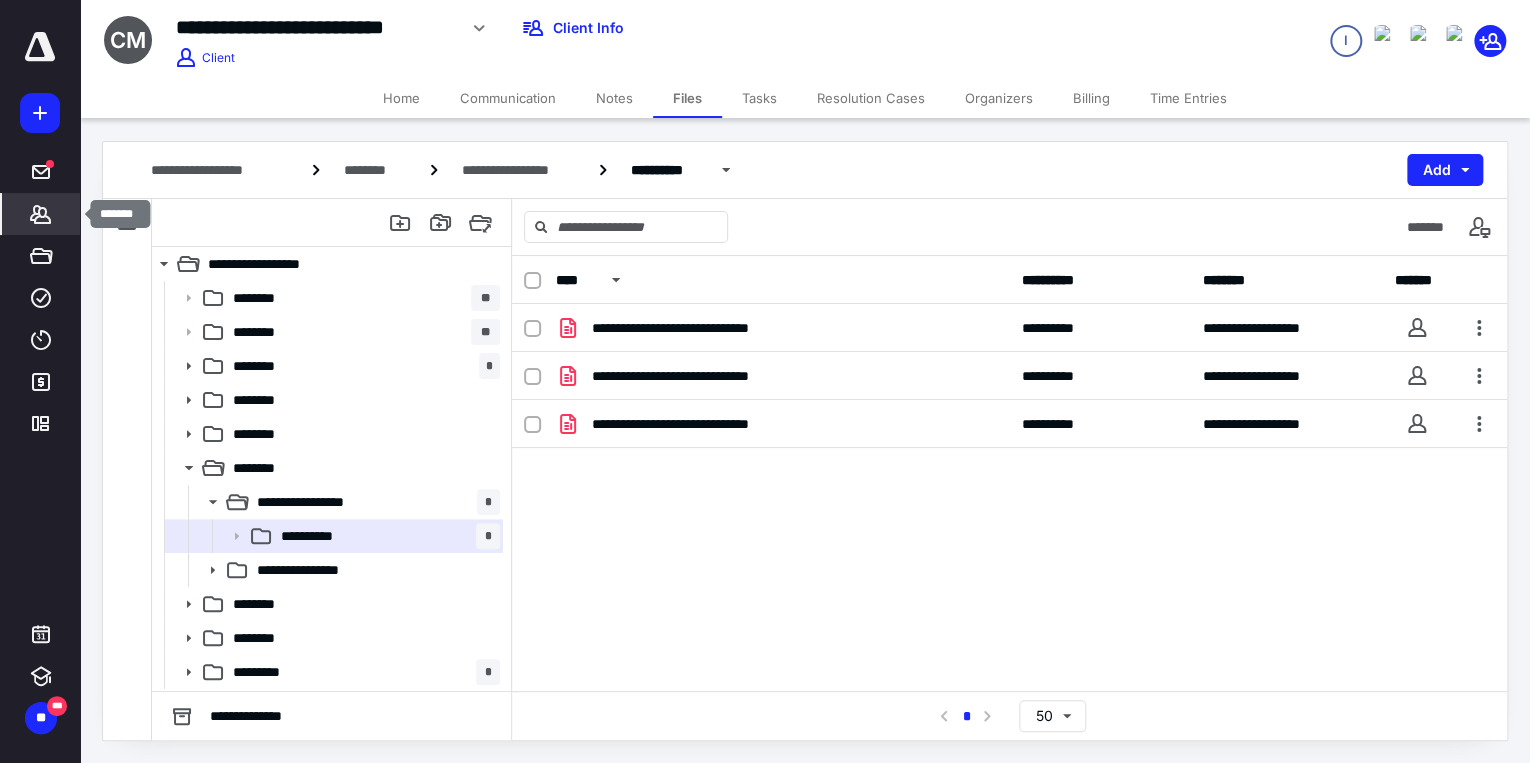 click 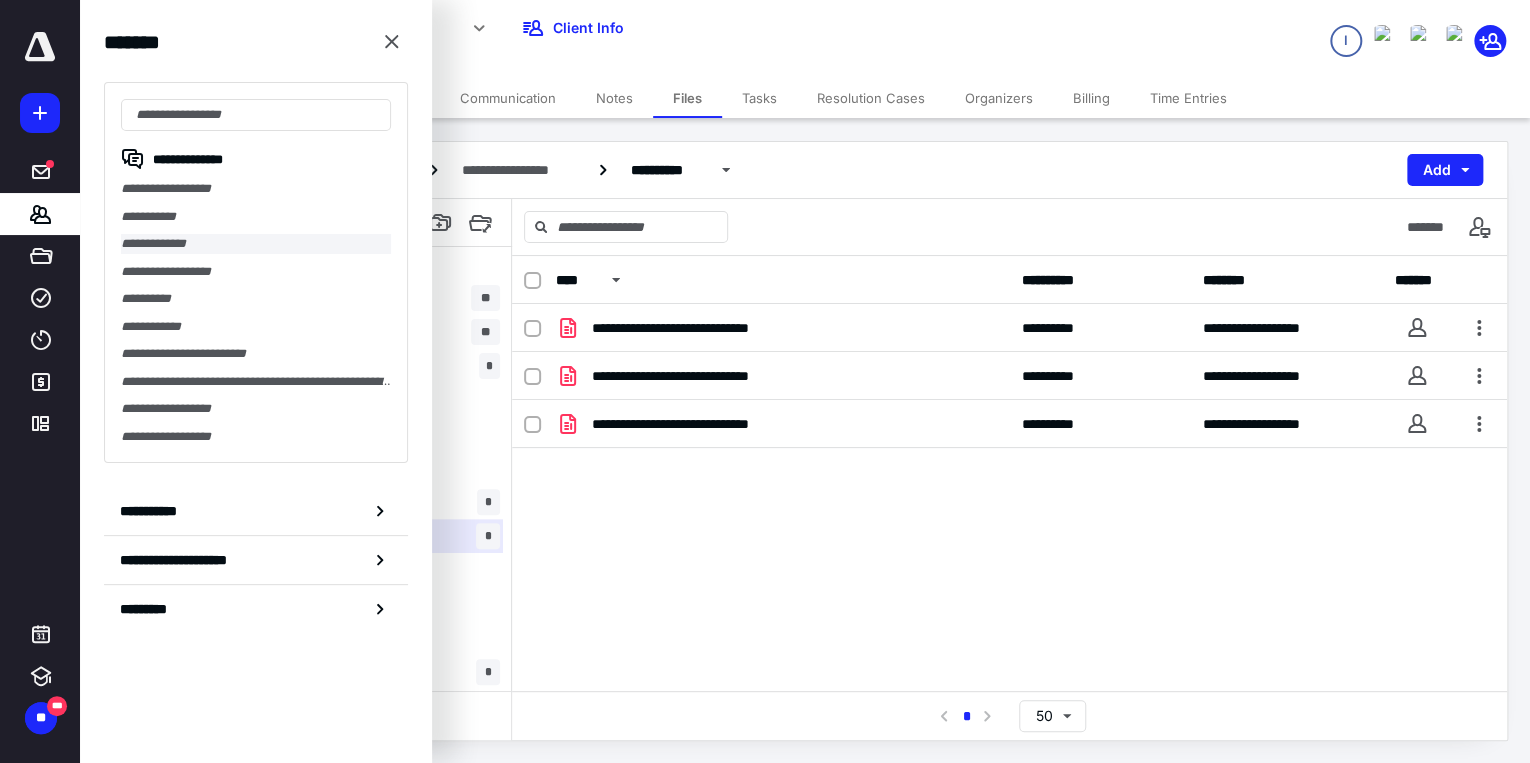 click on "**********" at bounding box center [256, 244] 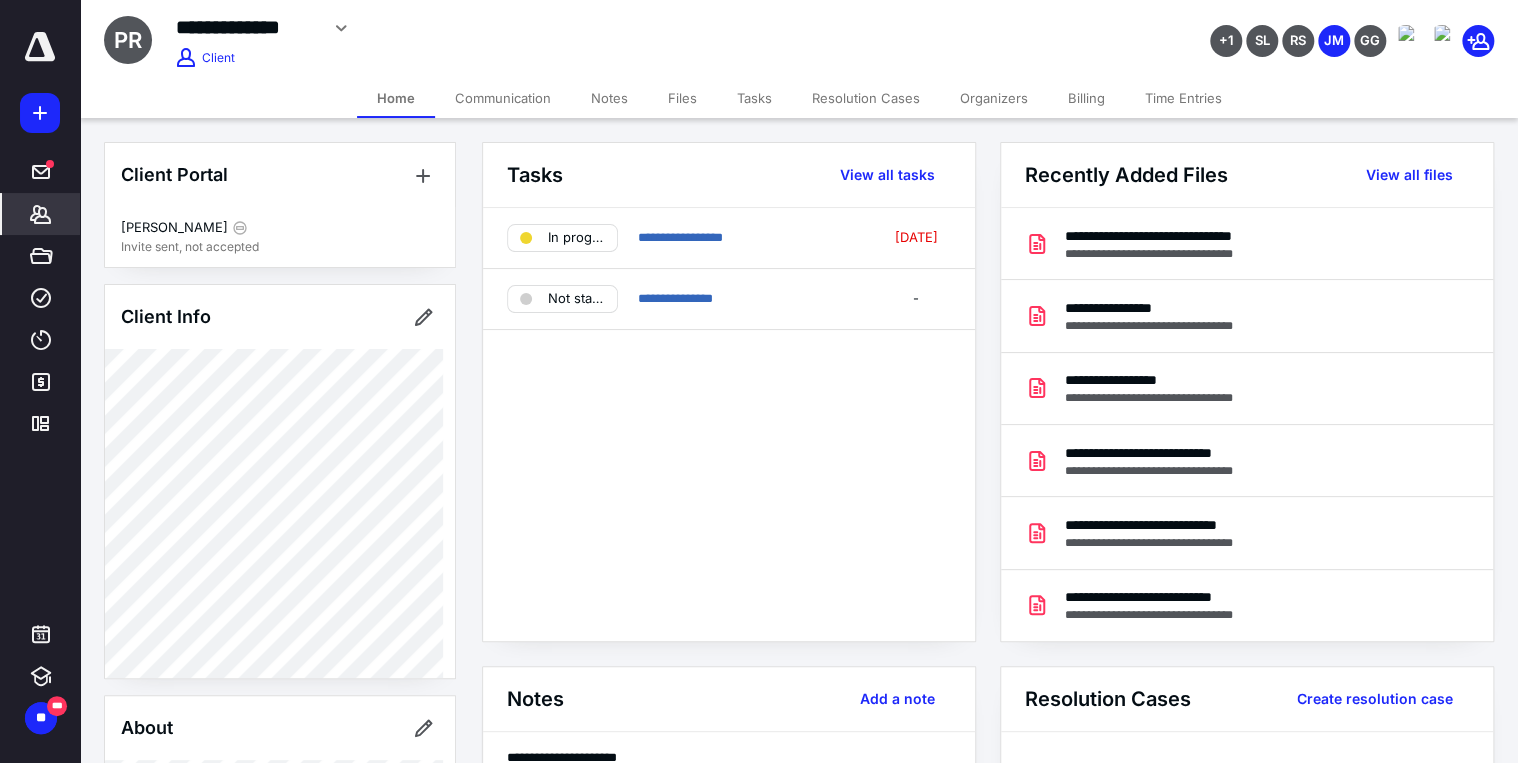 click on "Files" at bounding box center (682, 98) 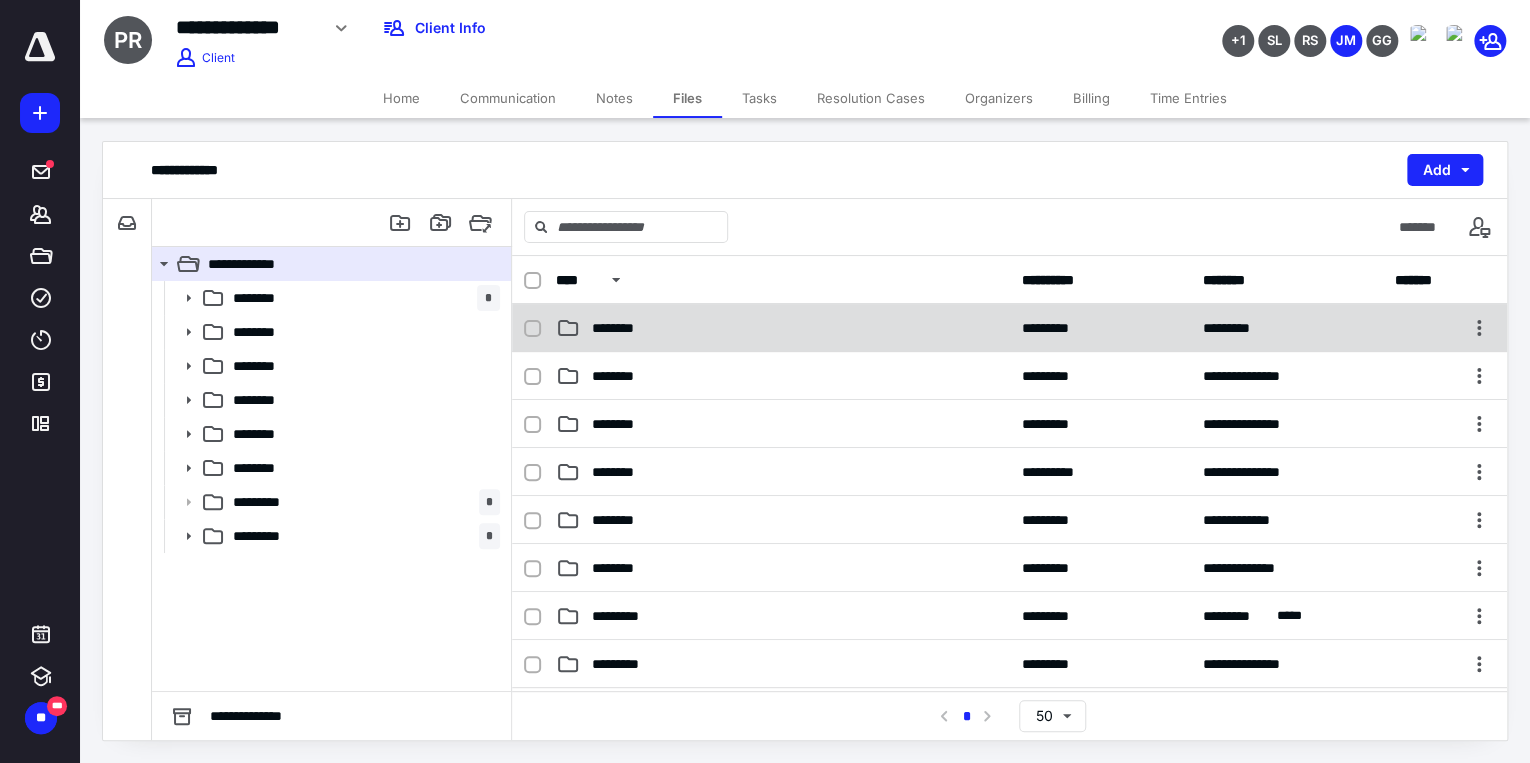 click on "********" at bounding box center [623, 328] 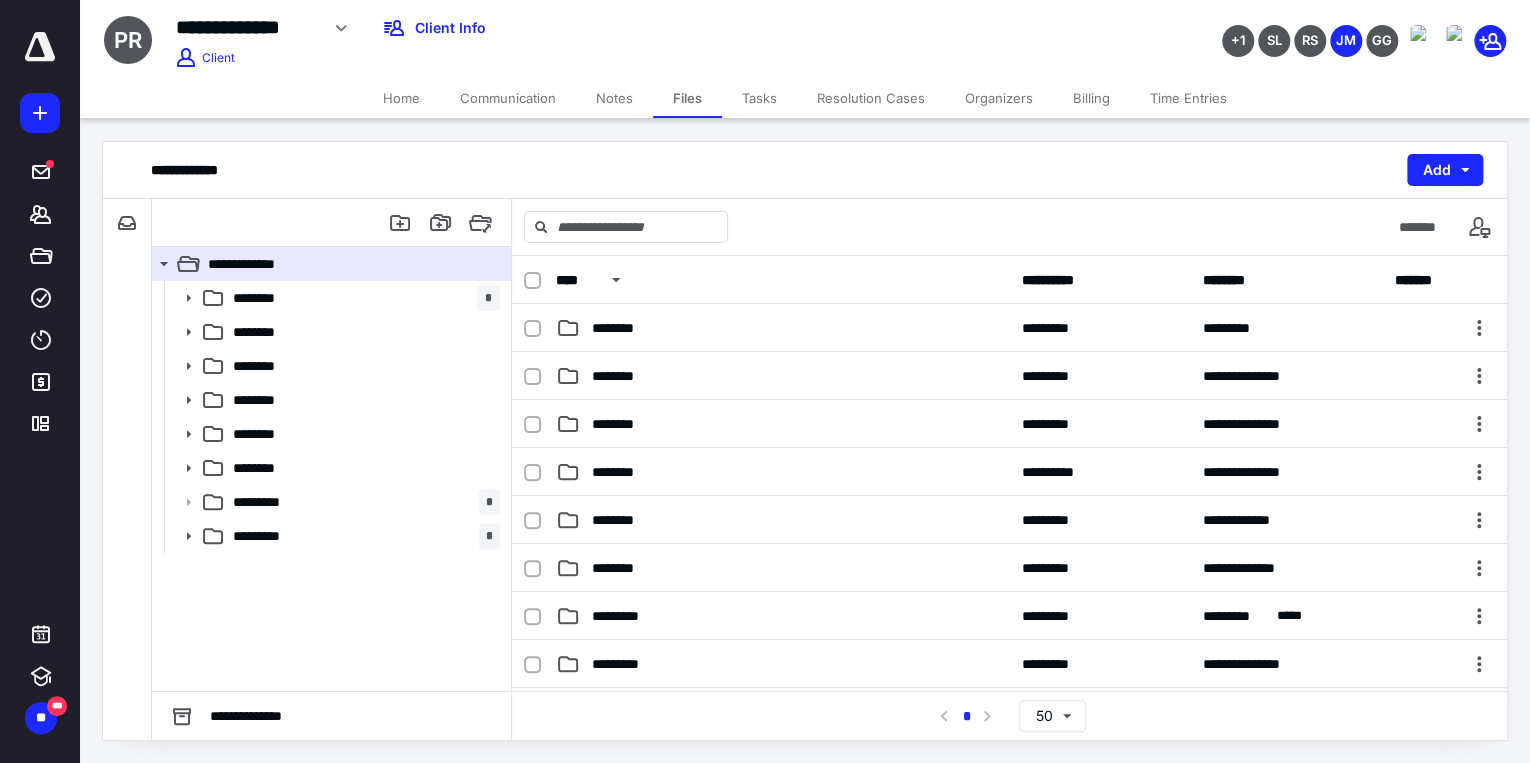 drag, startPoint x: 641, startPoint y: 336, endPoint x: 630, endPoint y: 334, distance: 11.18034 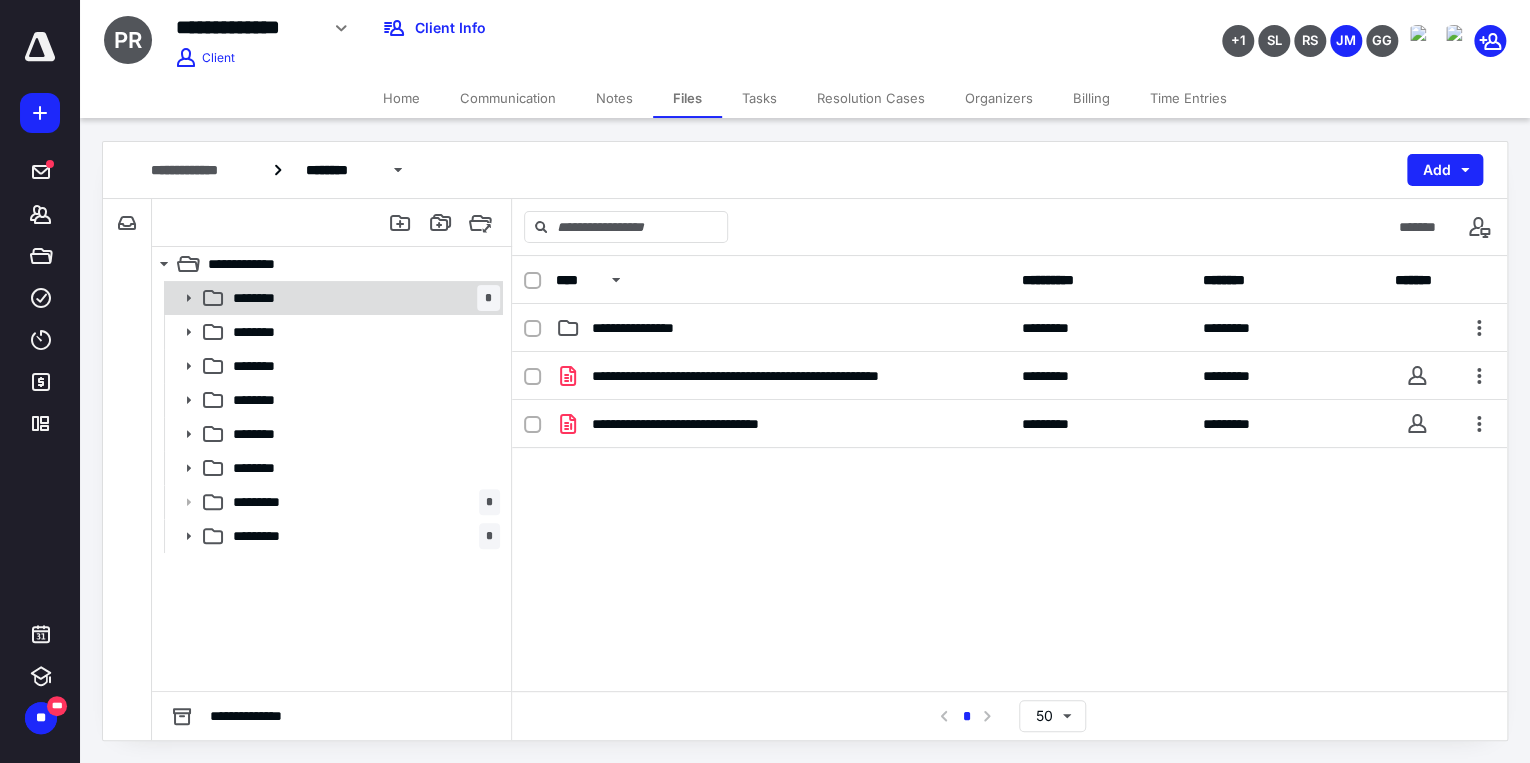click on "******** *" at bounding box center (362, 298) 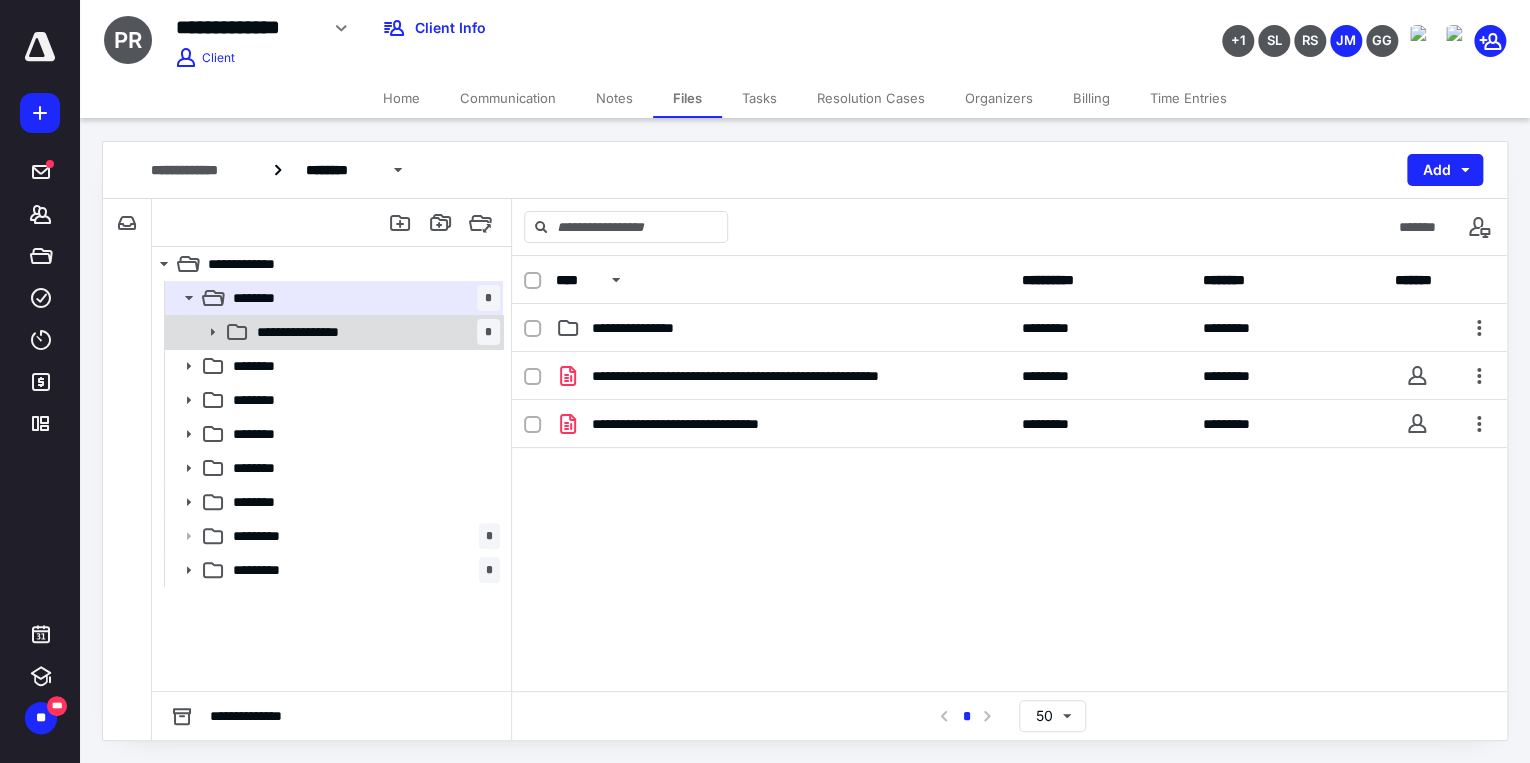 click on "**********" at bounding box center (320, 332) 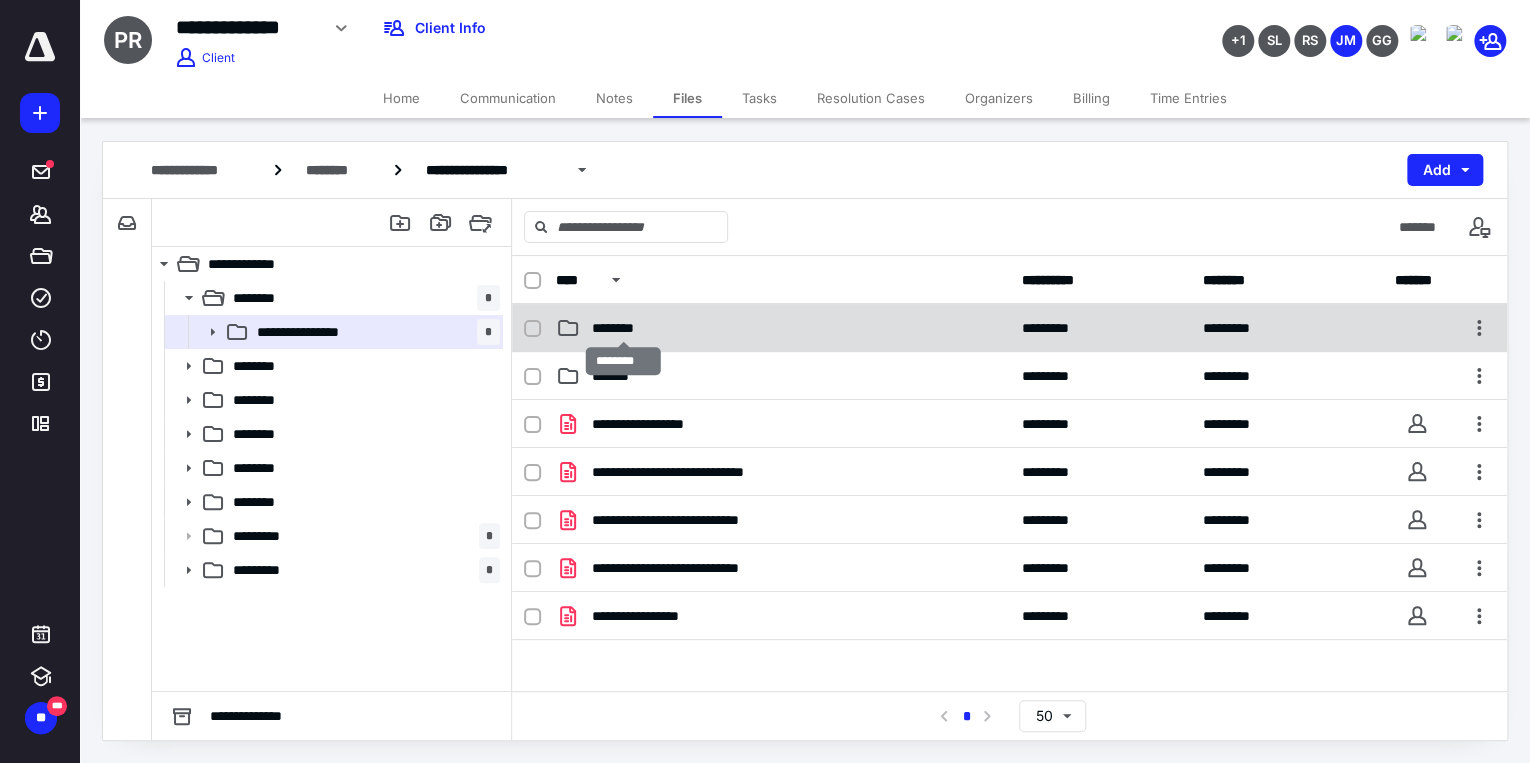 click on "********" at bounding box center (624, 328) 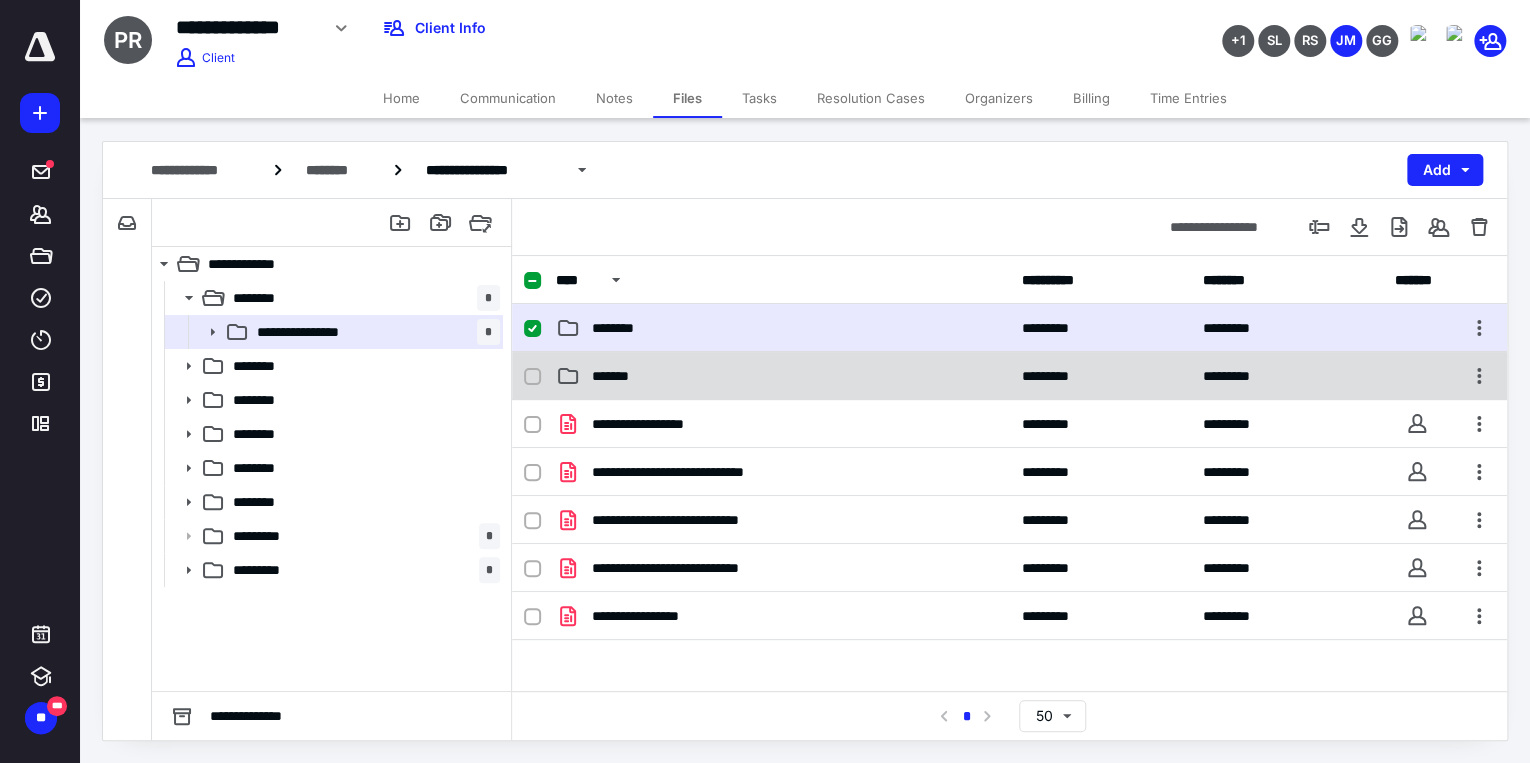 click on "*******" at bounding box center (618, 376) 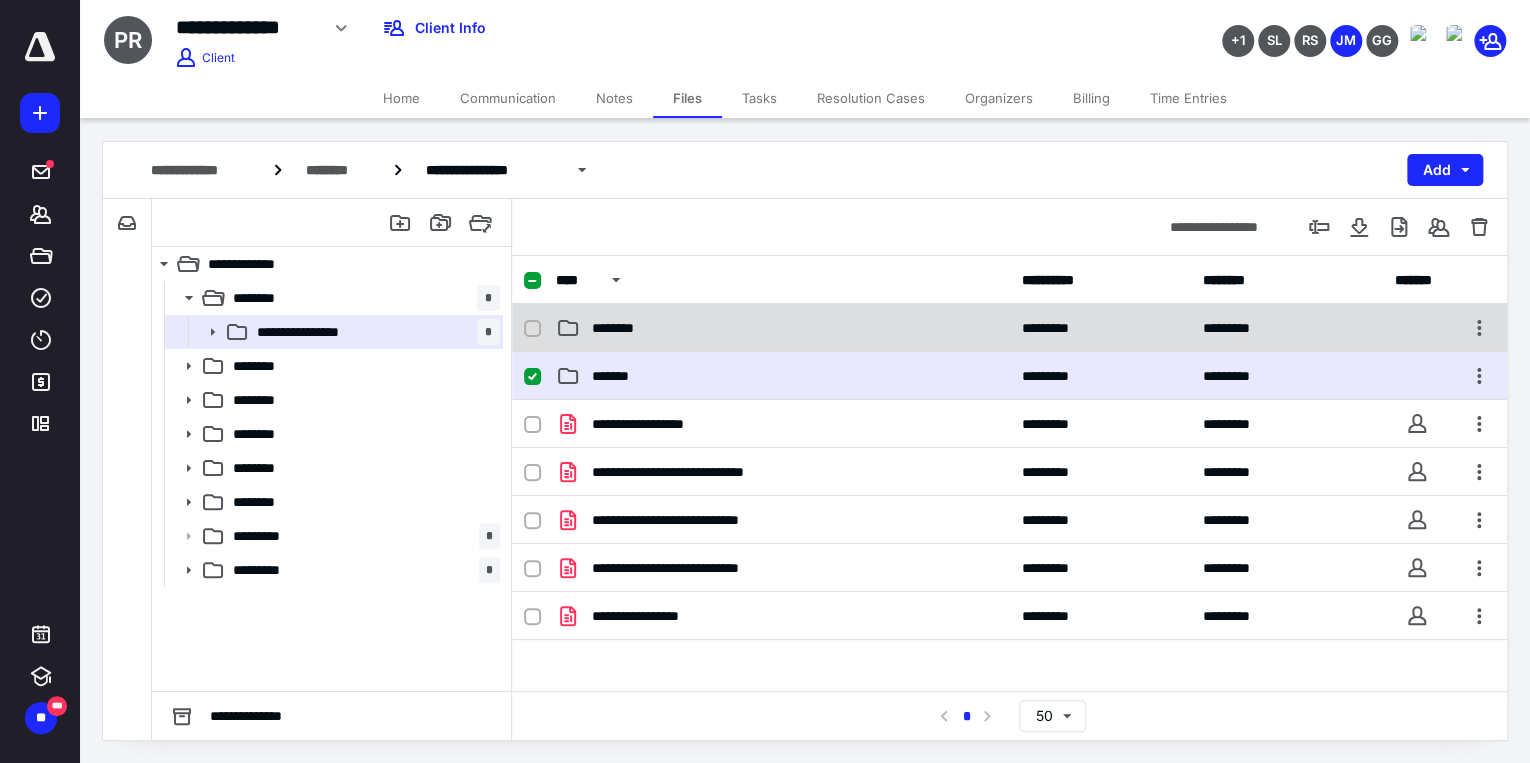 click on "******** ********* *********" at bounding box center [1009, 328] 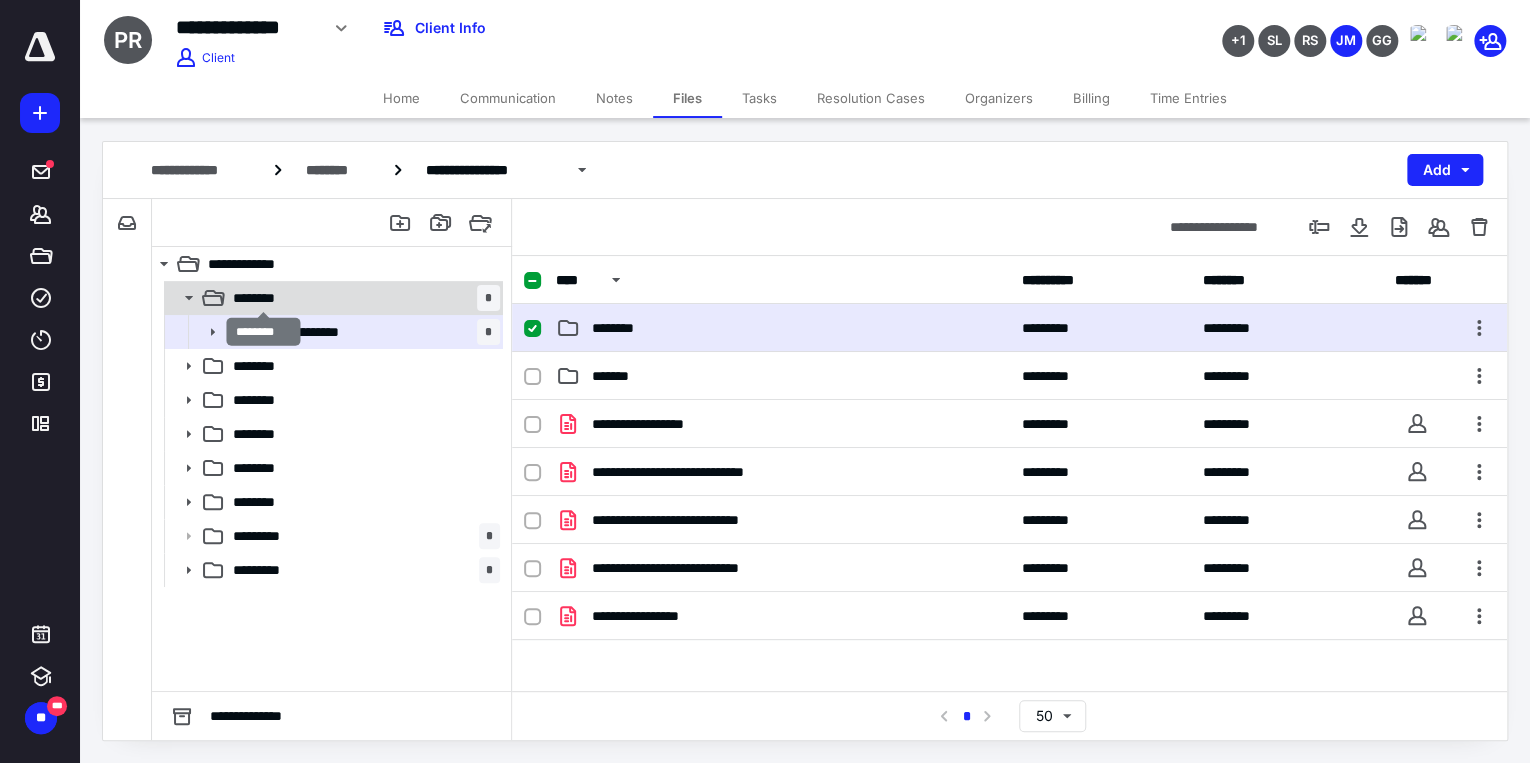 click on "********" at bounding box center (264, 298) 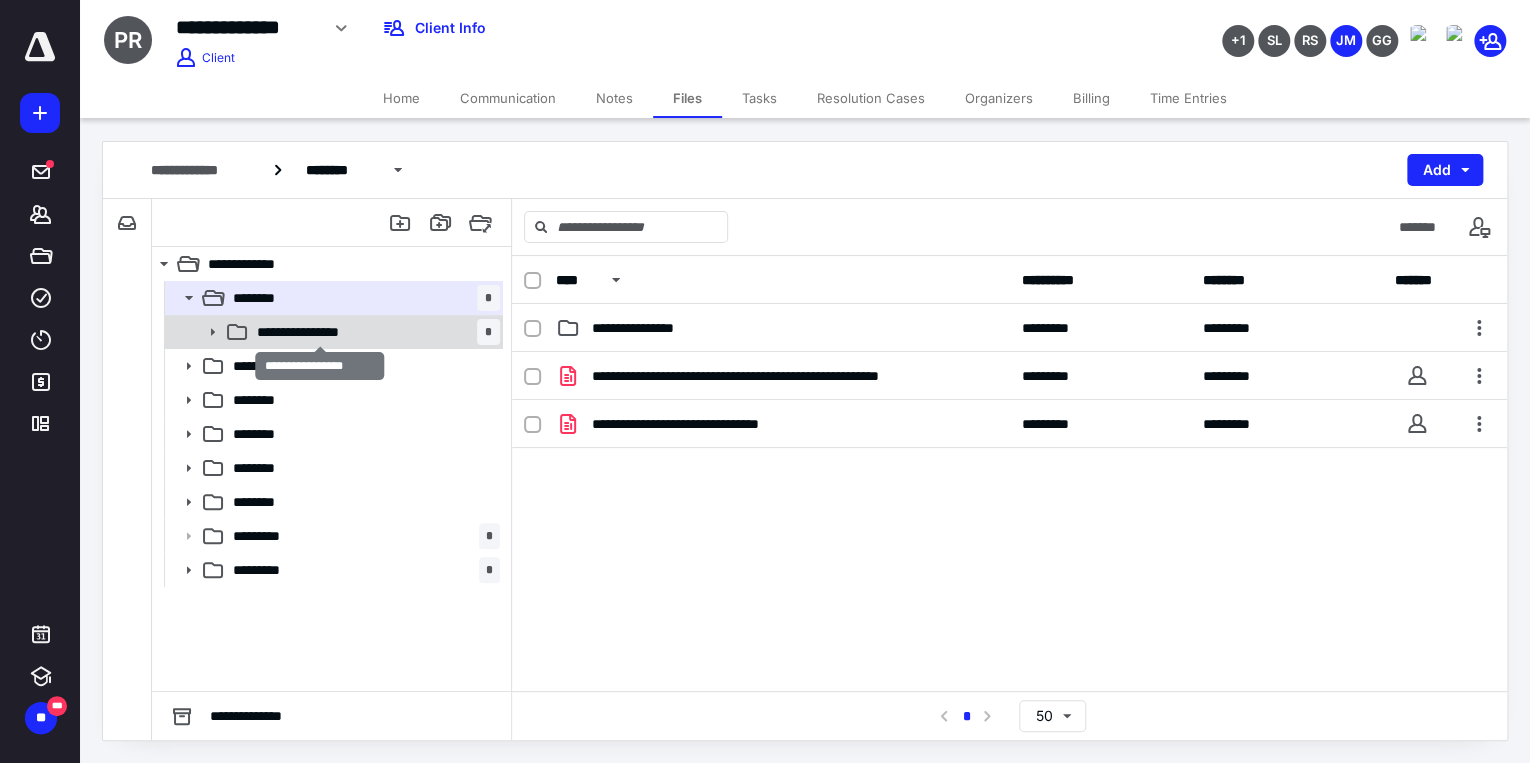 click on "**********" at bounding box center [320, 332] 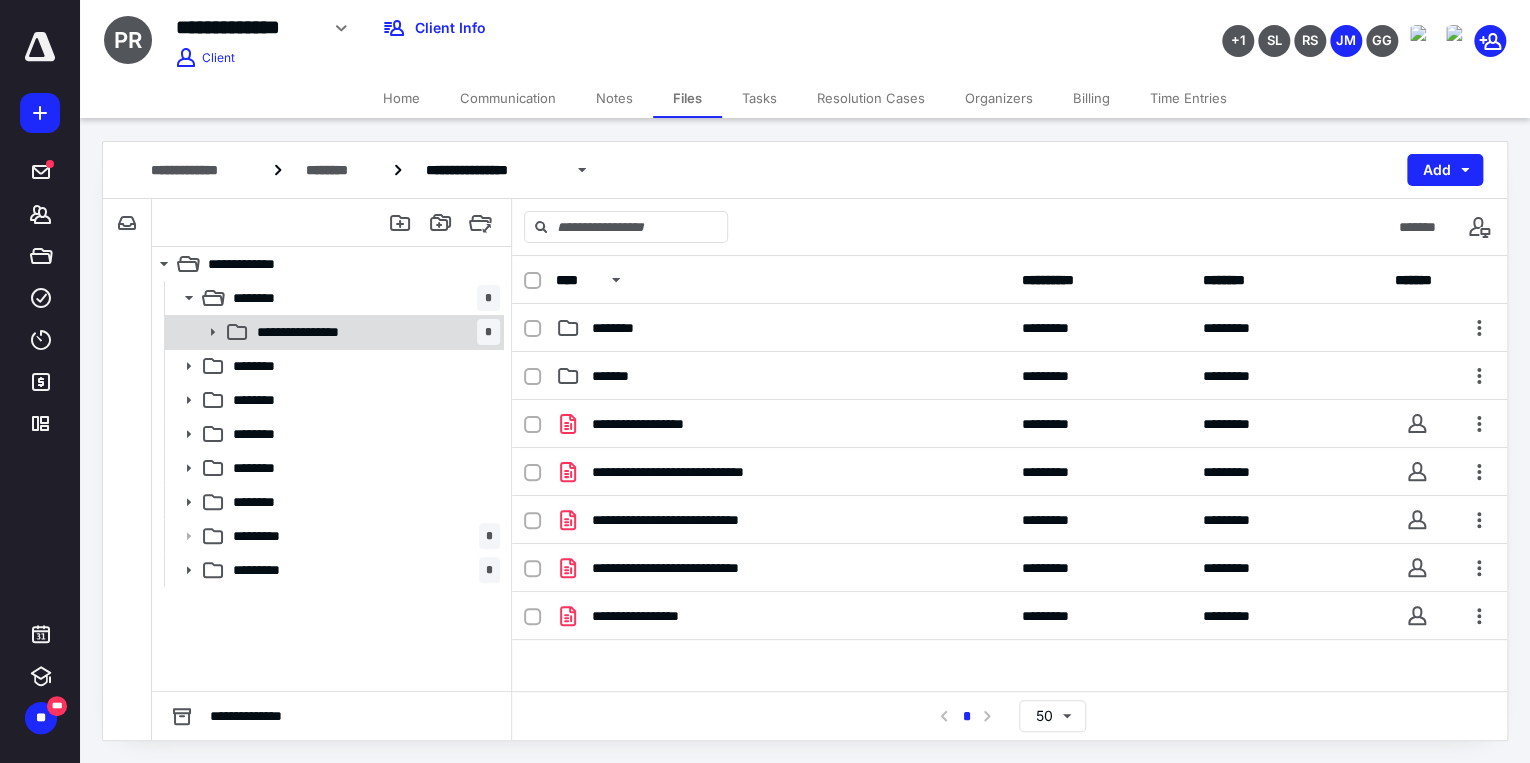 click on "**********" at bounding box center (320, 332) 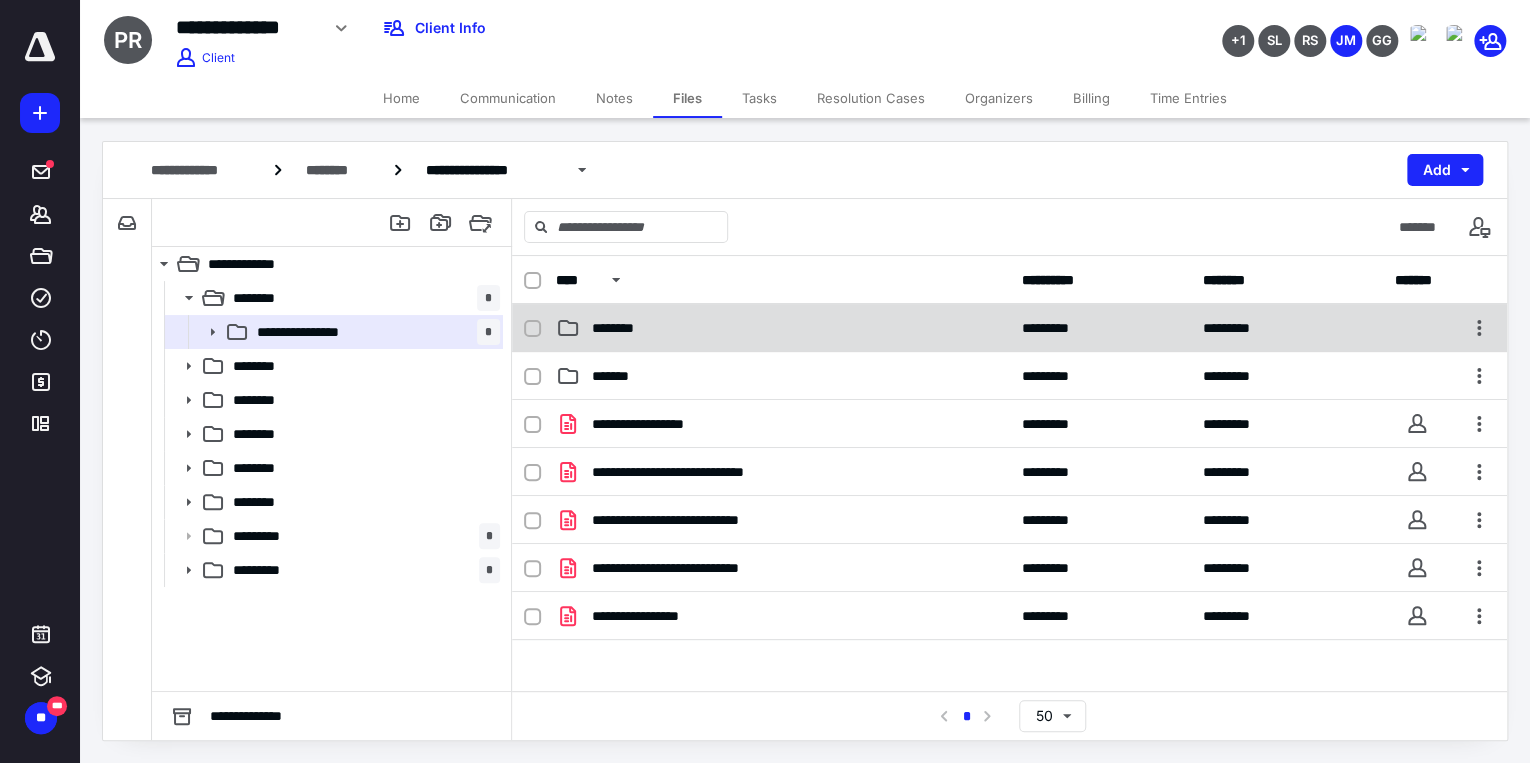 click on "********" at bounding box center [624, 328] 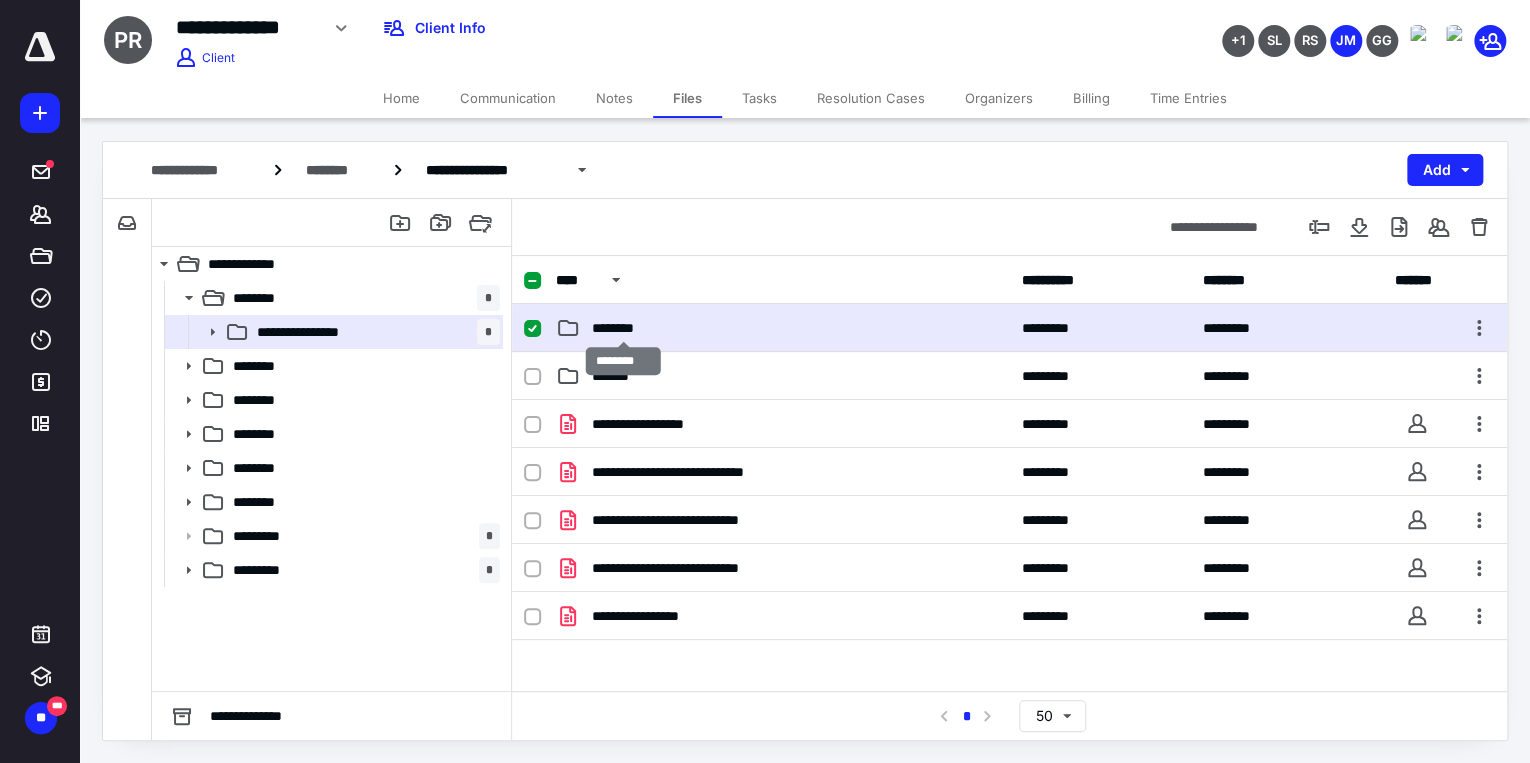 click on "********" at bounding box center (624, 328) 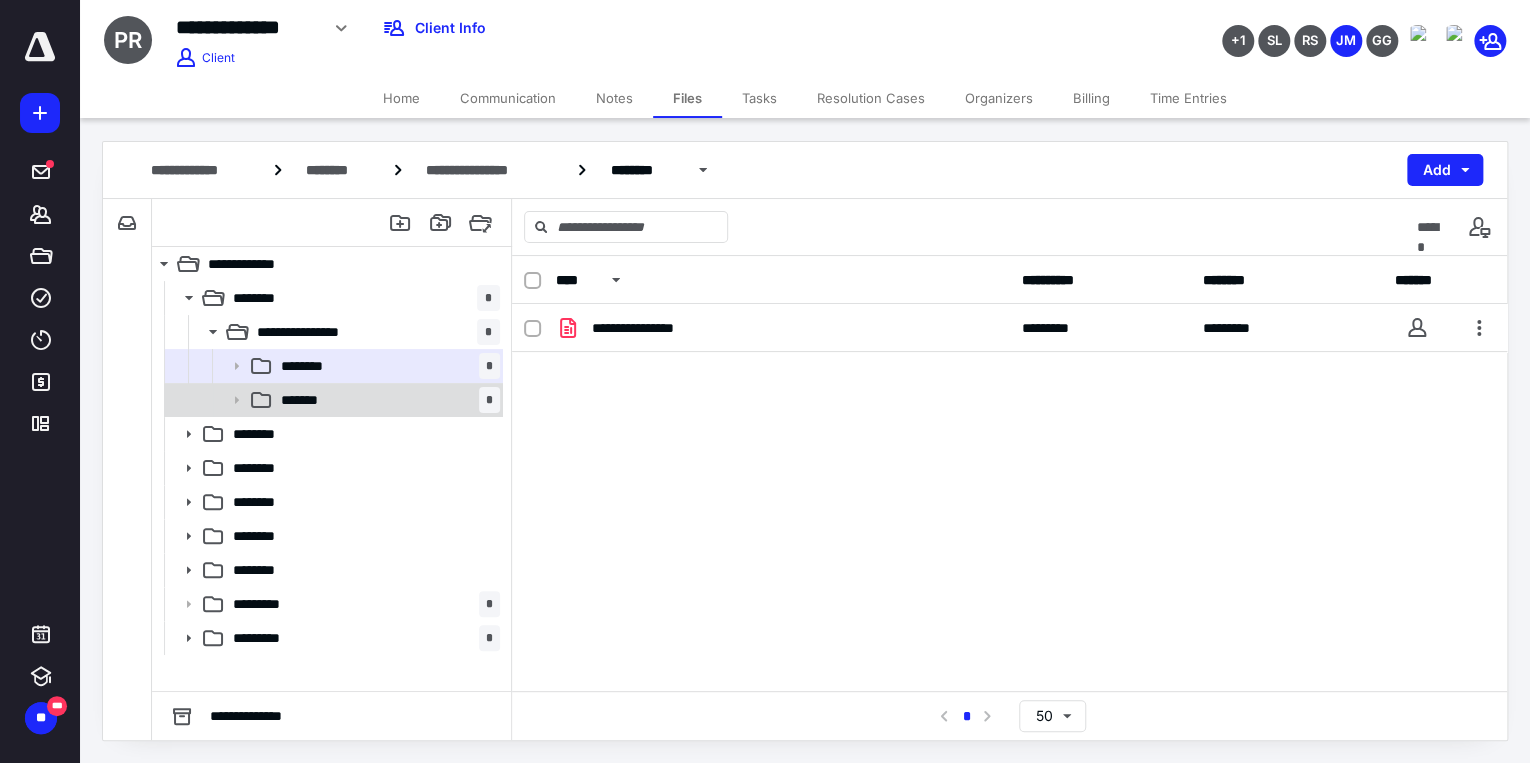 click on "******* *" at bounding box center (386, 400) 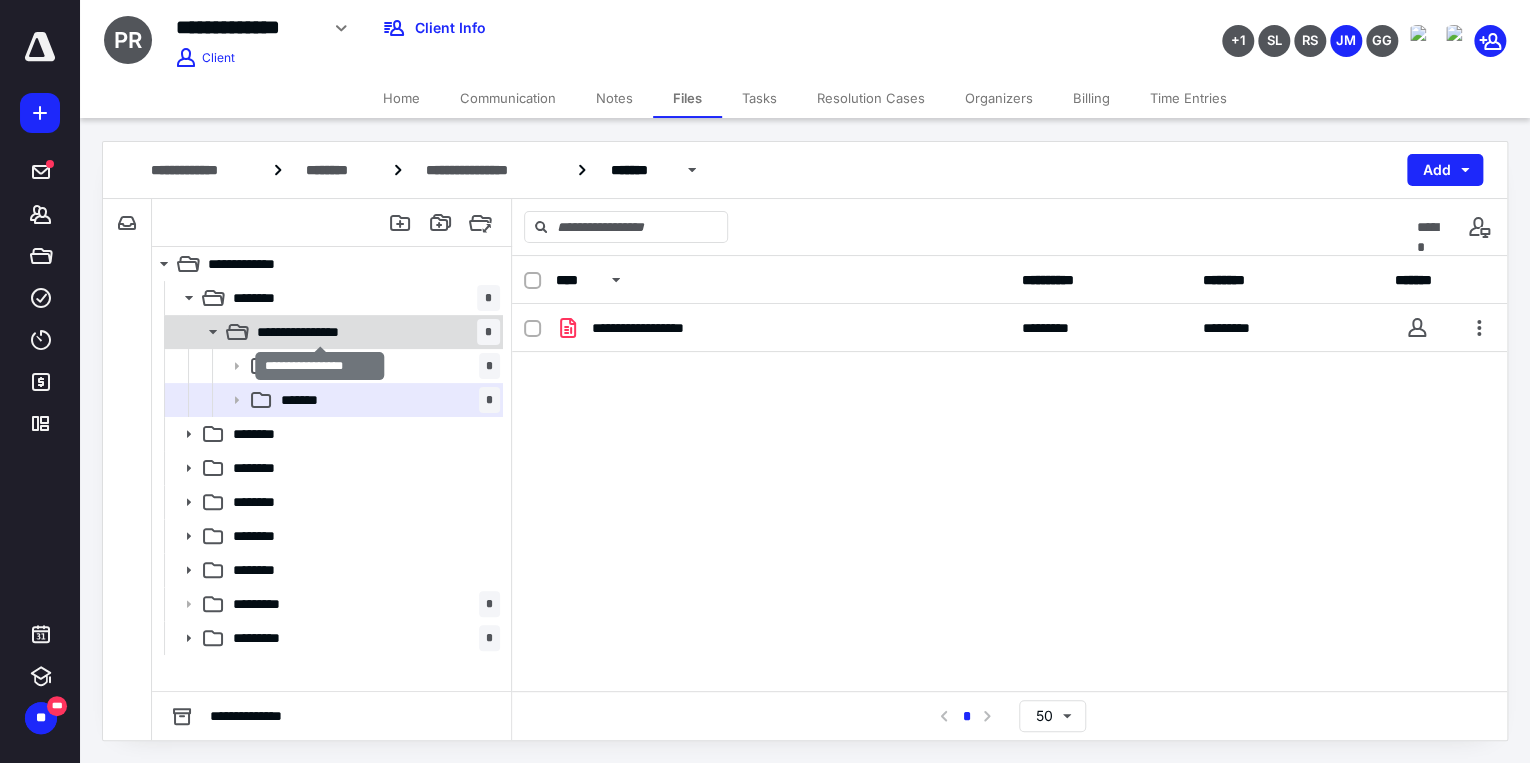 click on "**********" at bounding box center [320, 332] 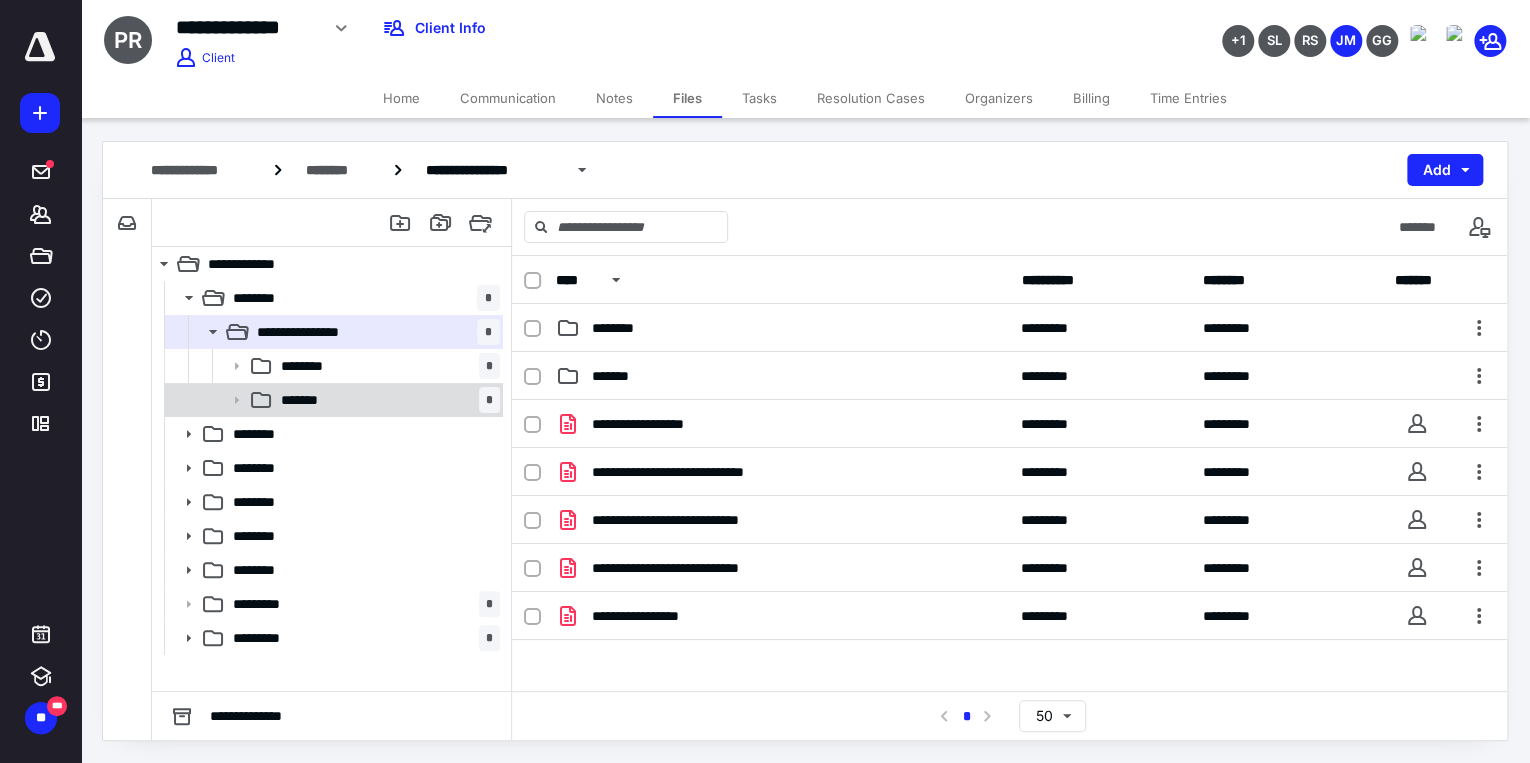 click on "******* *" at bounding box center (386, 400) 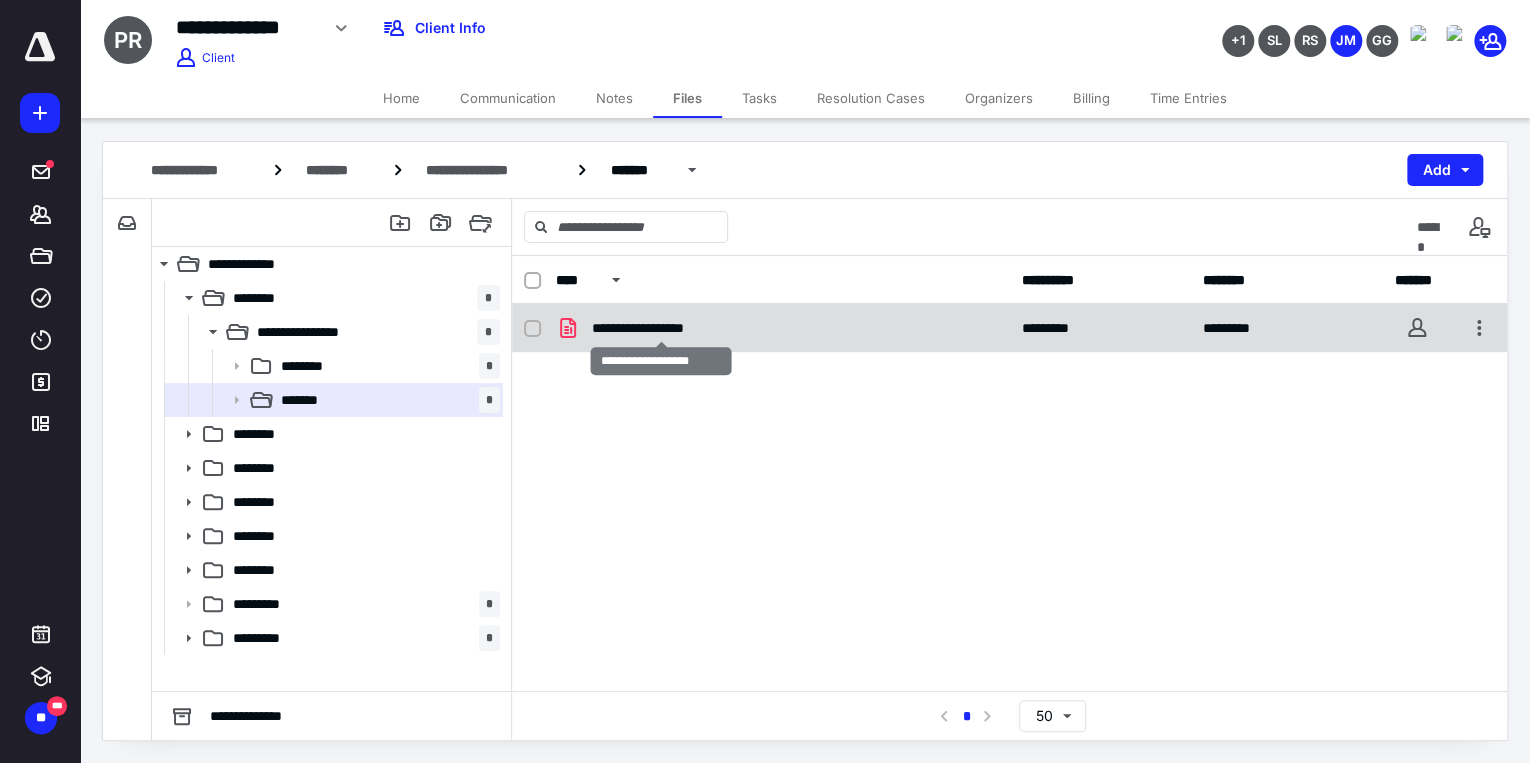 click on "**********" at bounding box center [661, 328] 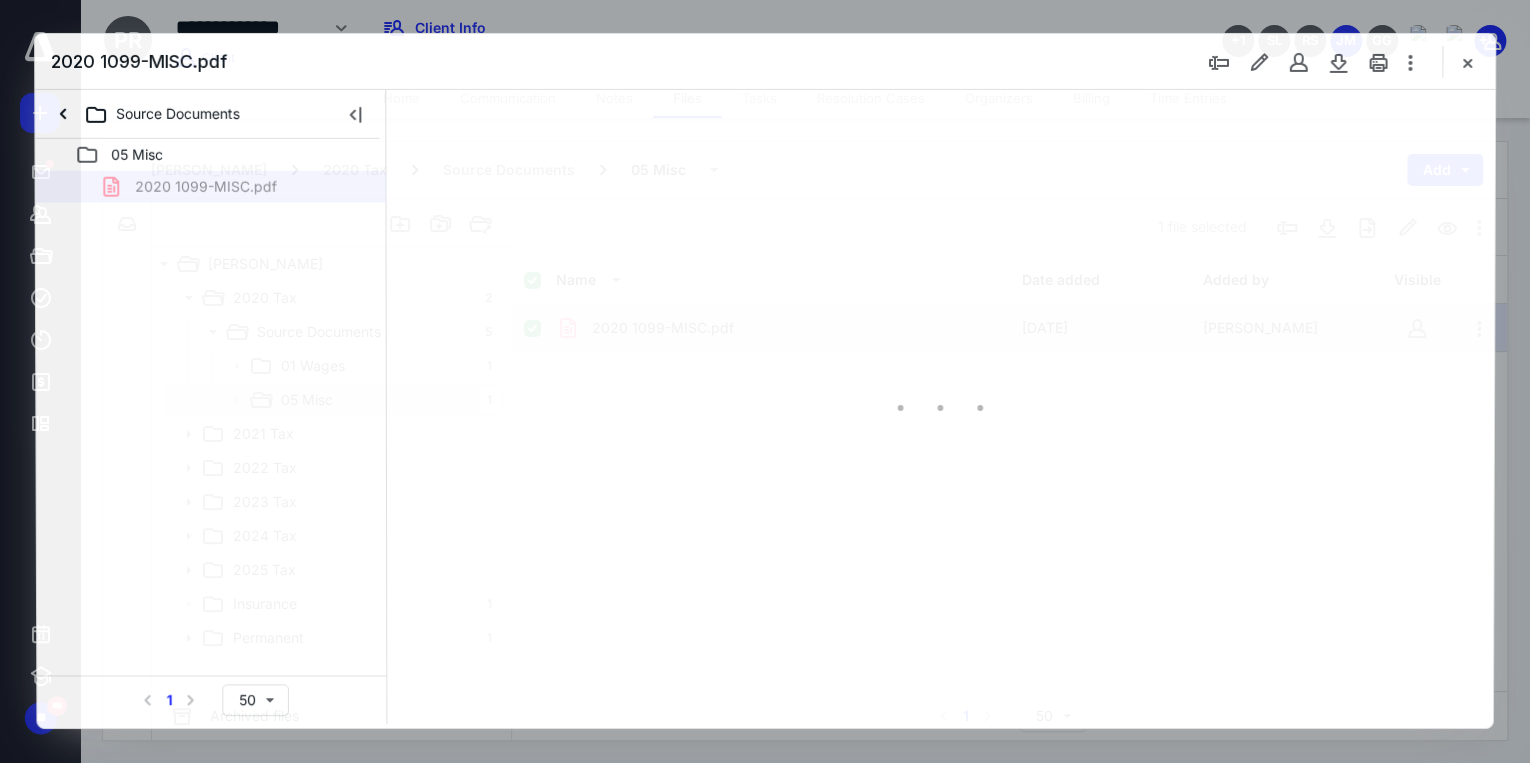 scroll, scrollTop: 0, scrollLeft: 0, axis: both 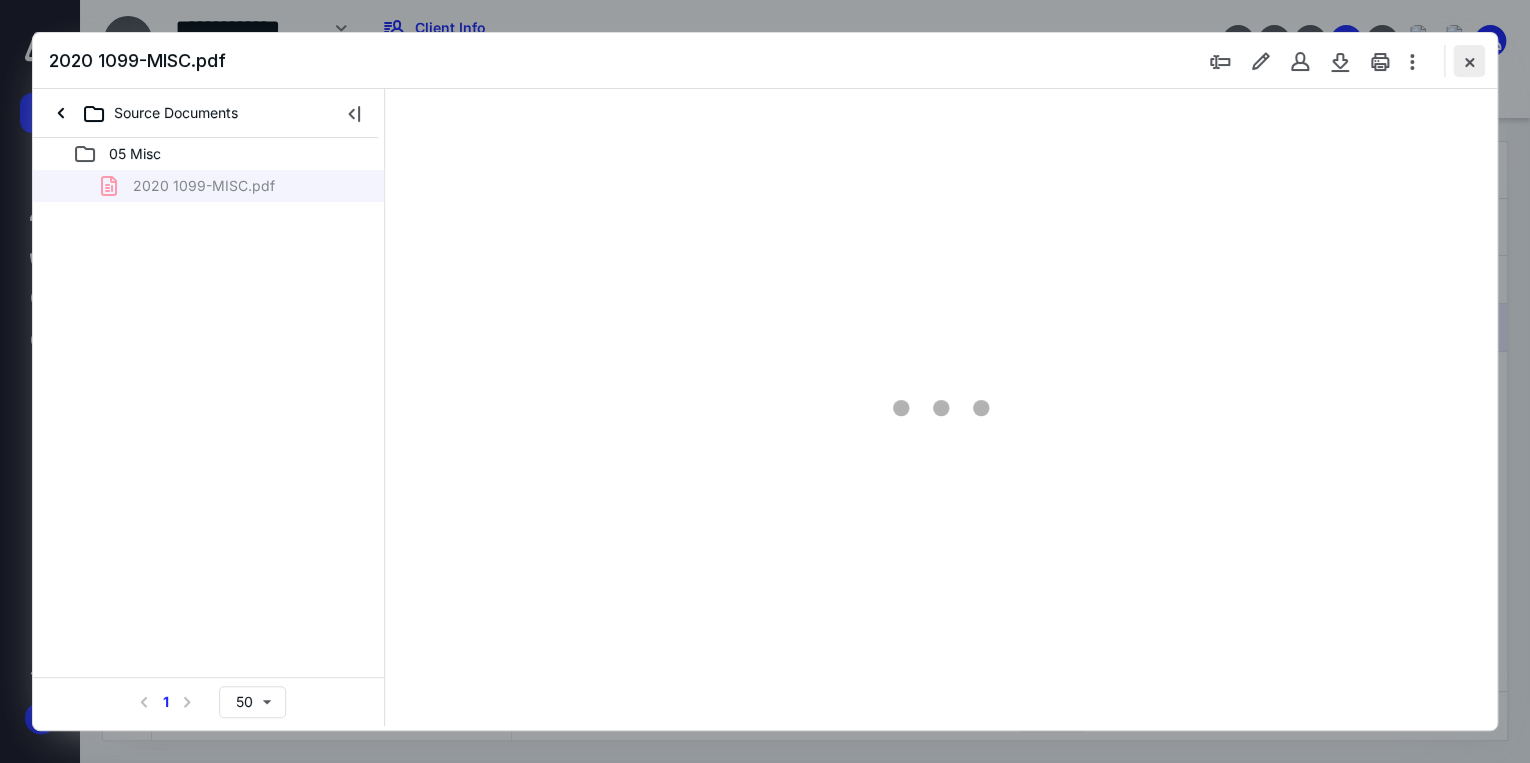 type on "71" 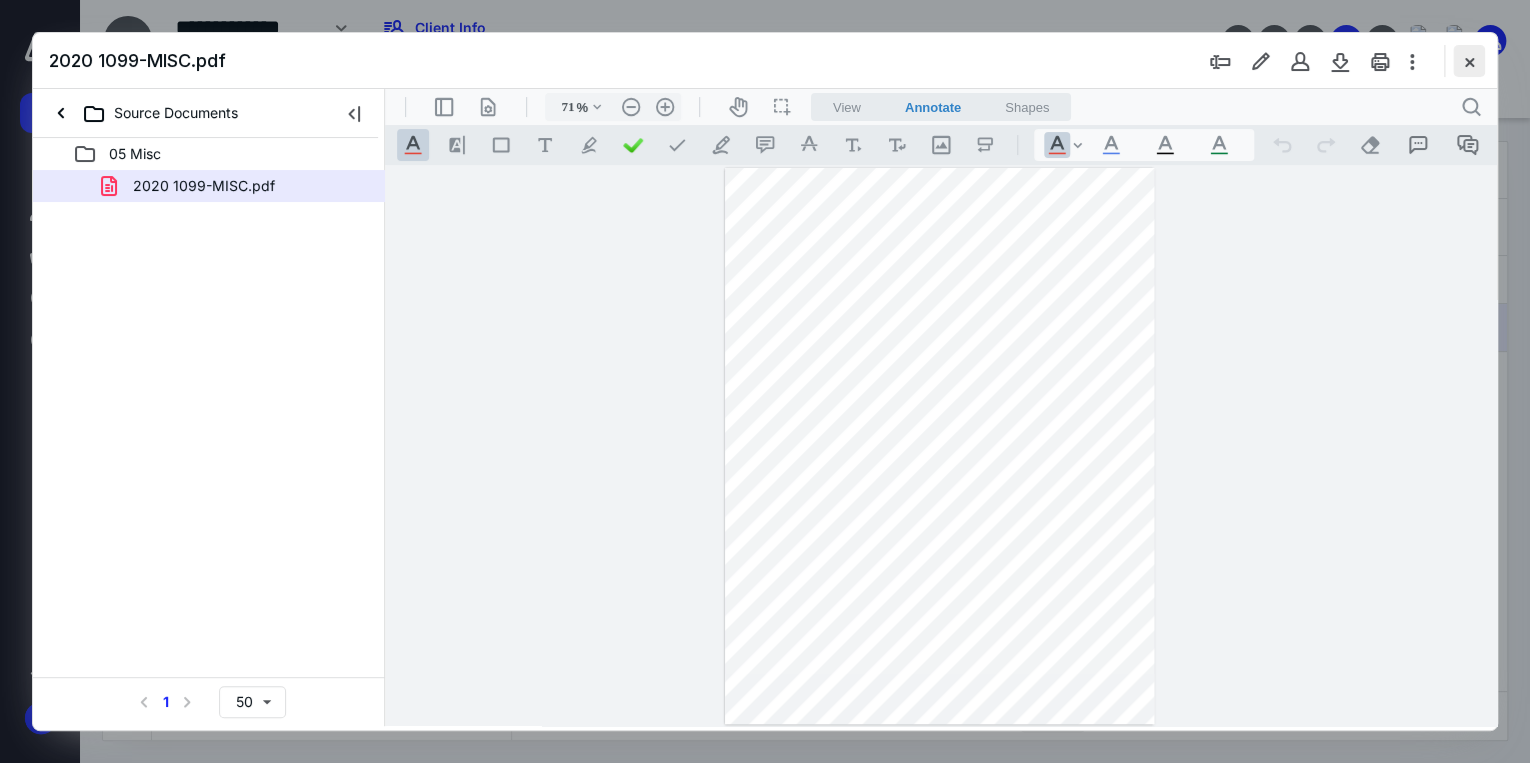 click at bounding box center (1469, 61) 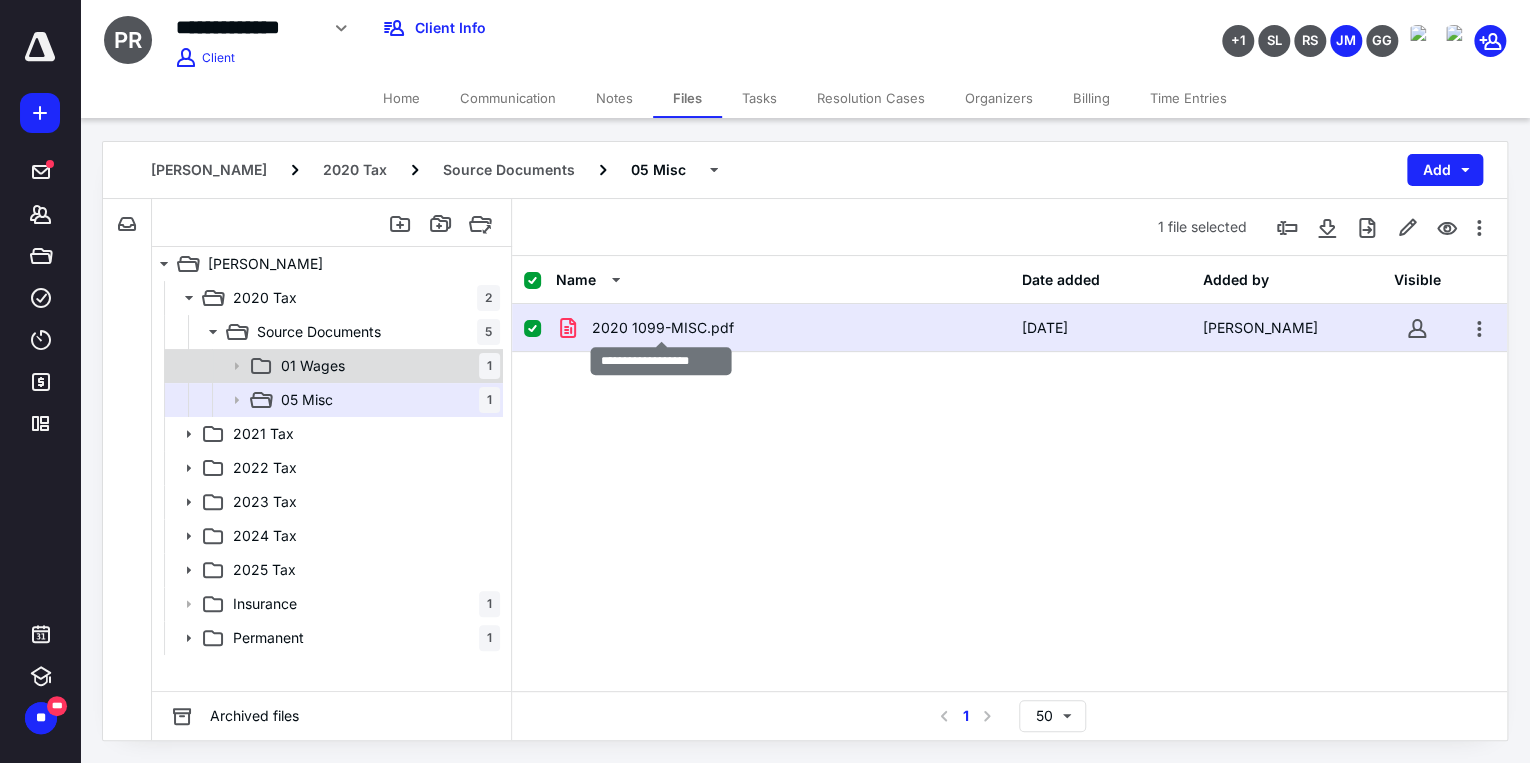 checkbox on "false" 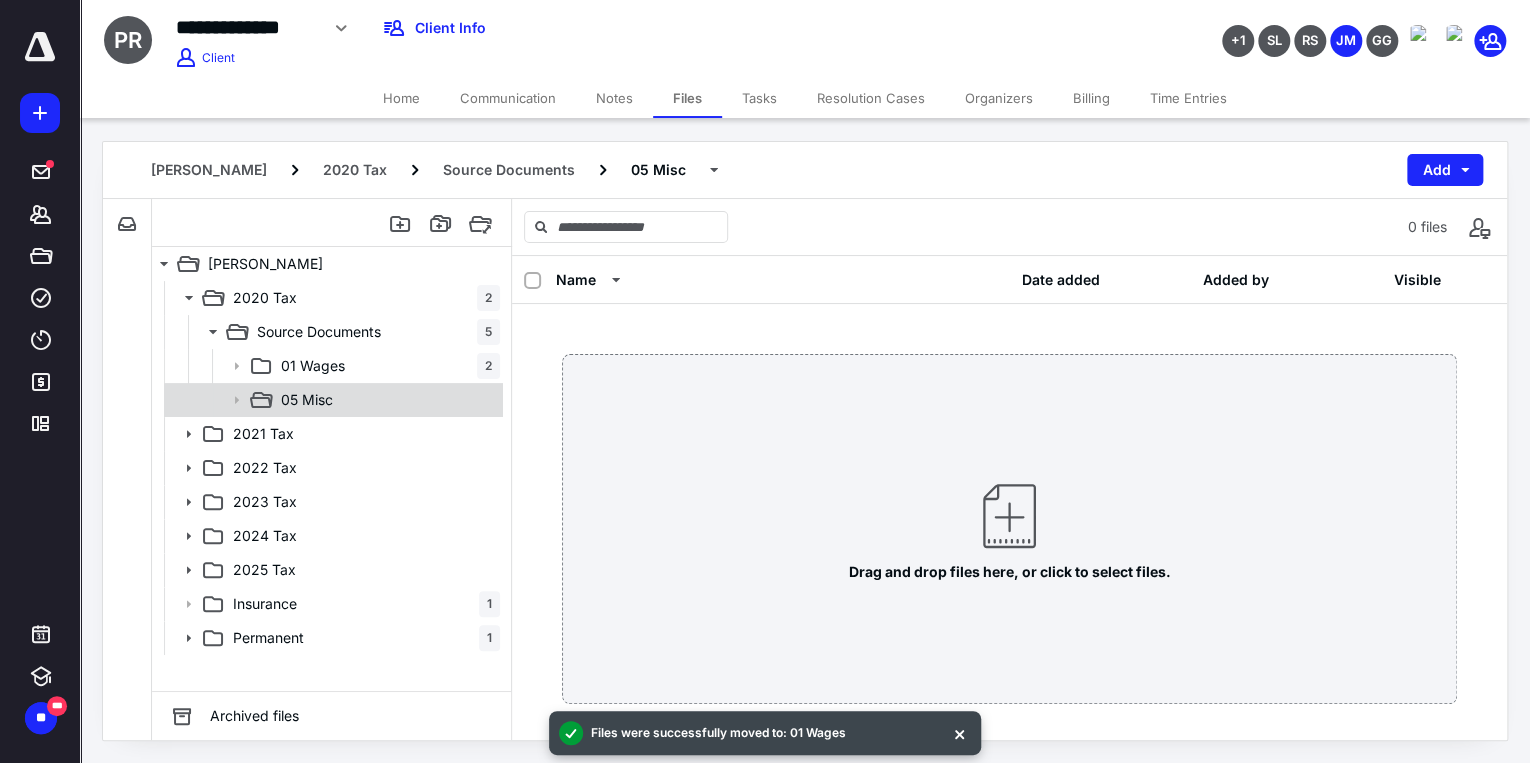 click on "05 Misc" at bounding box center (386, 400) 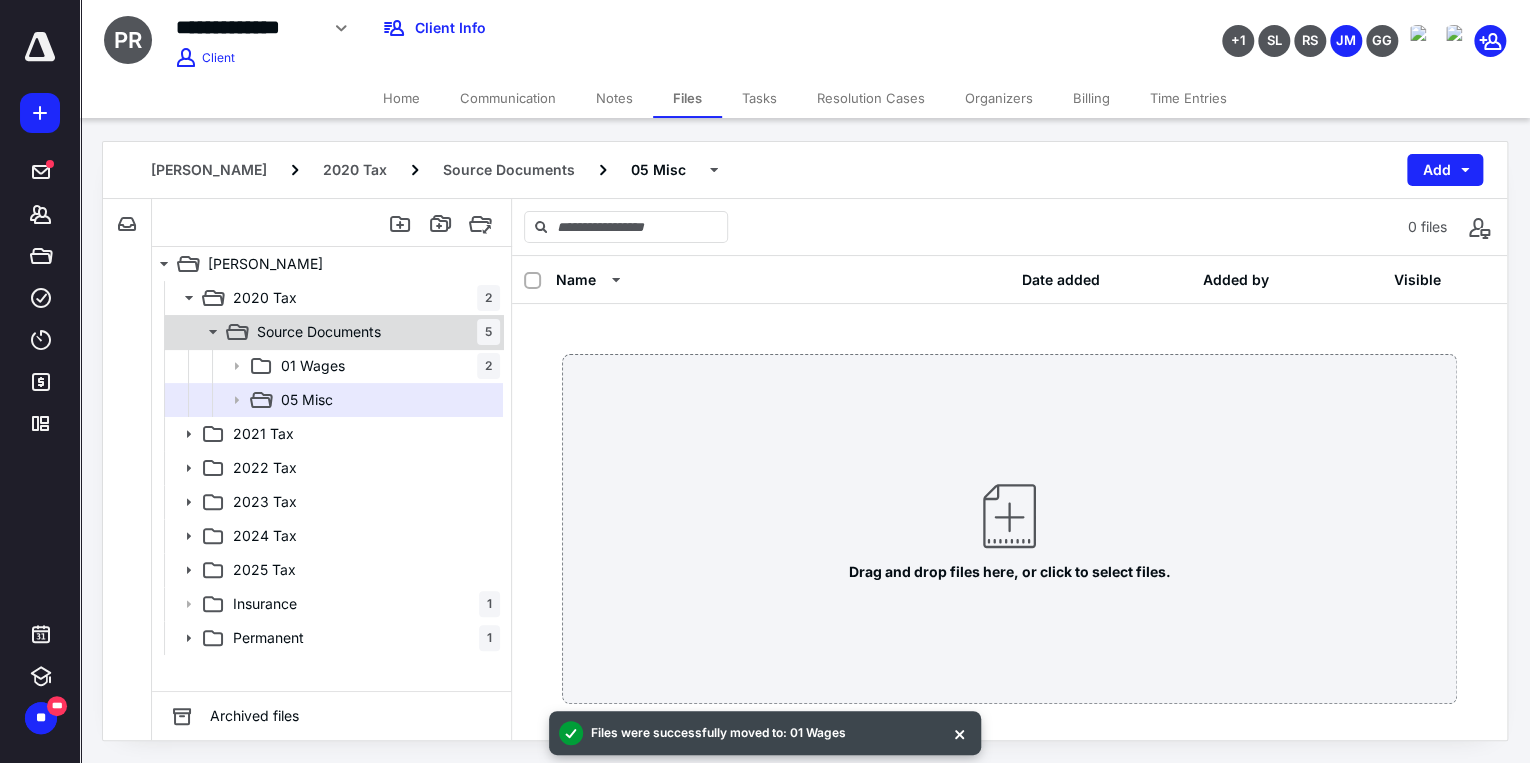 click on "Source Documents" at bounding box center (319, 332) 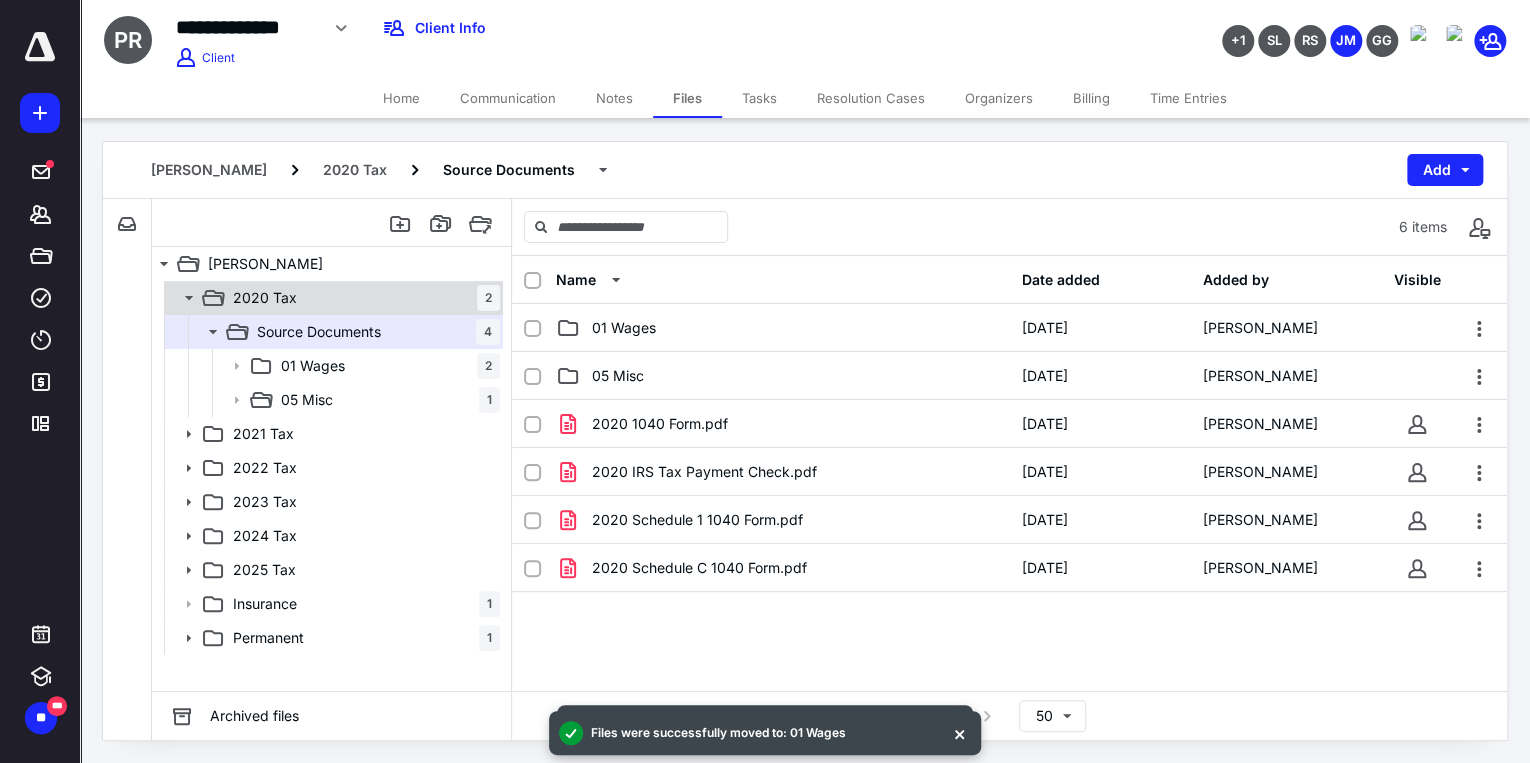 click on "2020 Tax" at bounding box center [265, 298] 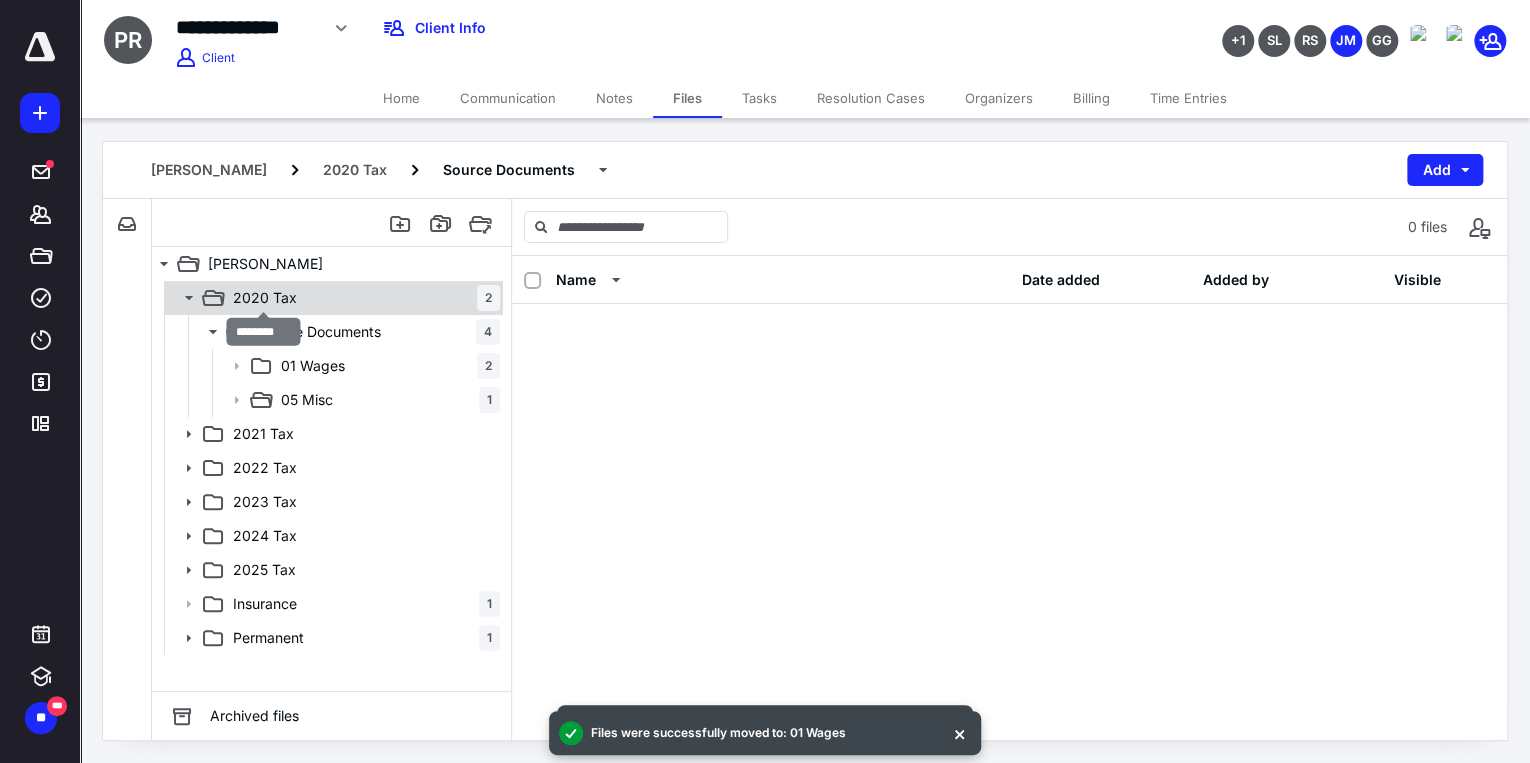 click on "2020 Tax" at bounding box center [265, 298] 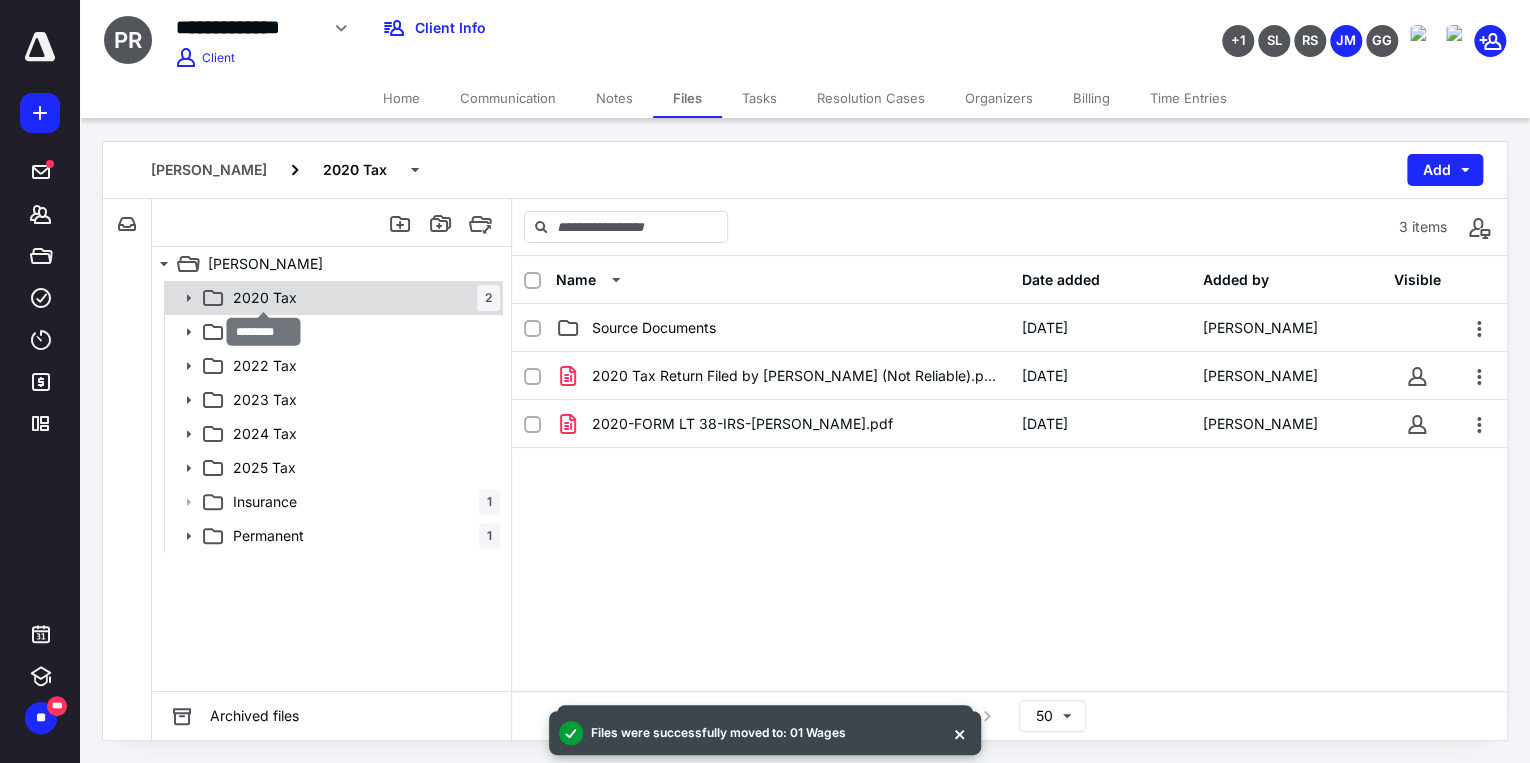 click on "2020 Tax" at bounding box center [265, 298] 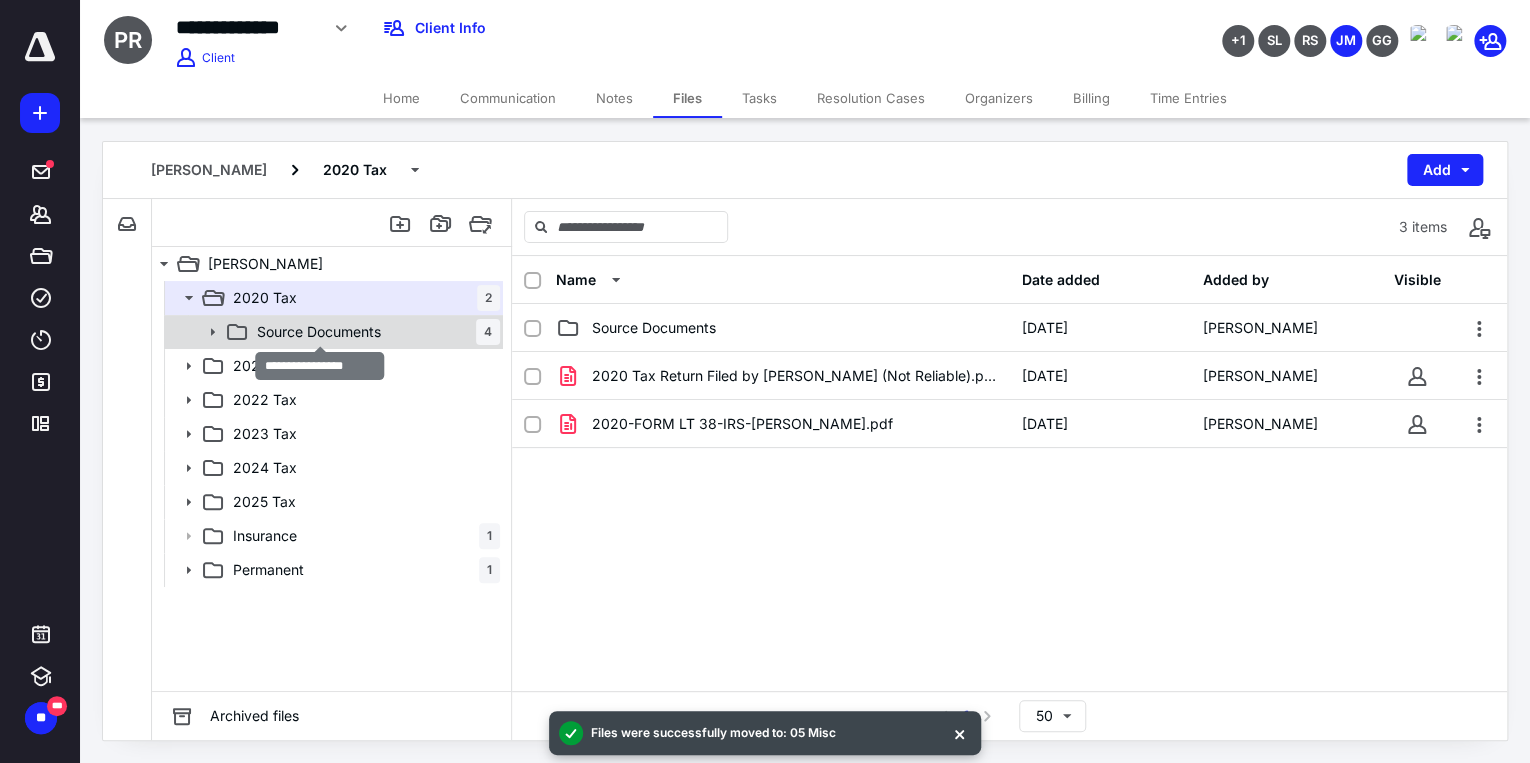 click on "Source Documents" at bounding box center [319, 332] 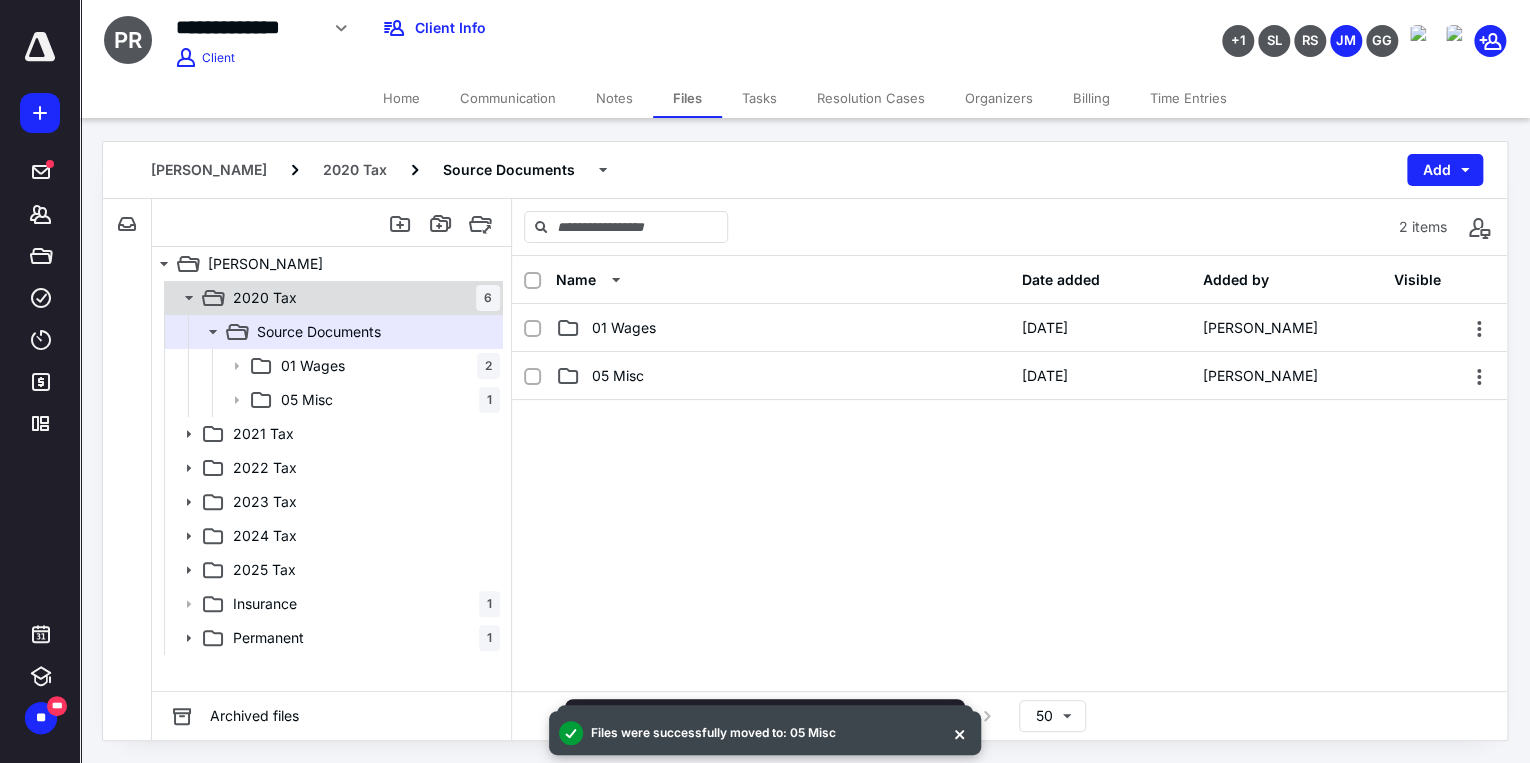 click on "2020 Tax 6" at bounding box center (362, 298) 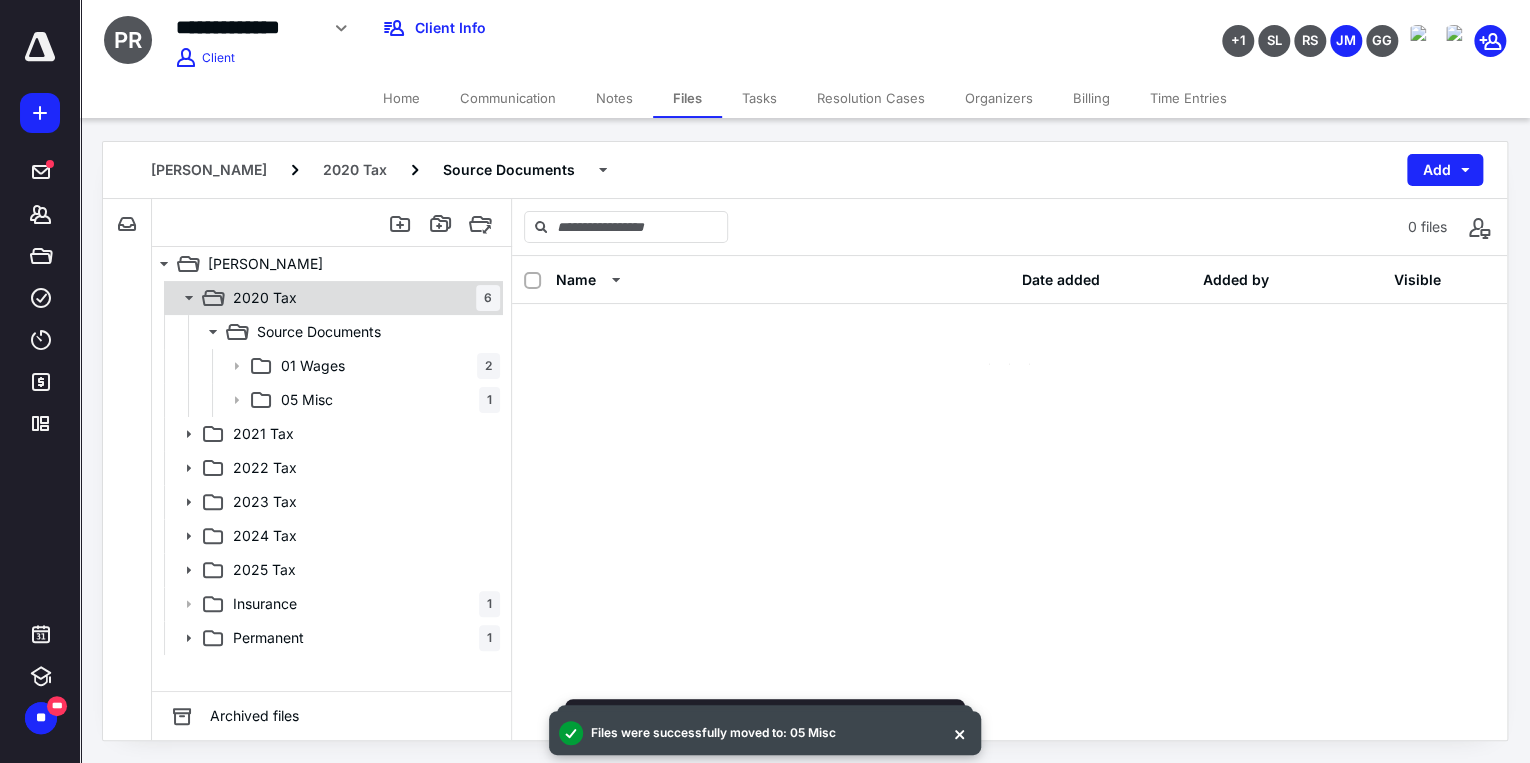 click on "2020 Tax 6" at bounding box center (362, 298) 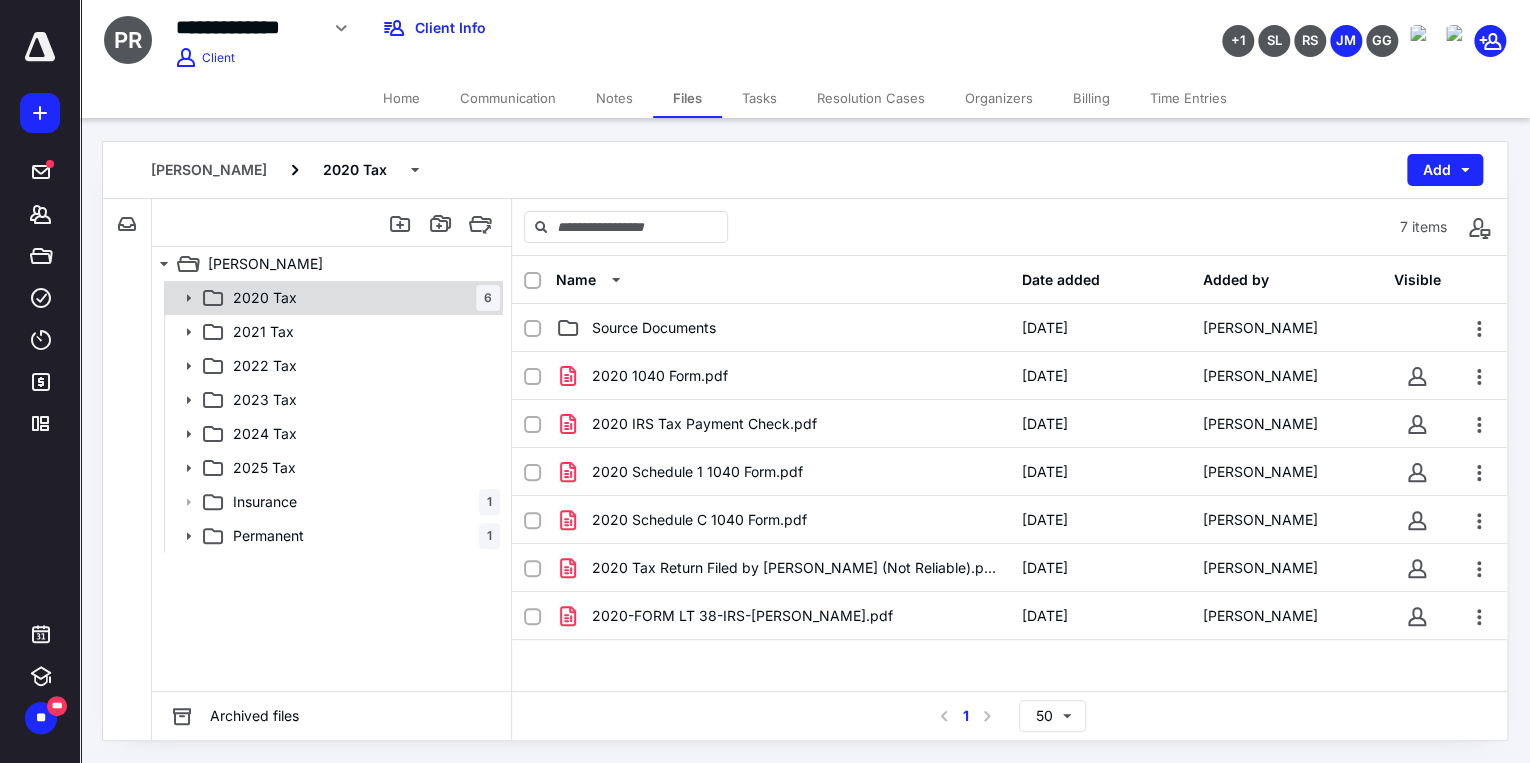 click on "2020 Tax 6" at bounding box center [362, 298] 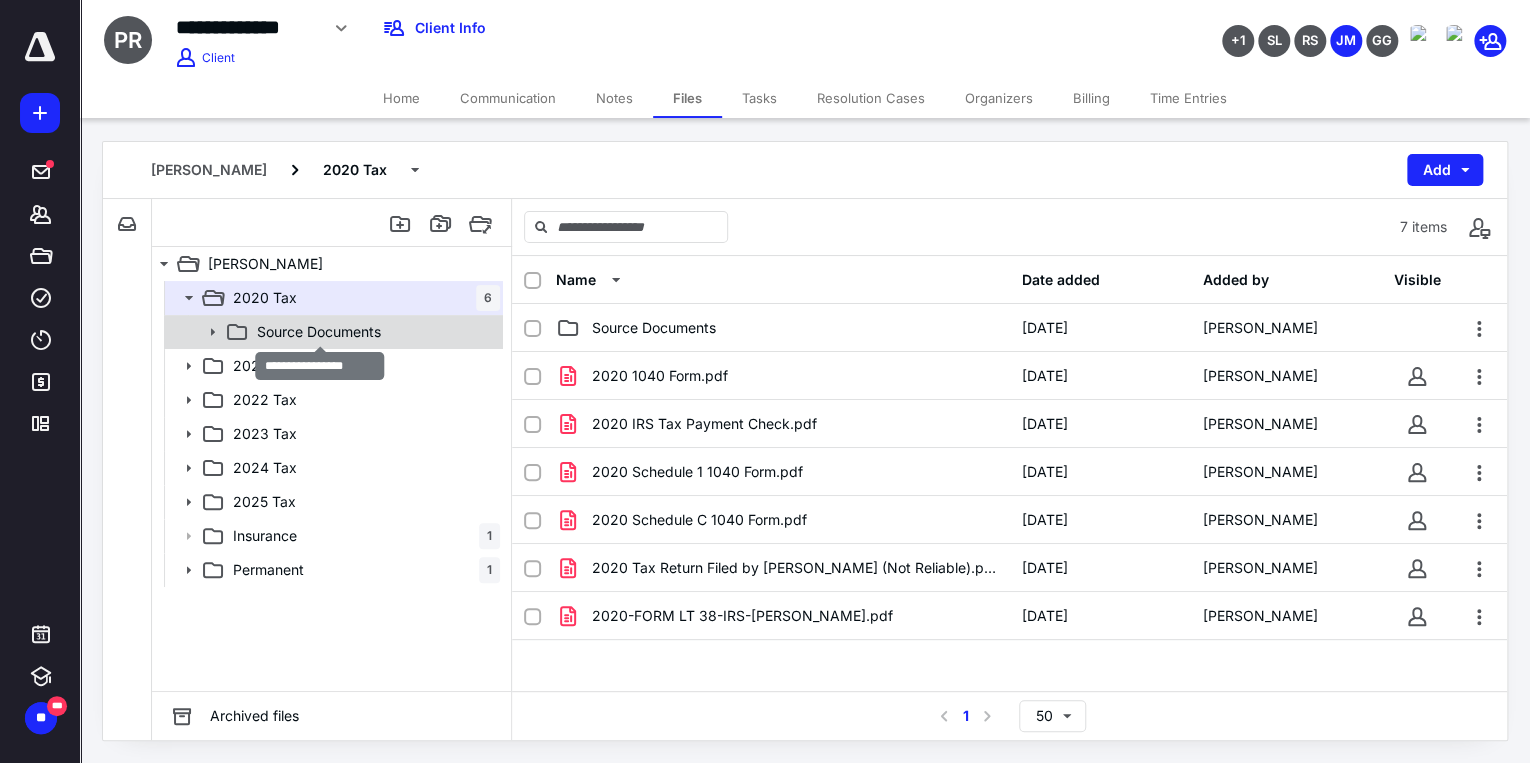 click on "Source Documents" at bounding box center (319, 332) 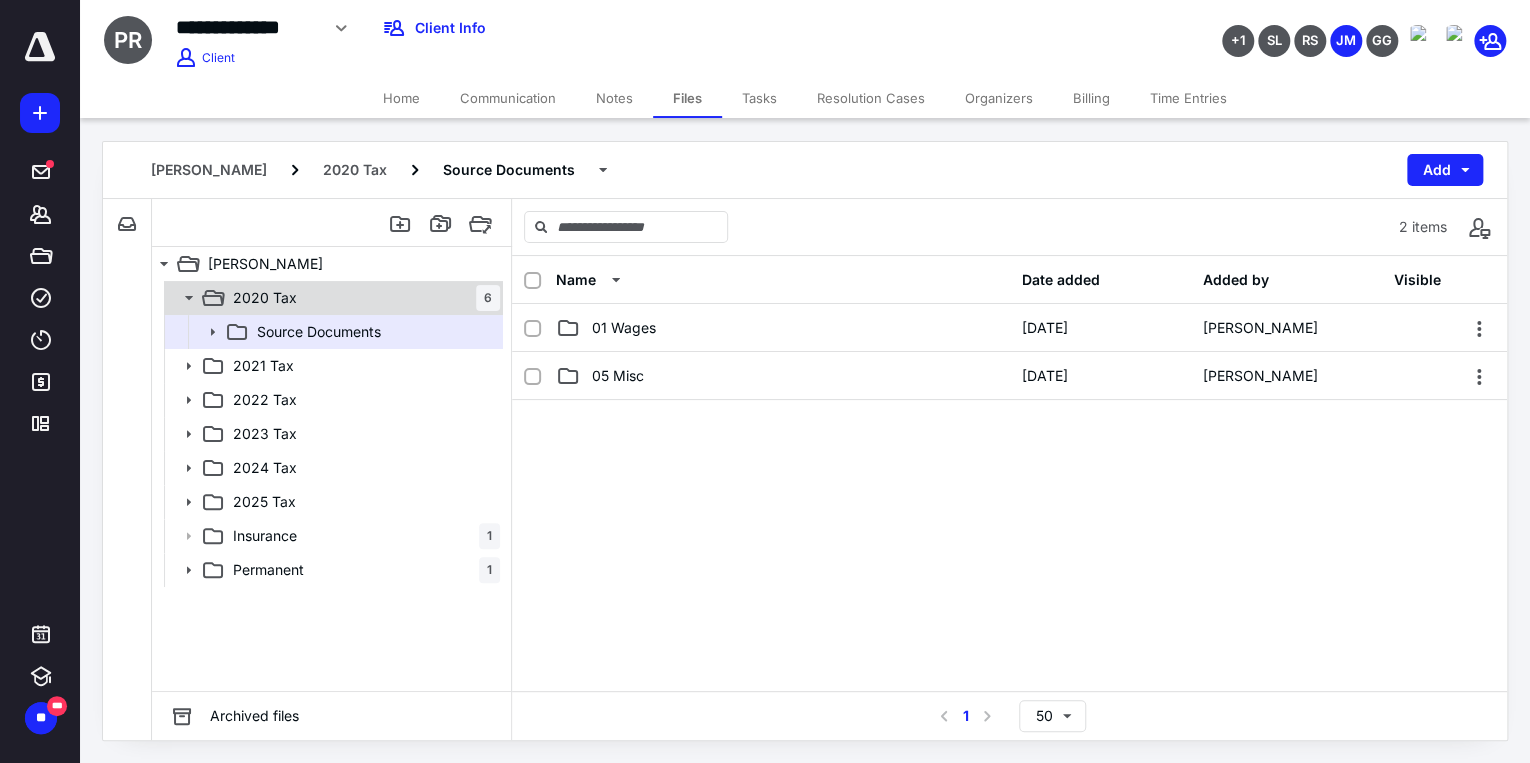 click on "2020 Tax 6" at bounding box center (362, 298) 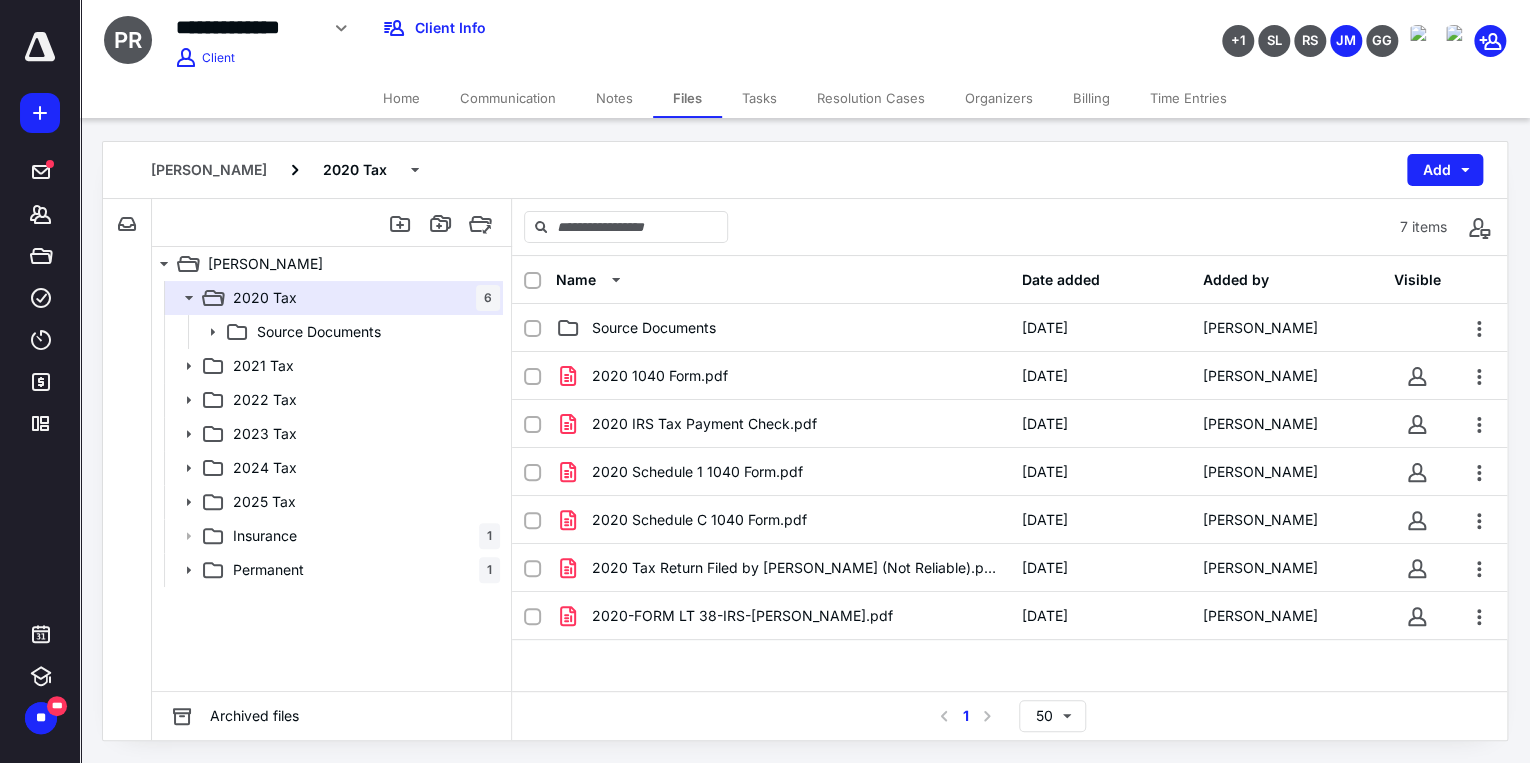 click on "2021 Tax" at bounding box center (332, 366) 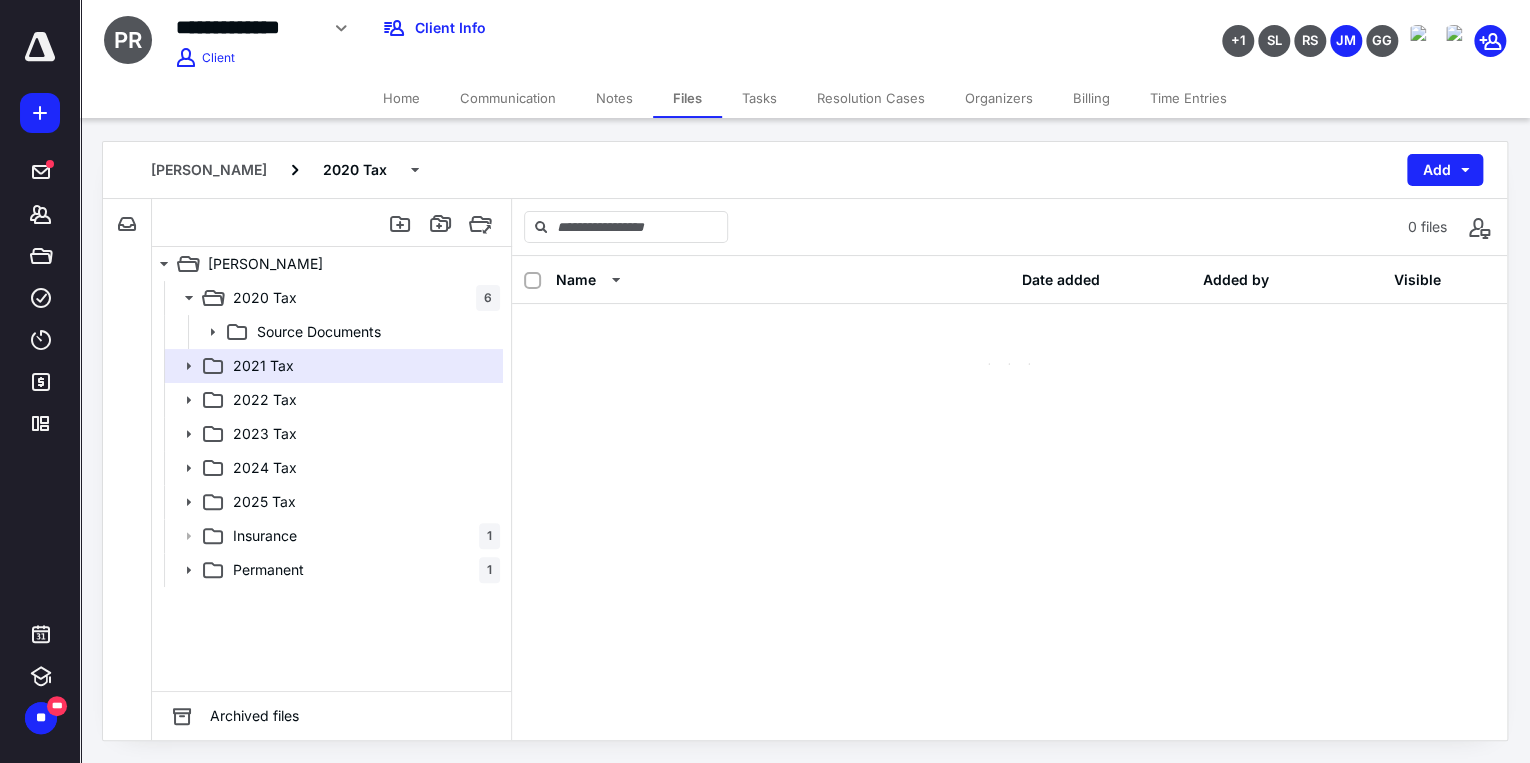 click on "2021 Tax" at bounding box center (332, 366) 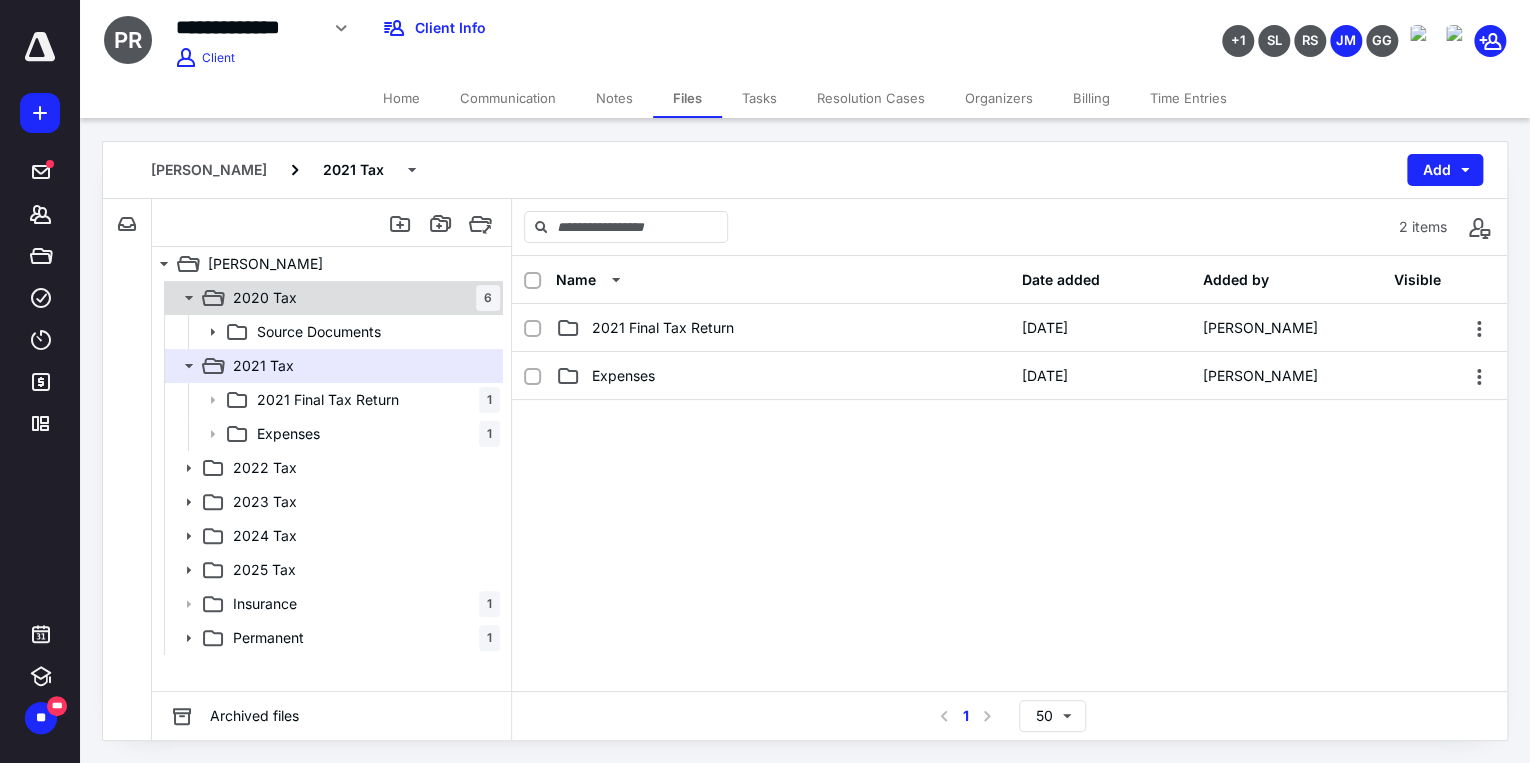 click on "2020 Tax 6" at bounding box center (362, 298) 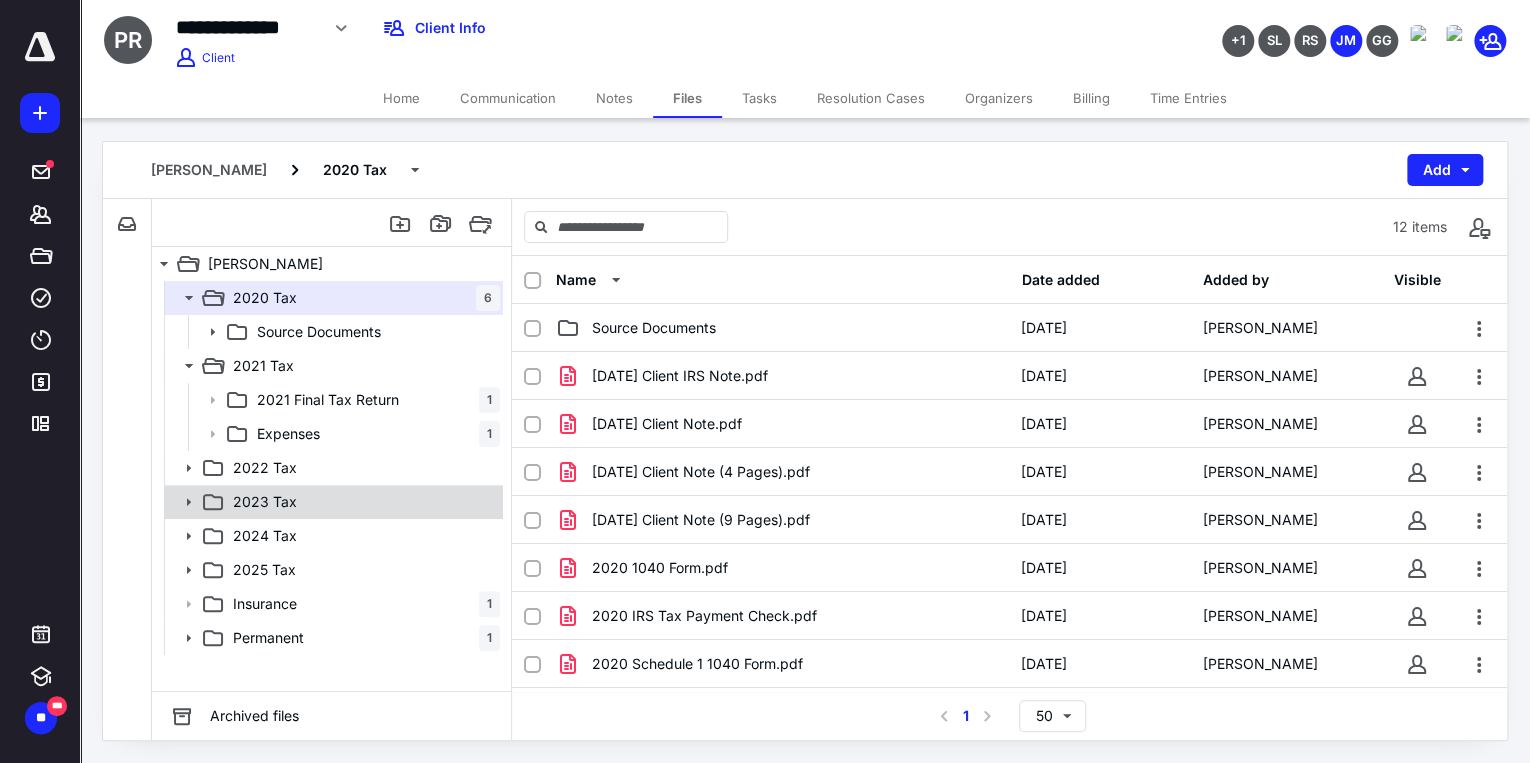click on "2023 Tax" at bounding box center [265, 502] 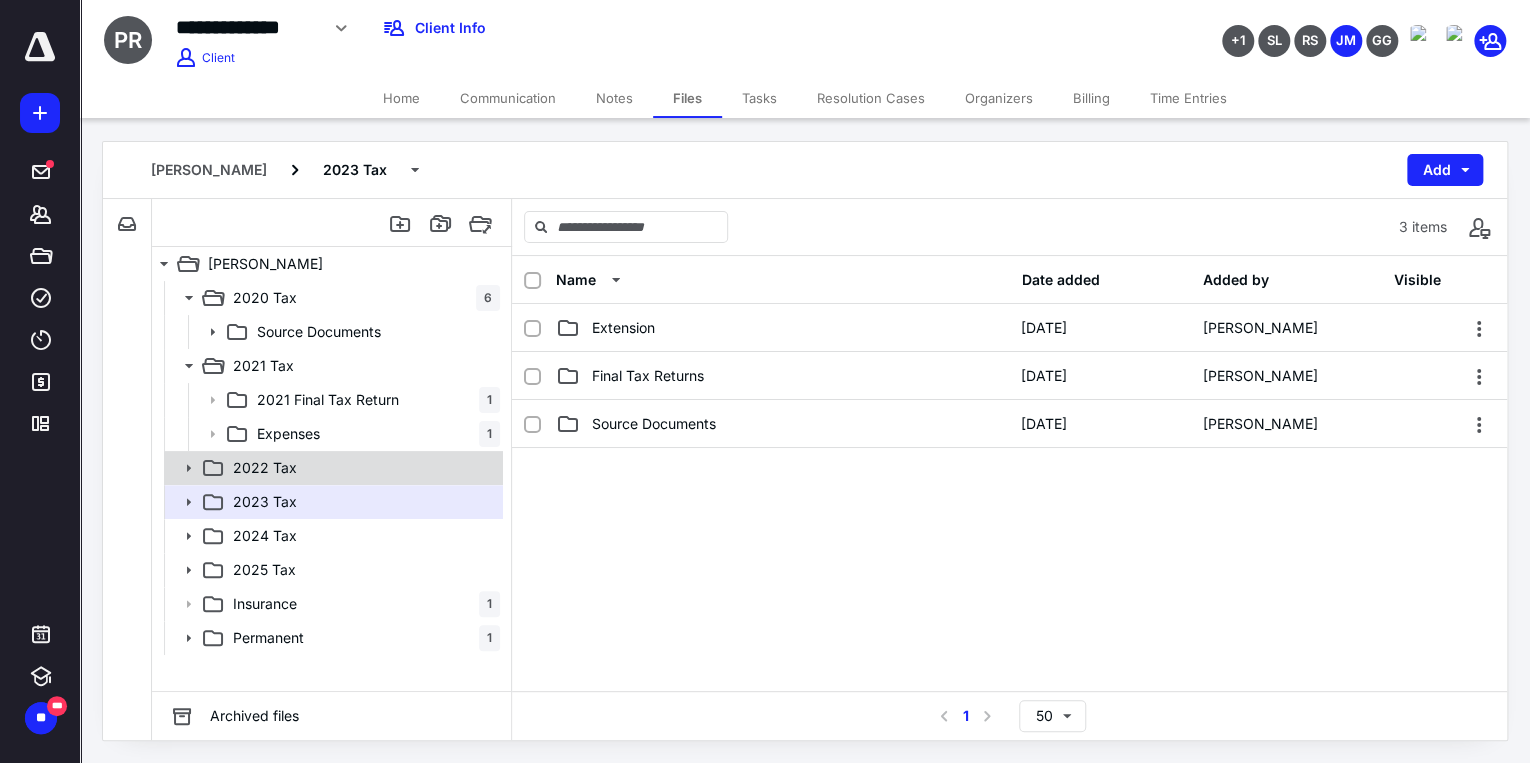 click on "2022 Tax" at bounding box center (332, 468) 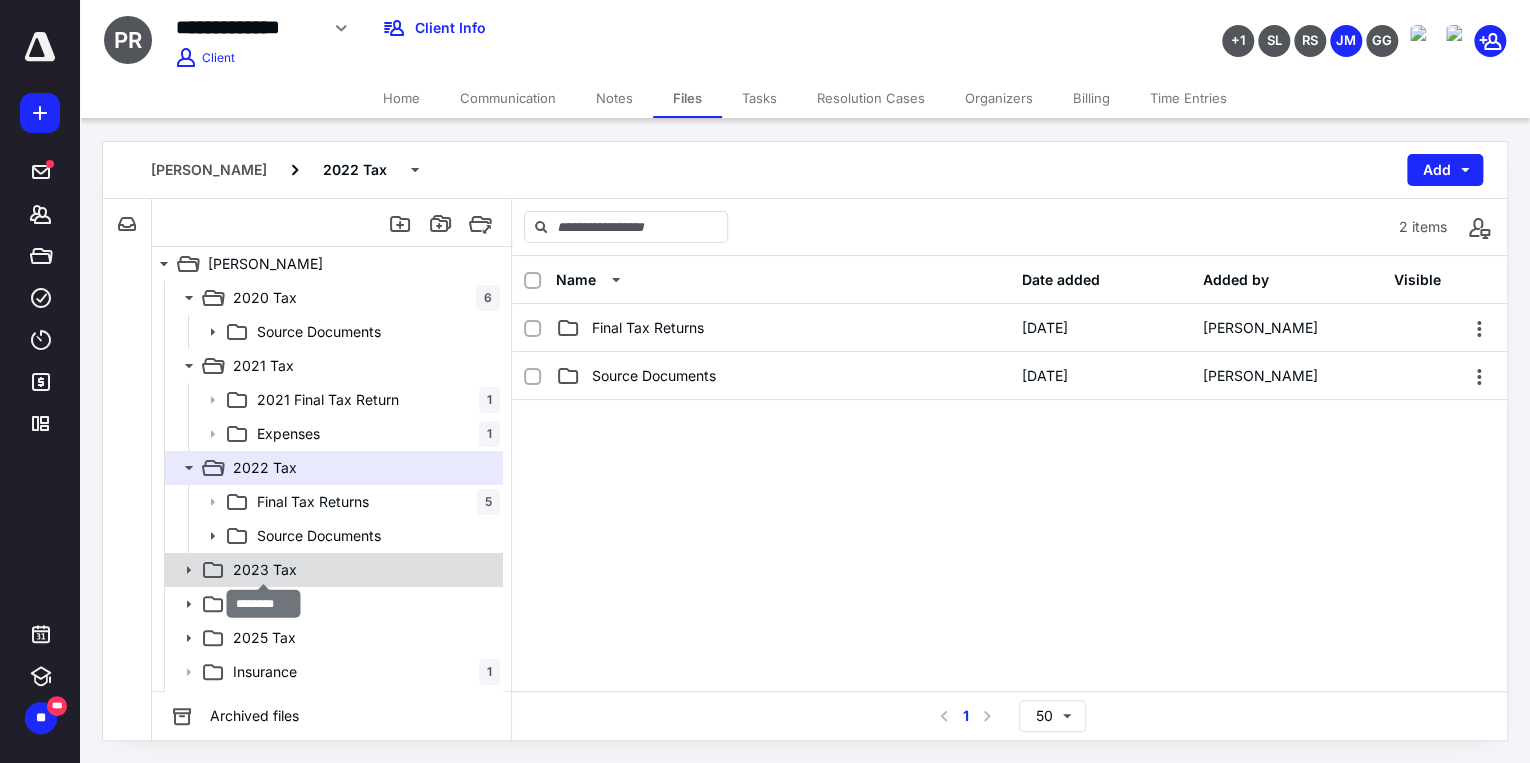 click on "2023 Tax" at bounding box center [265, 570] 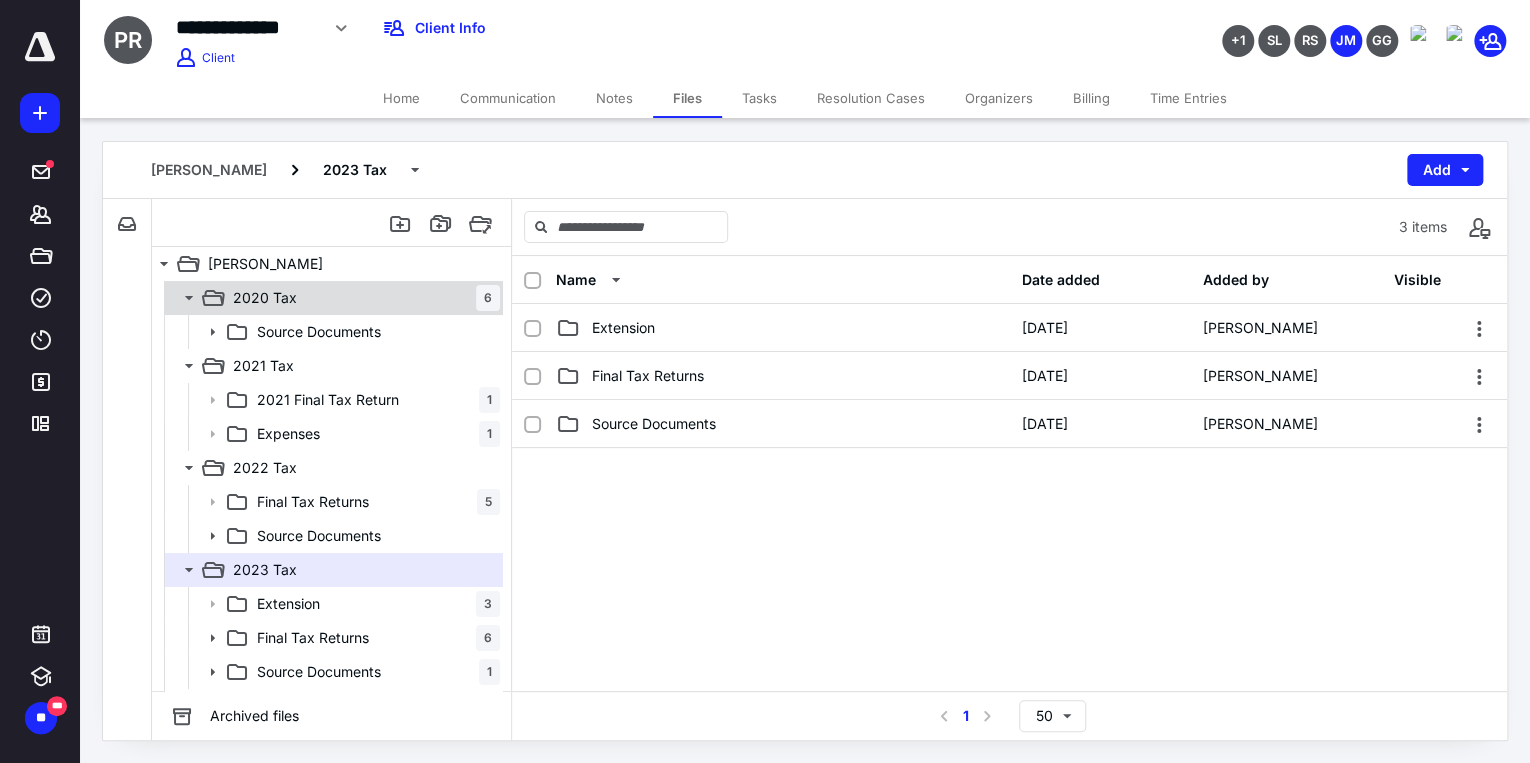 click on "2020 Tax 6" at bounding box center [362, 298] 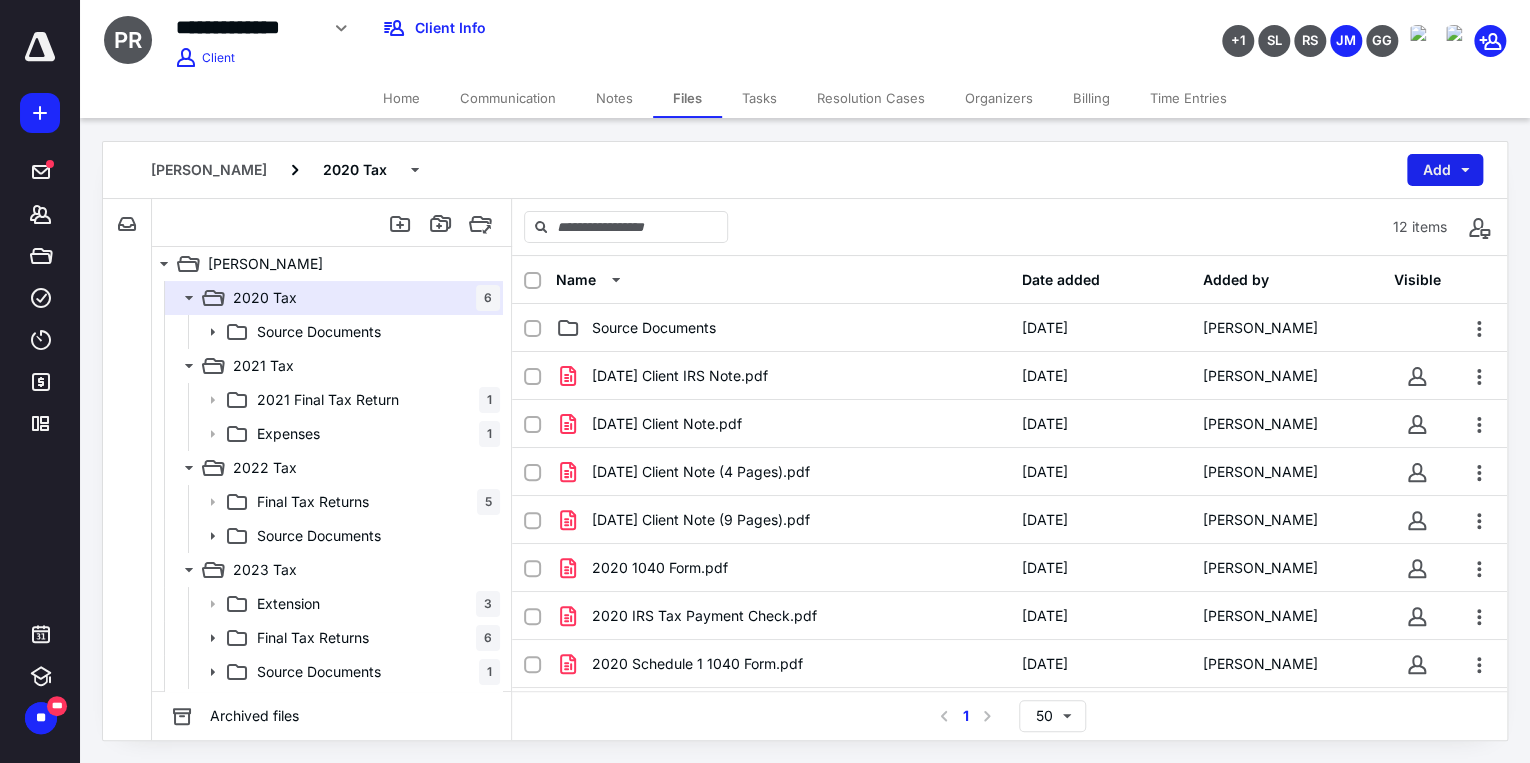 click on "Add" at bounding box center (1445, 170) 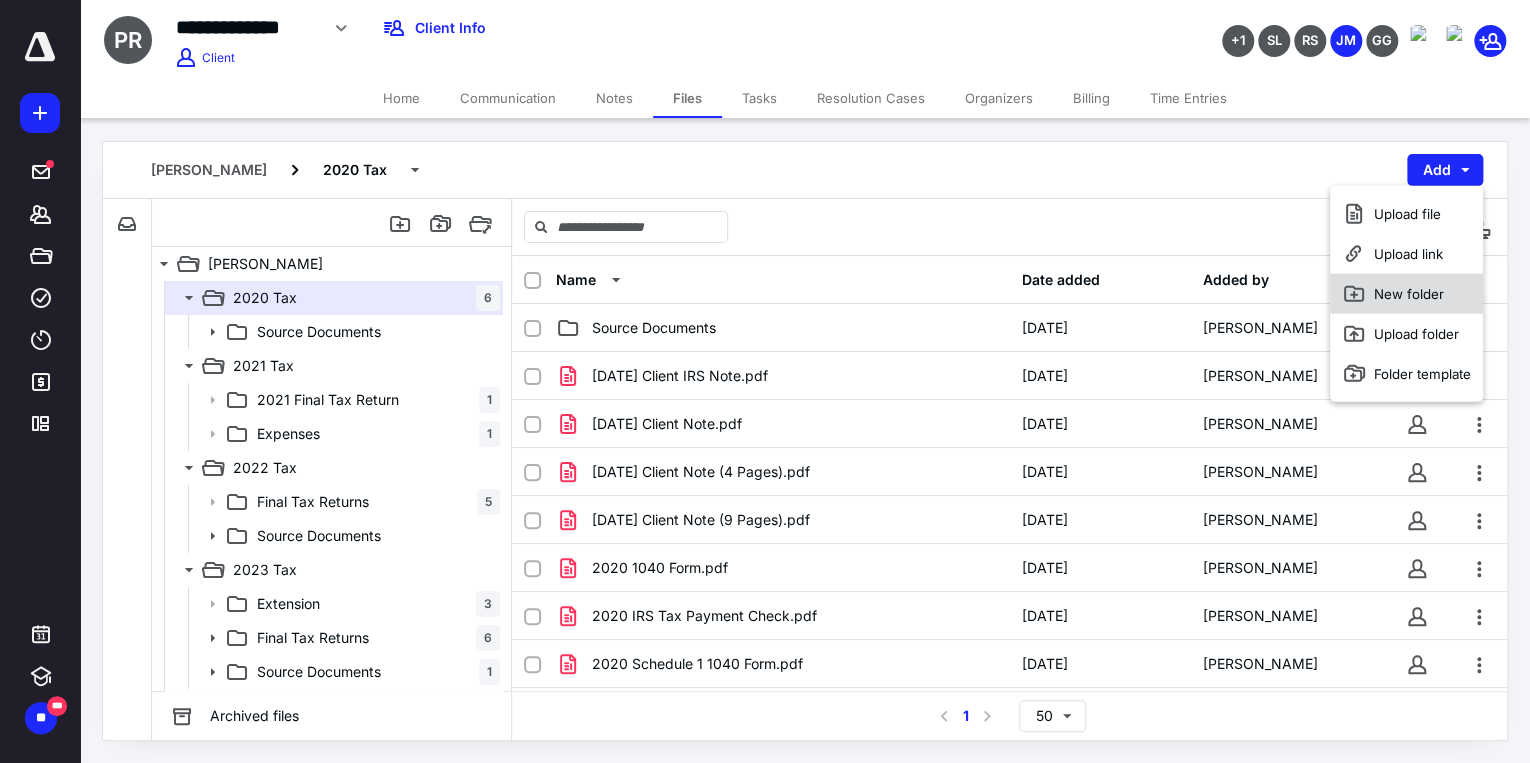 click on "New folder" at bounding box center (1405, 294) 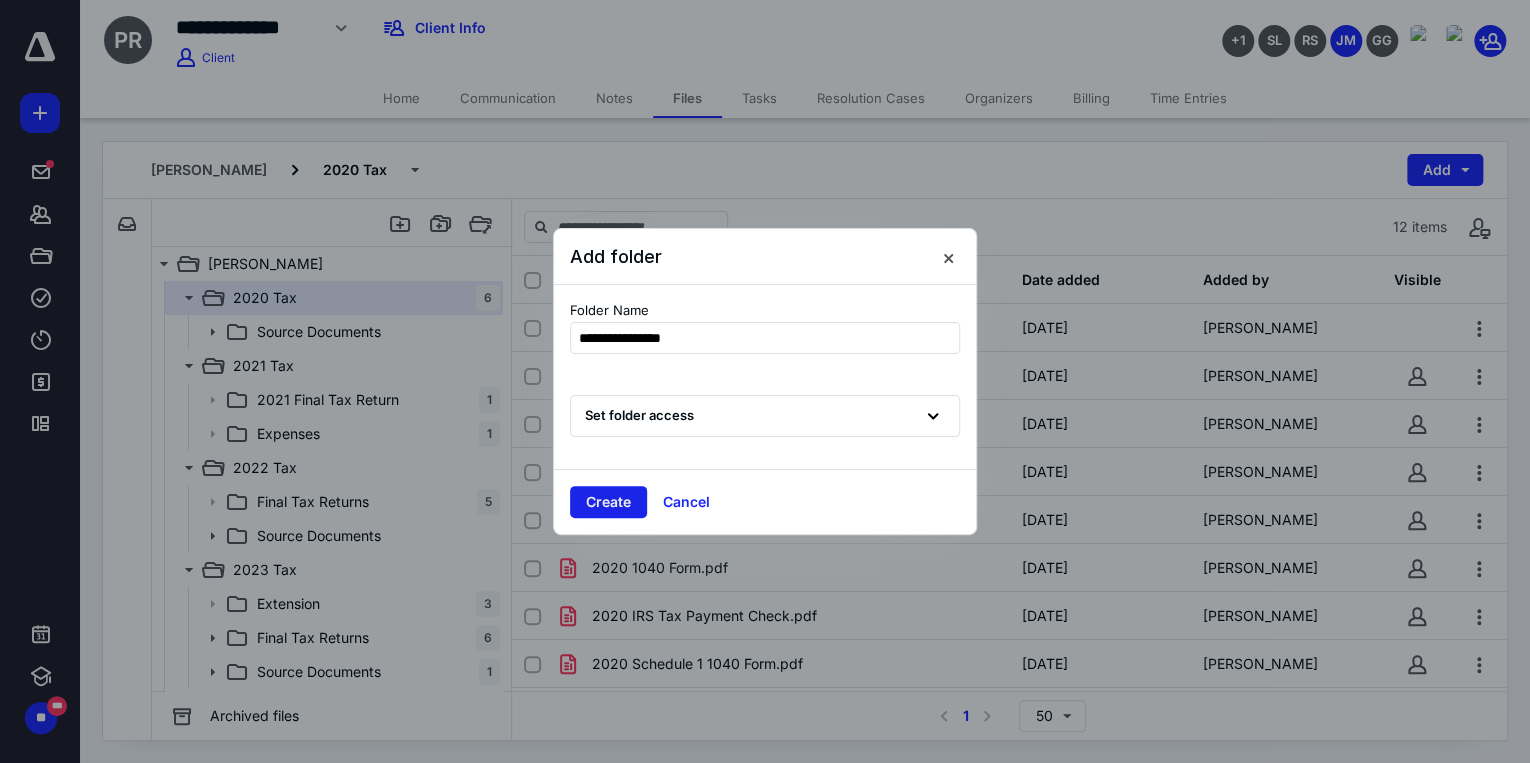 type on "**********" 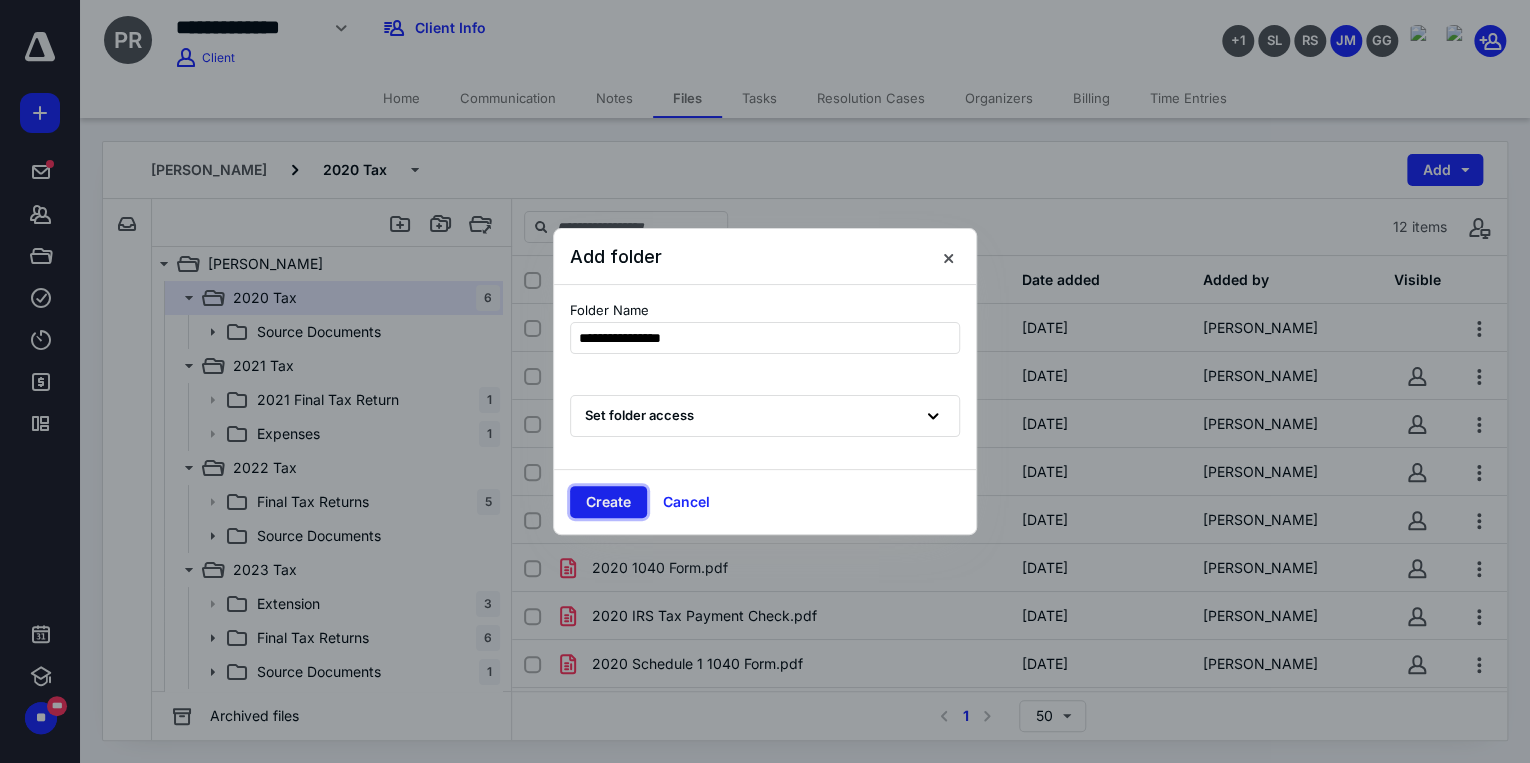 click on "Create" at bounding box center [608, 502] 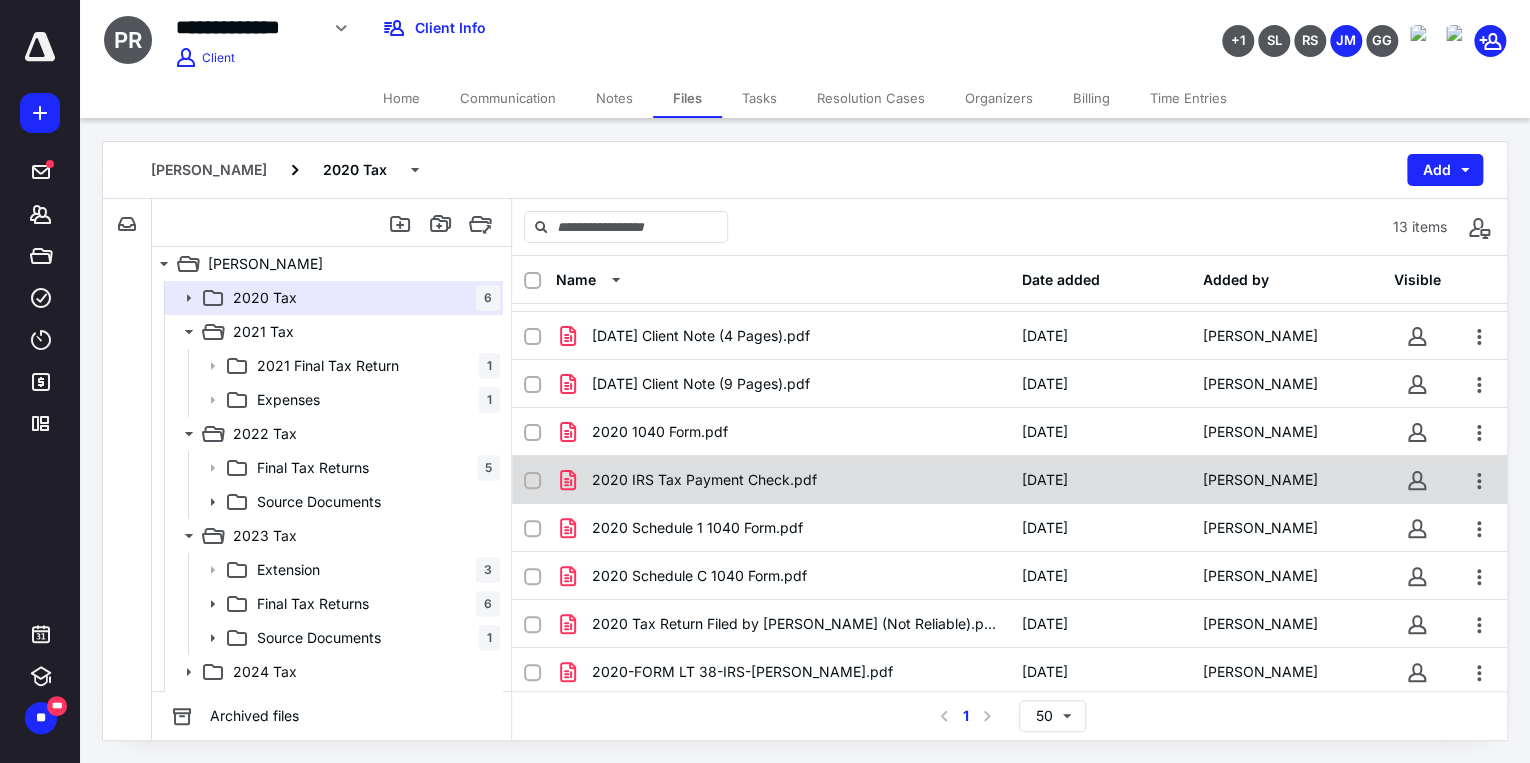 scroll, scrollTop: 0, scrollLeft: 0, axis: both 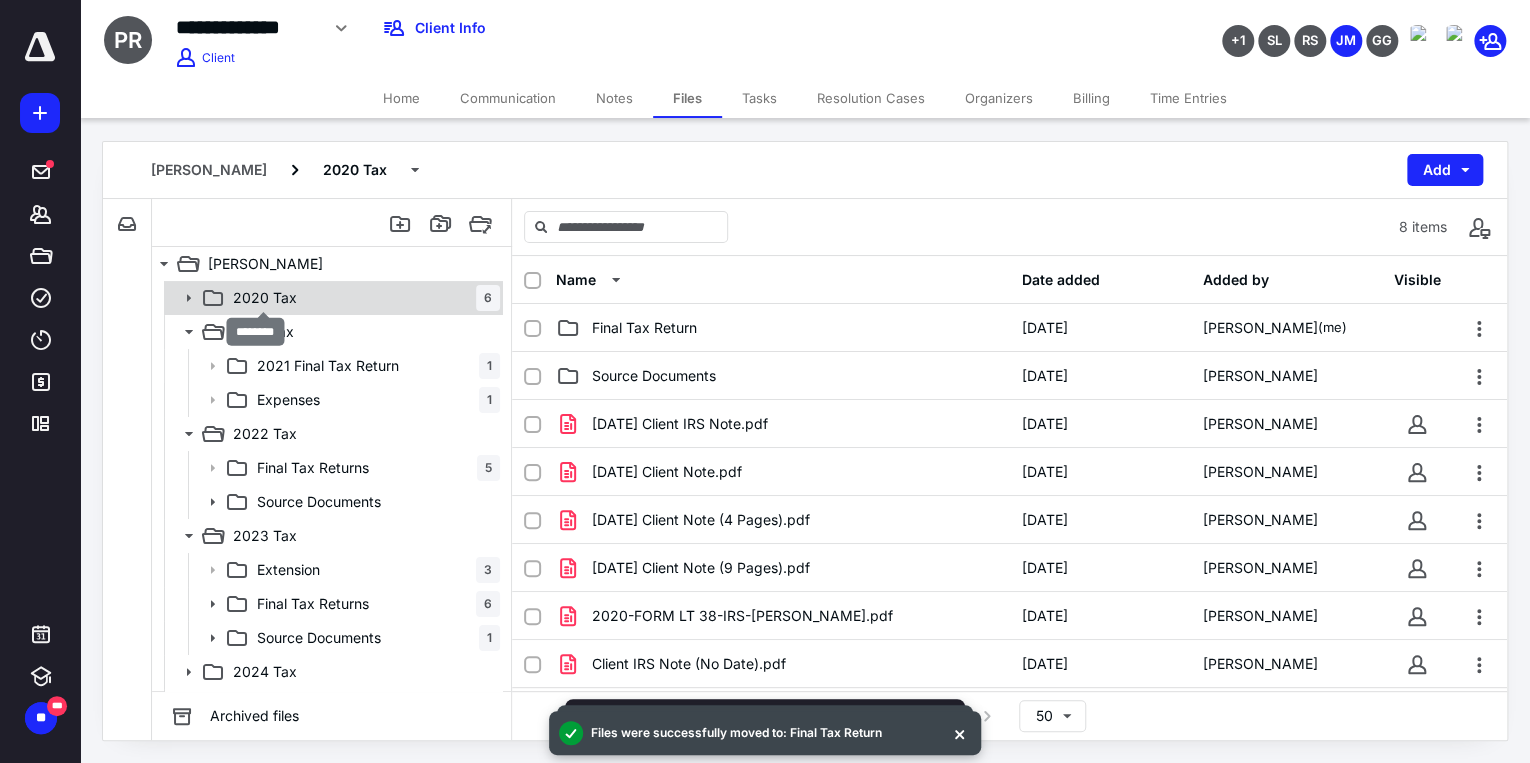 click on "2020 Tax" at bounding box center (265, 298) 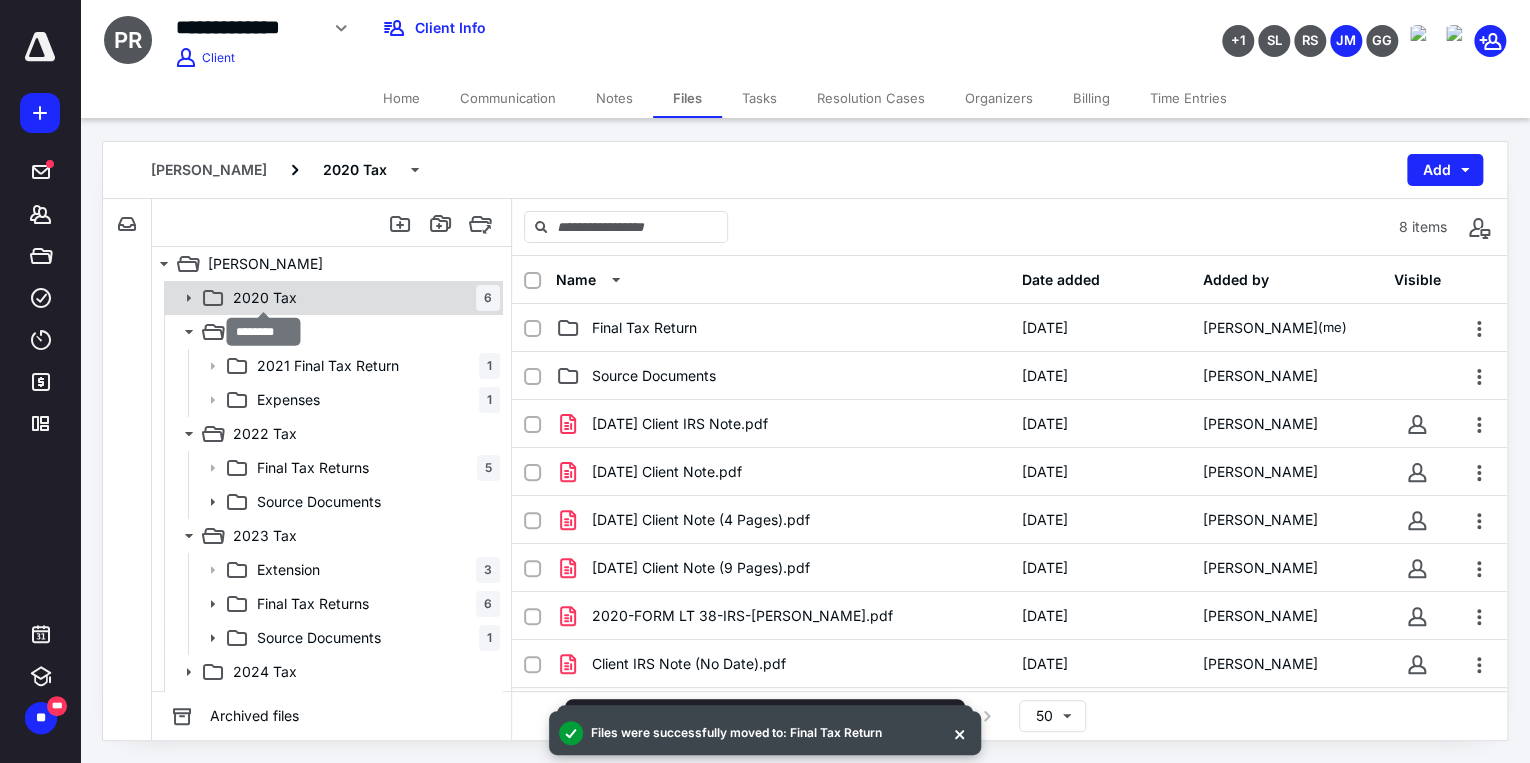 click on "2020 Tax" at bounding box center [265, 298] 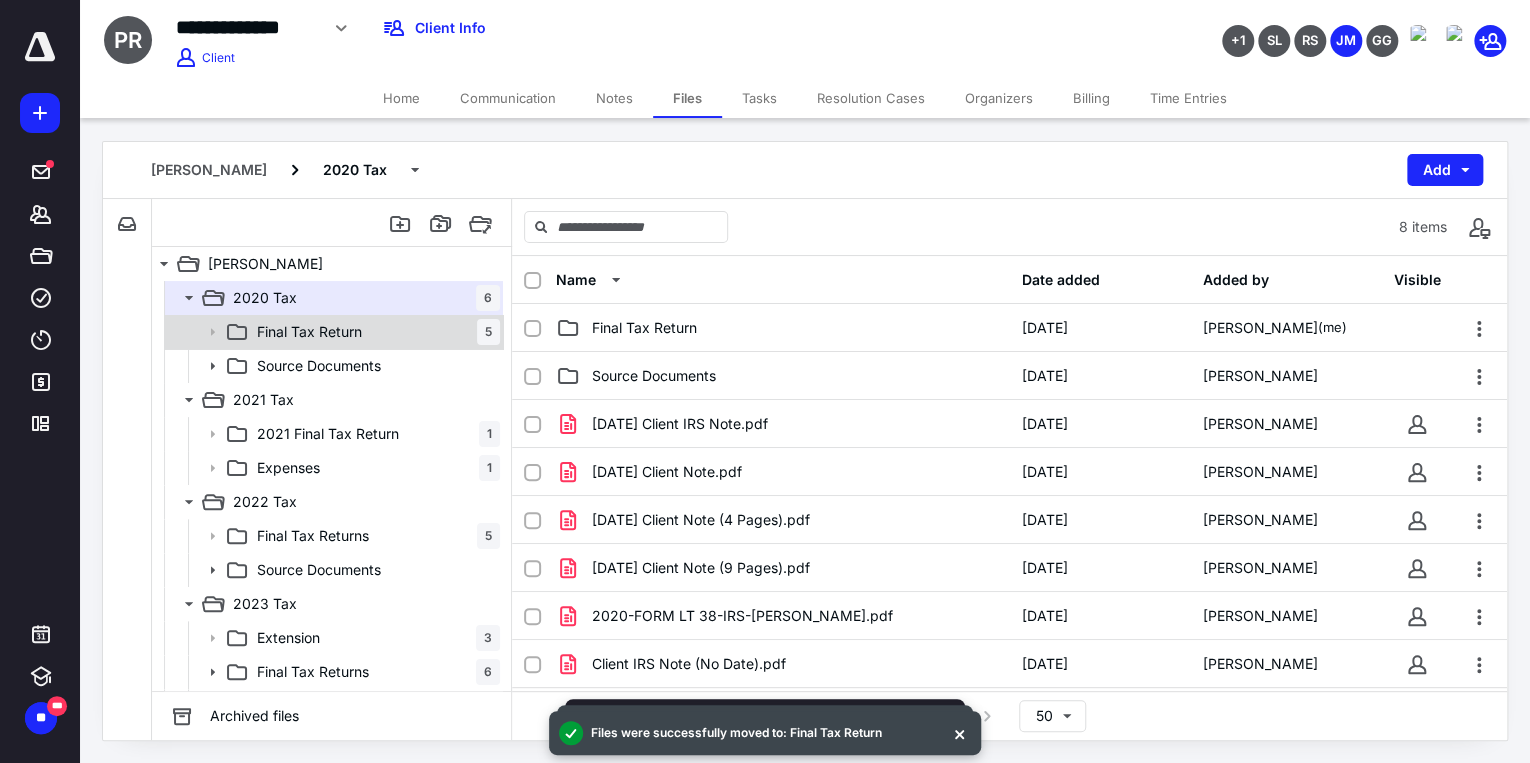 click on "Final Tax Return 5" at bounding box center [374, 332] 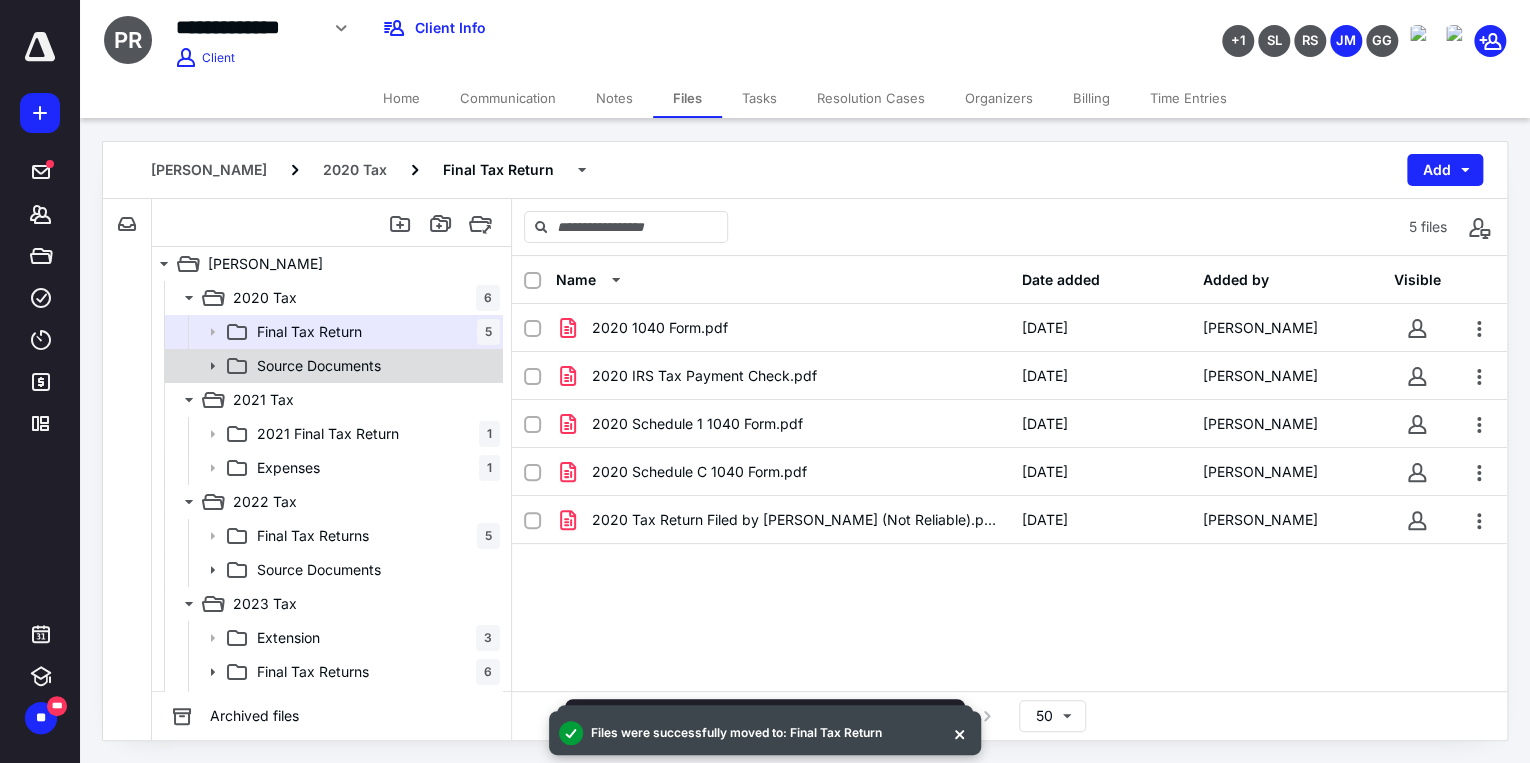 click on "Source Documents" at bounding box center (319, 366) 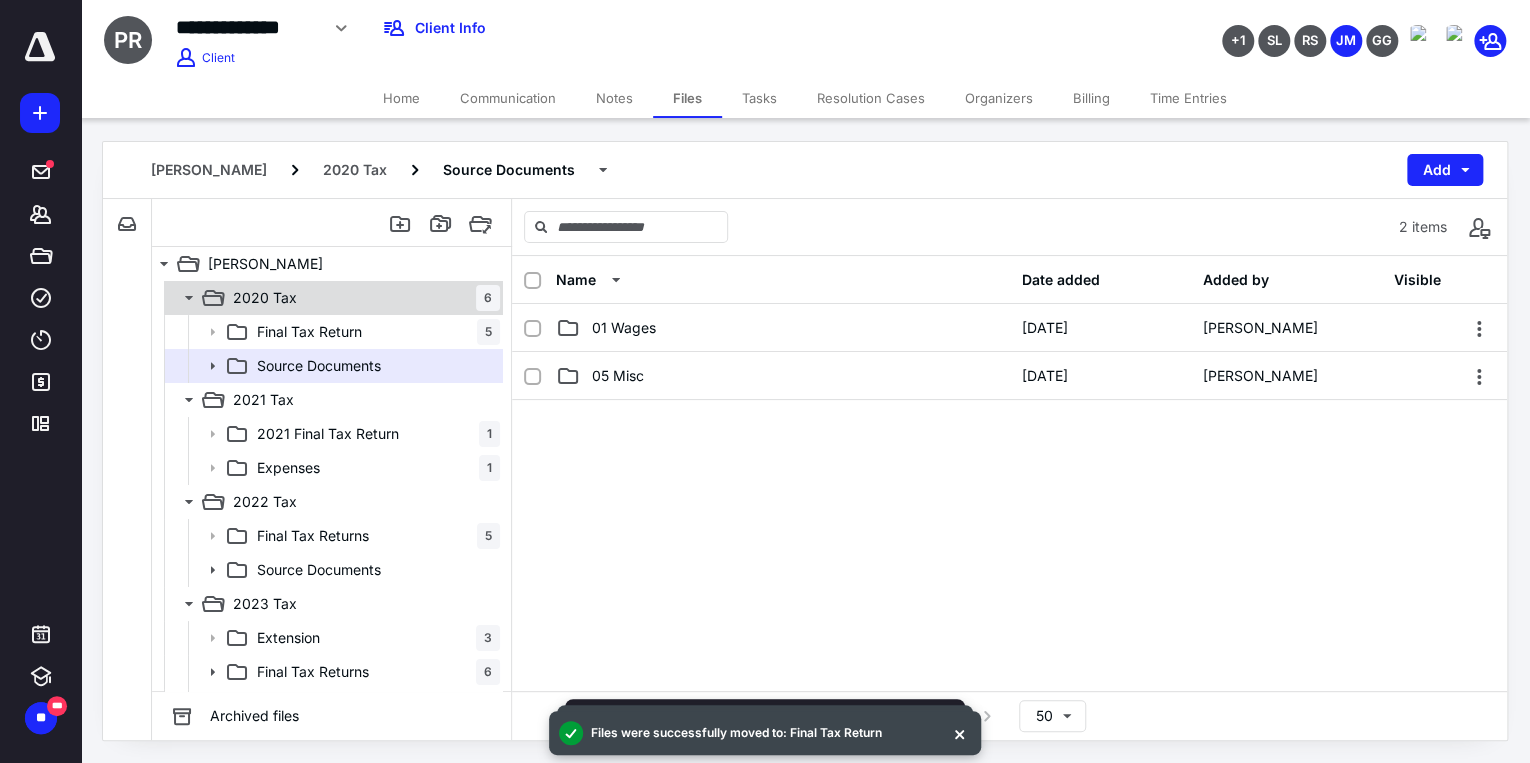 click on "2020 Tax 6" at bounding box center [362, 298] 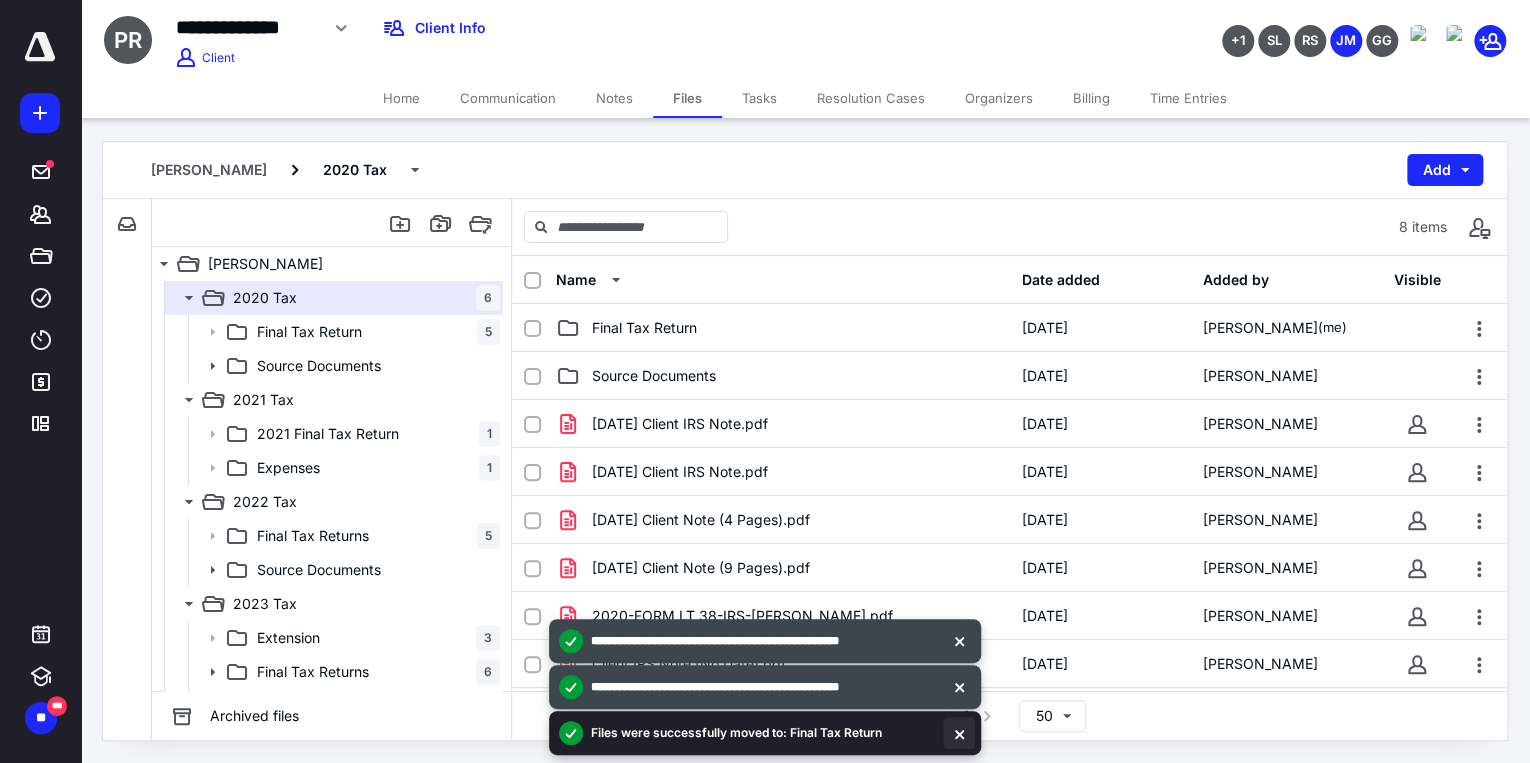 click at bounding box center [959, 733] 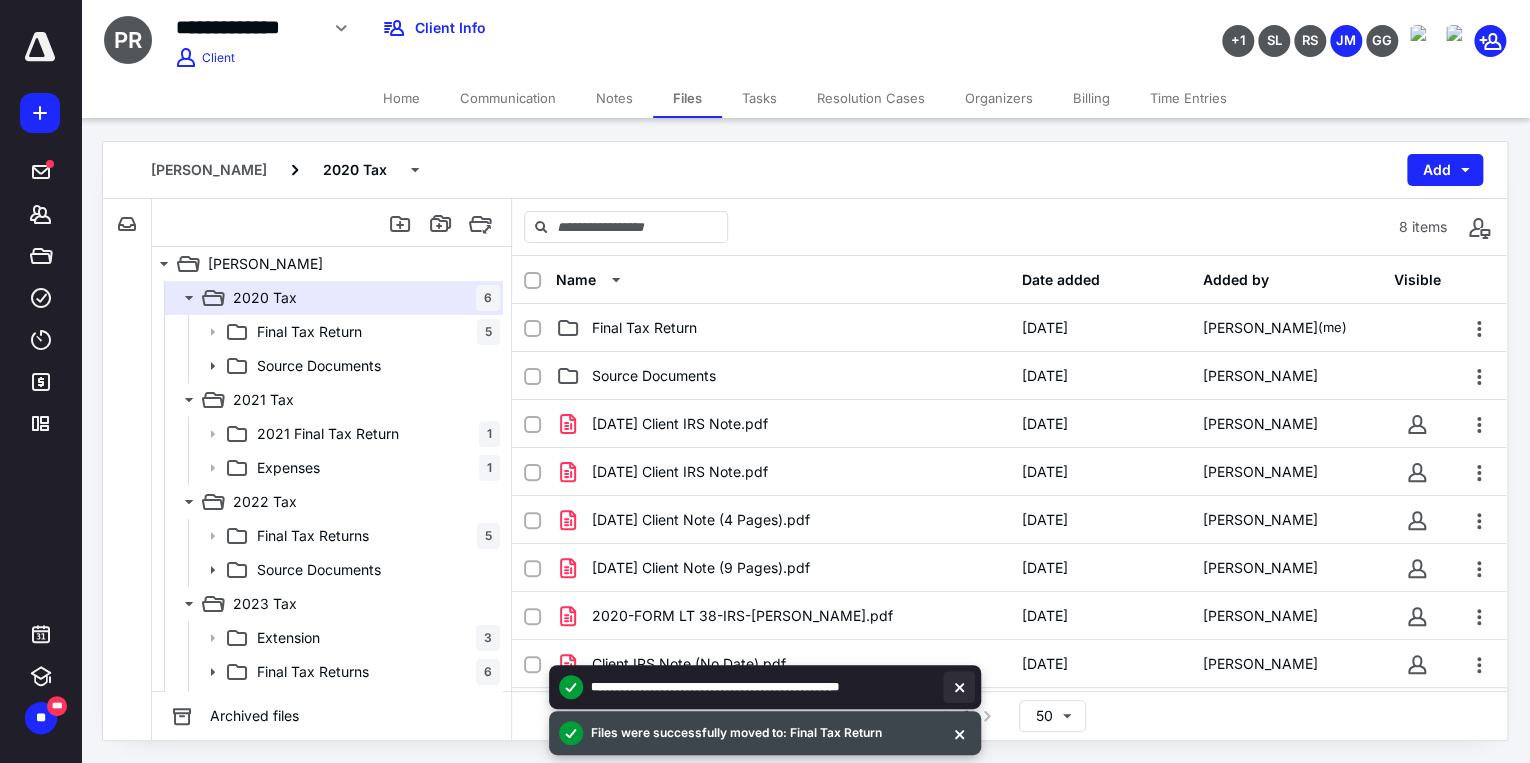 click at bounding box center [959, 687] 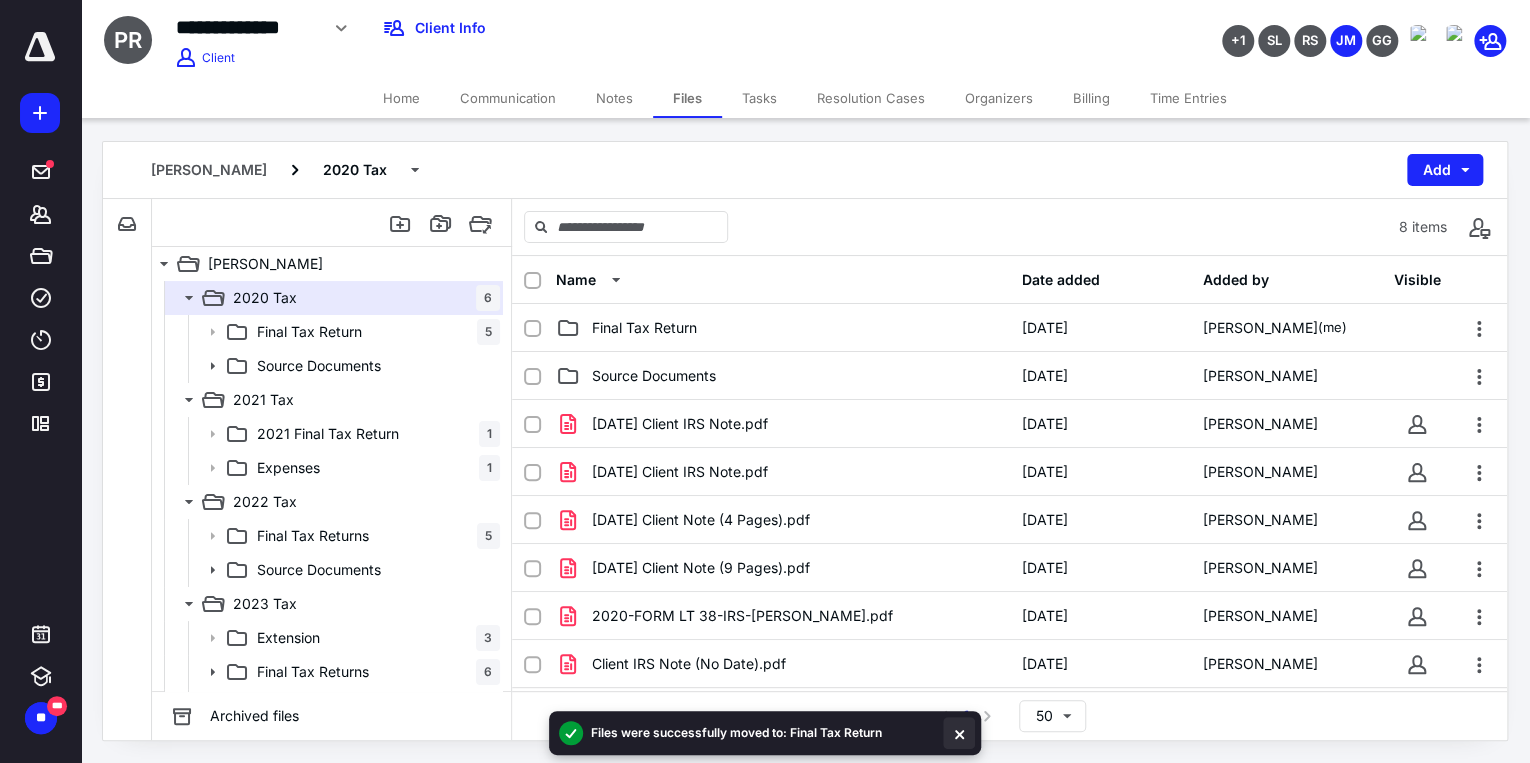 click at bounding box center [959, 733] 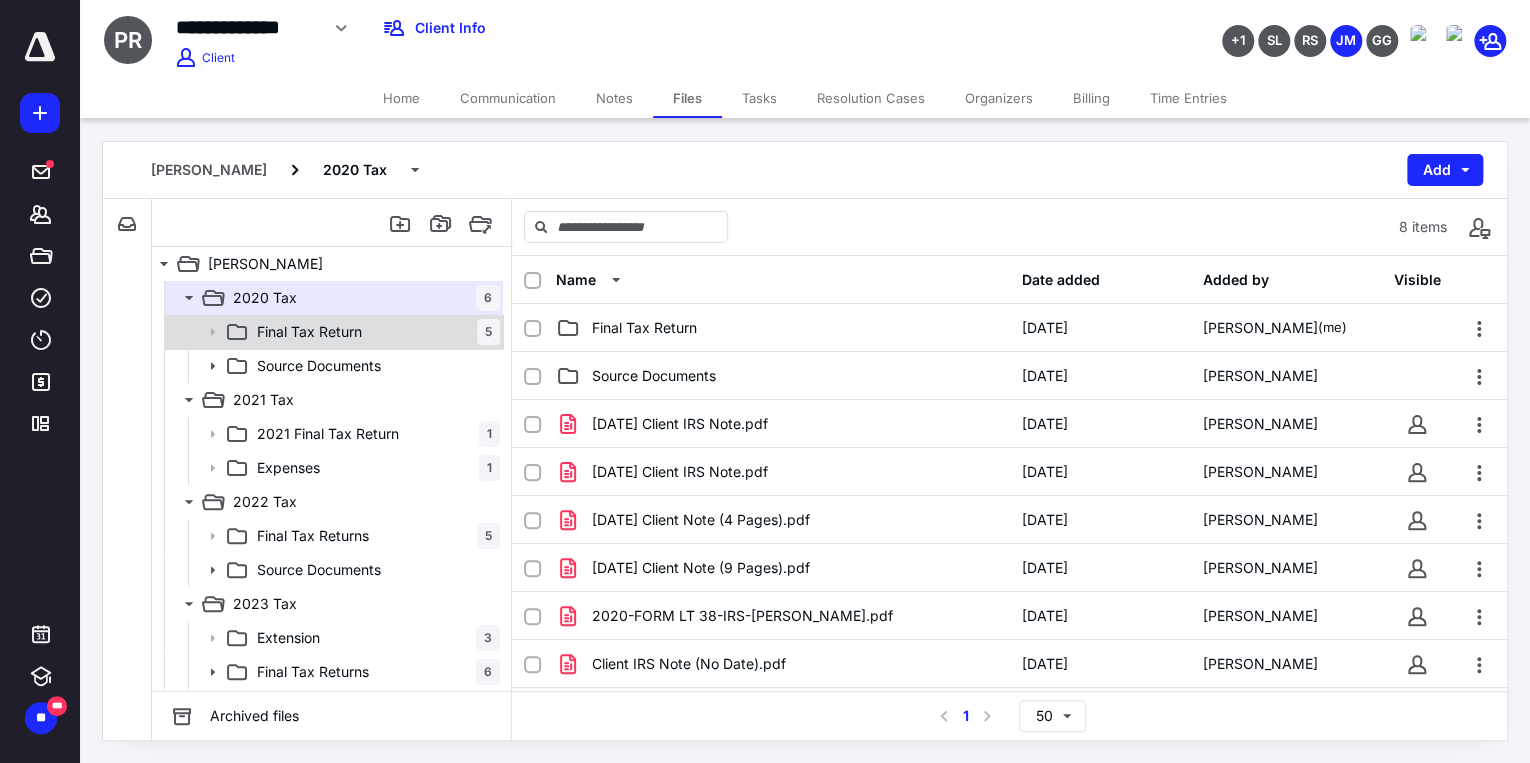 click on "Final Tax Return 5" at bounding box center [374, 332] 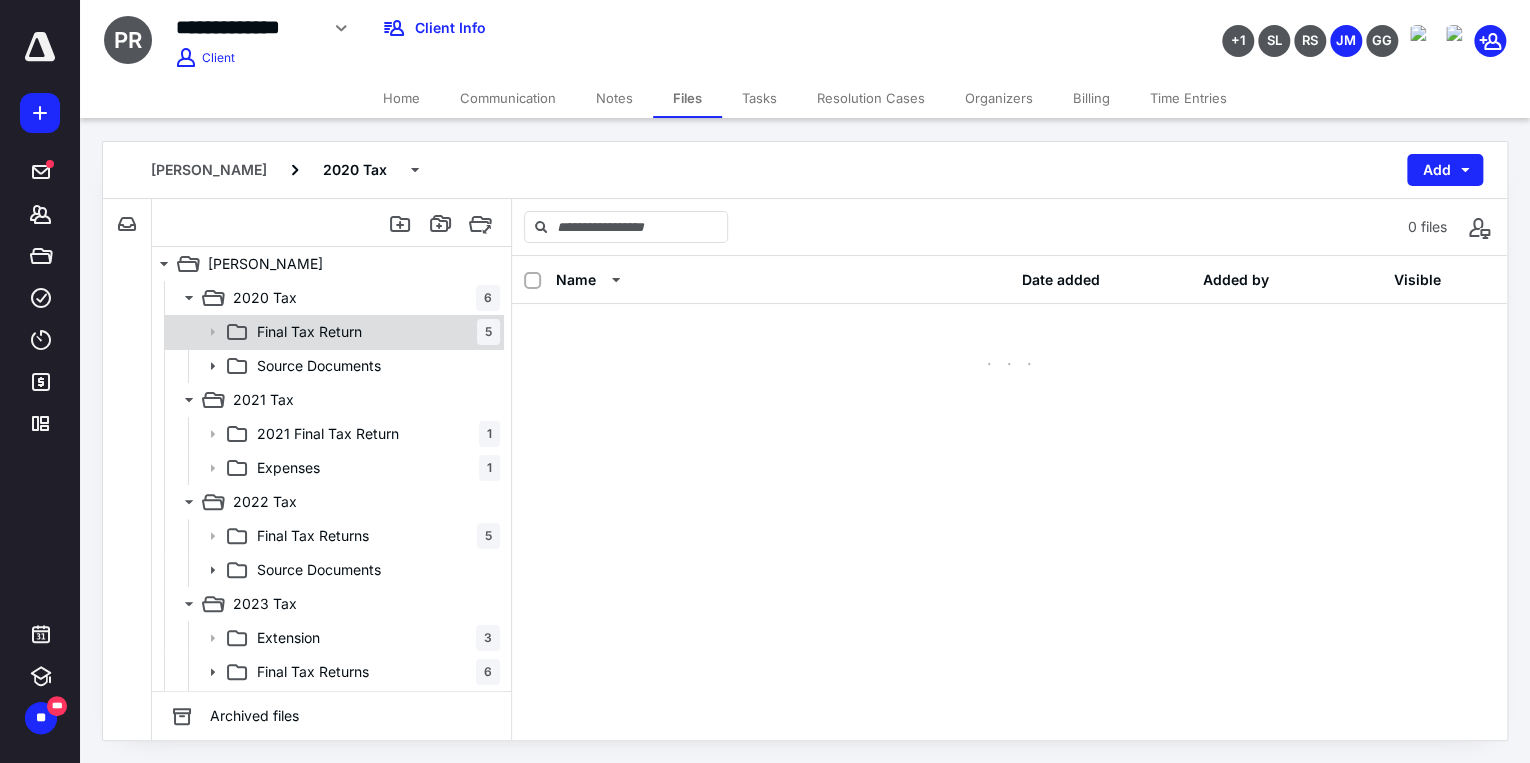 click on "Final Tax Return 5" at bounding box center (374, 332) 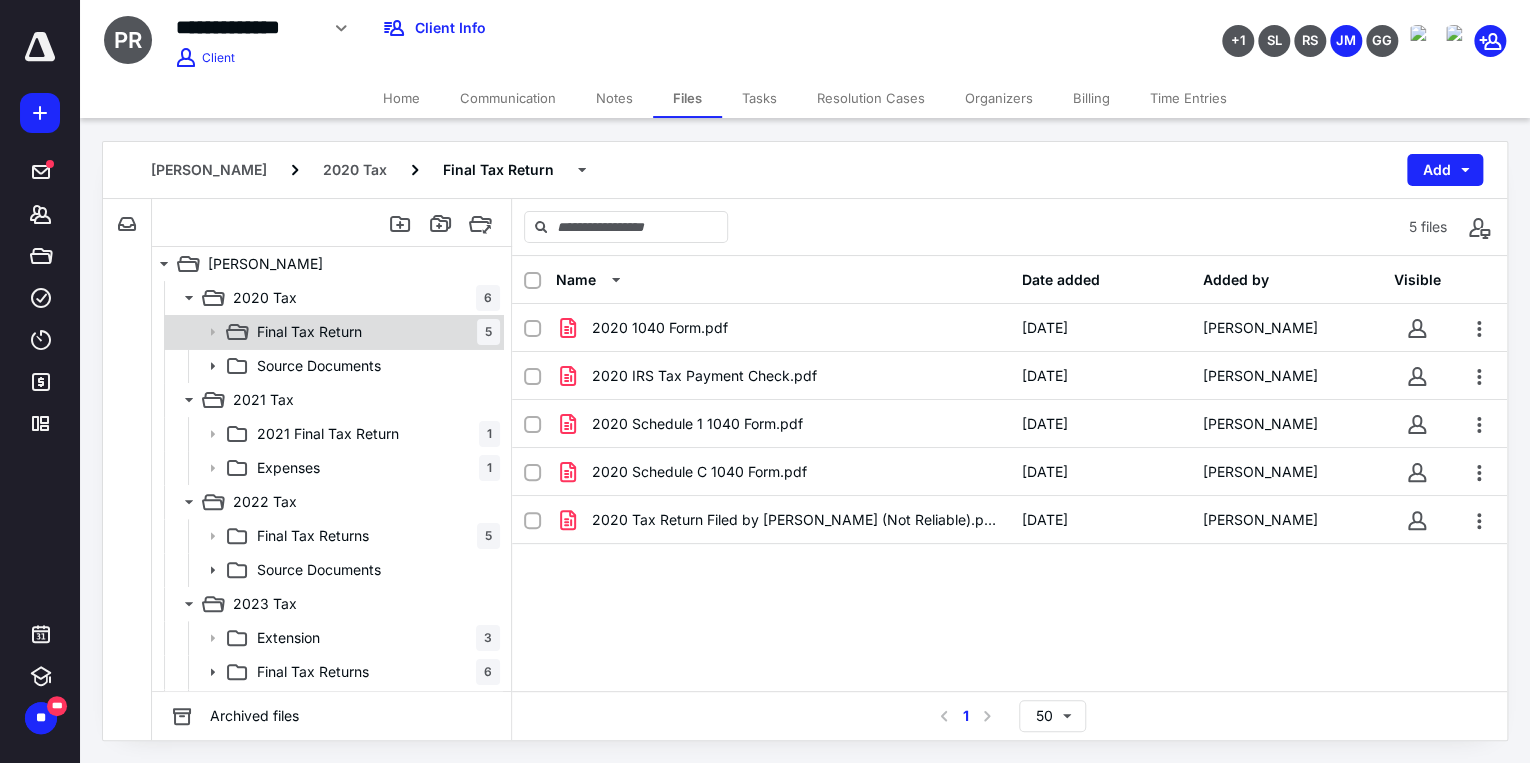 click on "Final Tax Return" at bounding box center [309, 332] 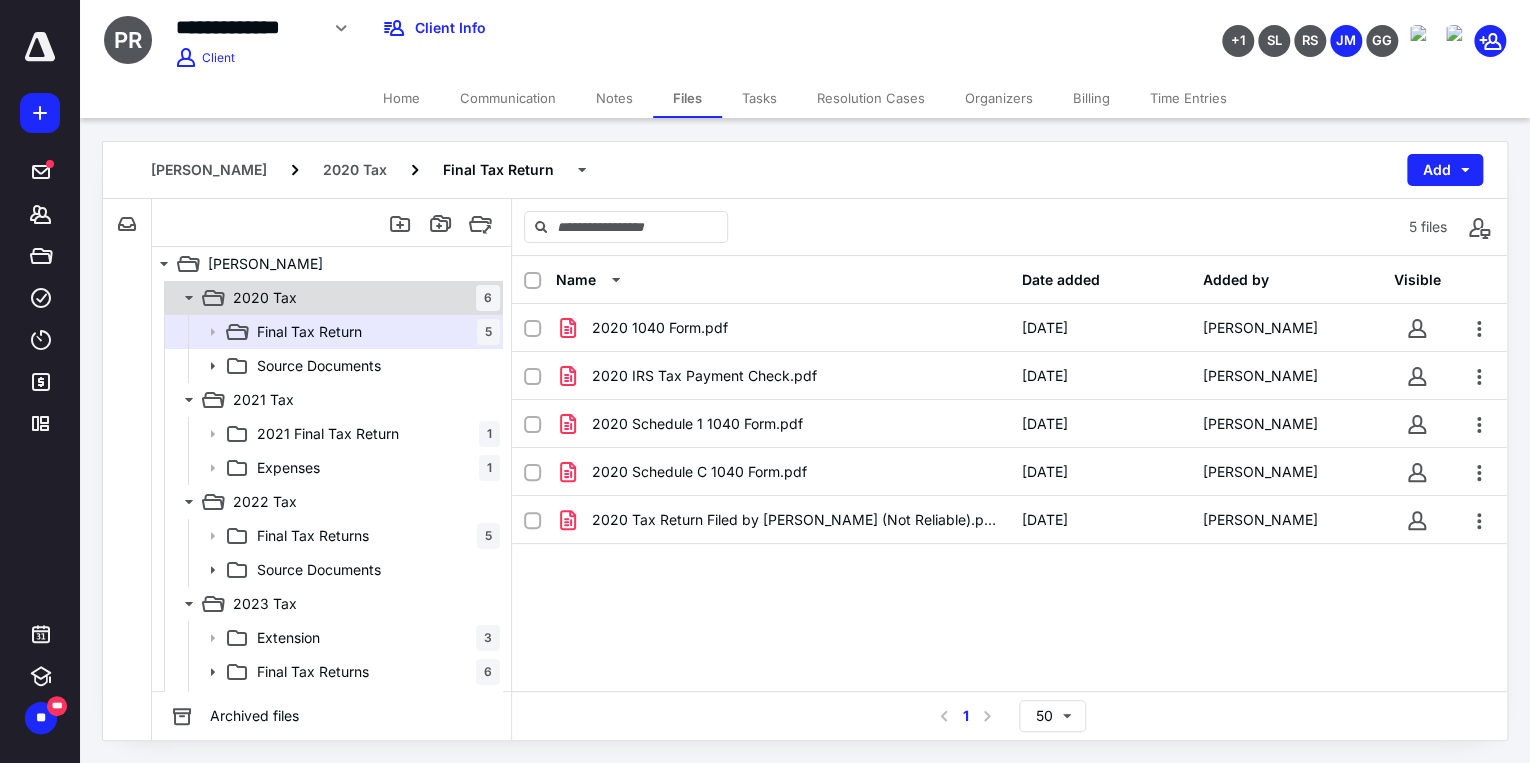 click on "2020 Tax 6" at bounding box center [332, 298] 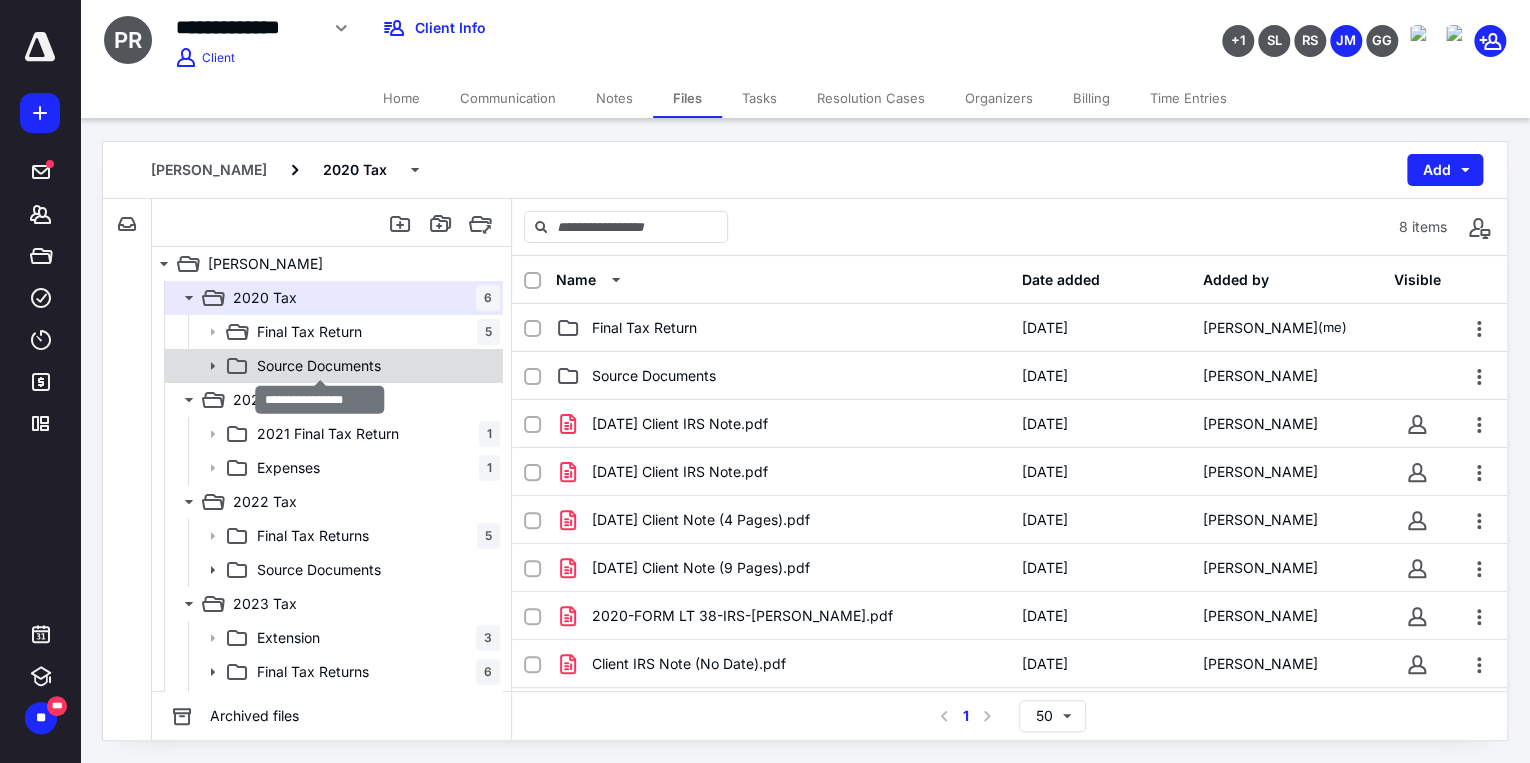 click on "Source Documents" at bounding box center [319, 366] 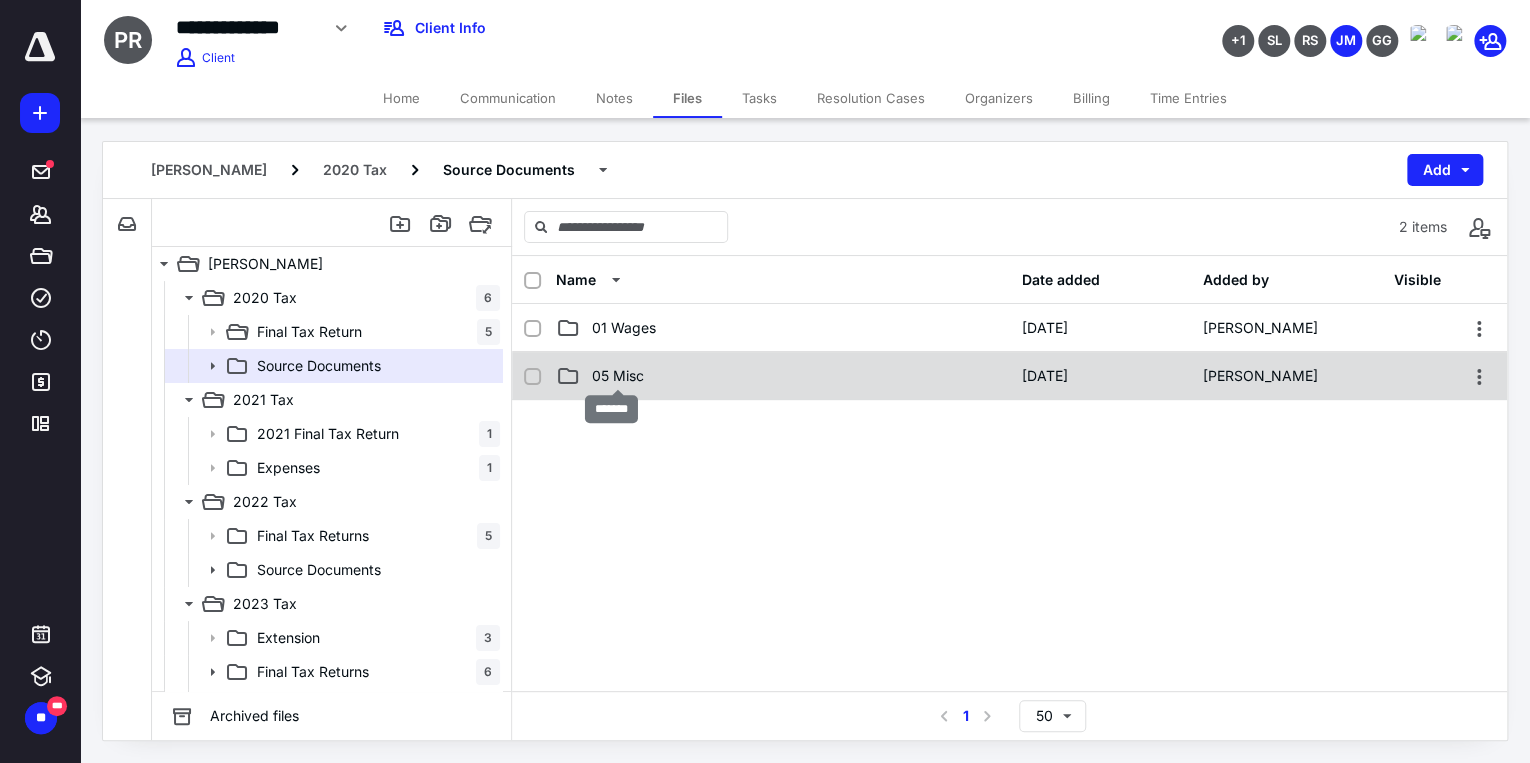 click on "05 Misc" at bounding box center (618, 376) 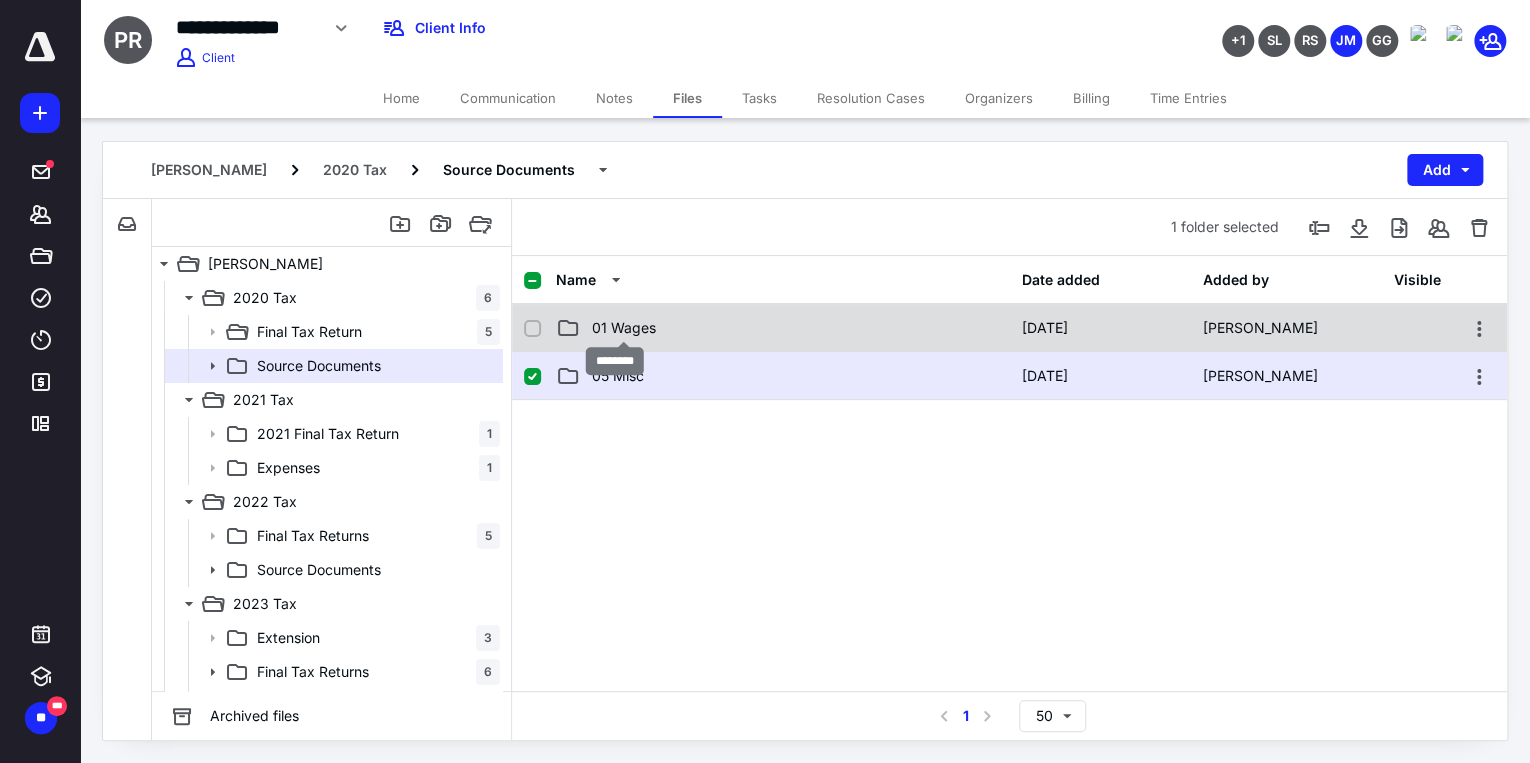 click on "01 Wages" at bounding box center (624, 328) 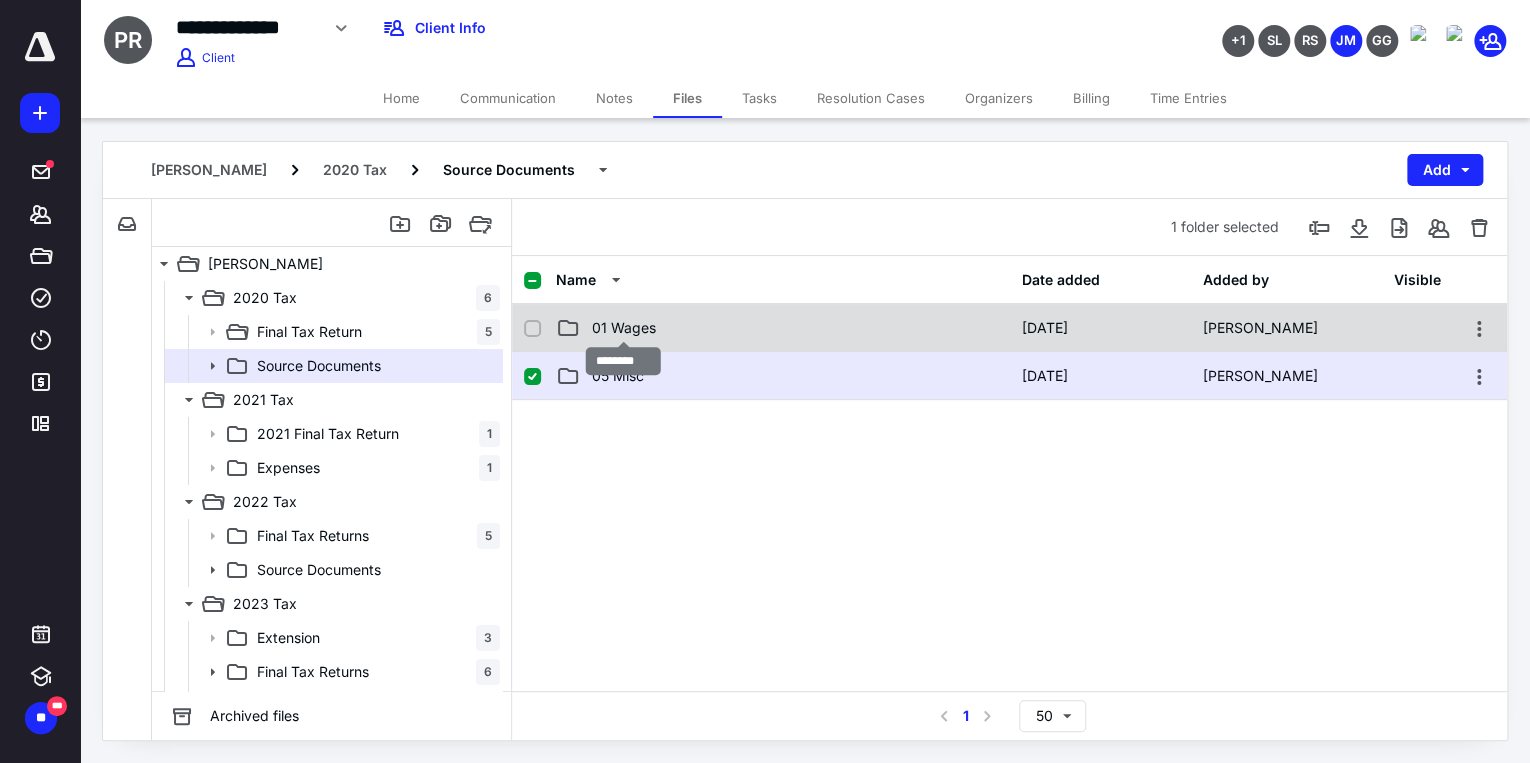 click on "01 Wages" at bounding box center (624, 328) 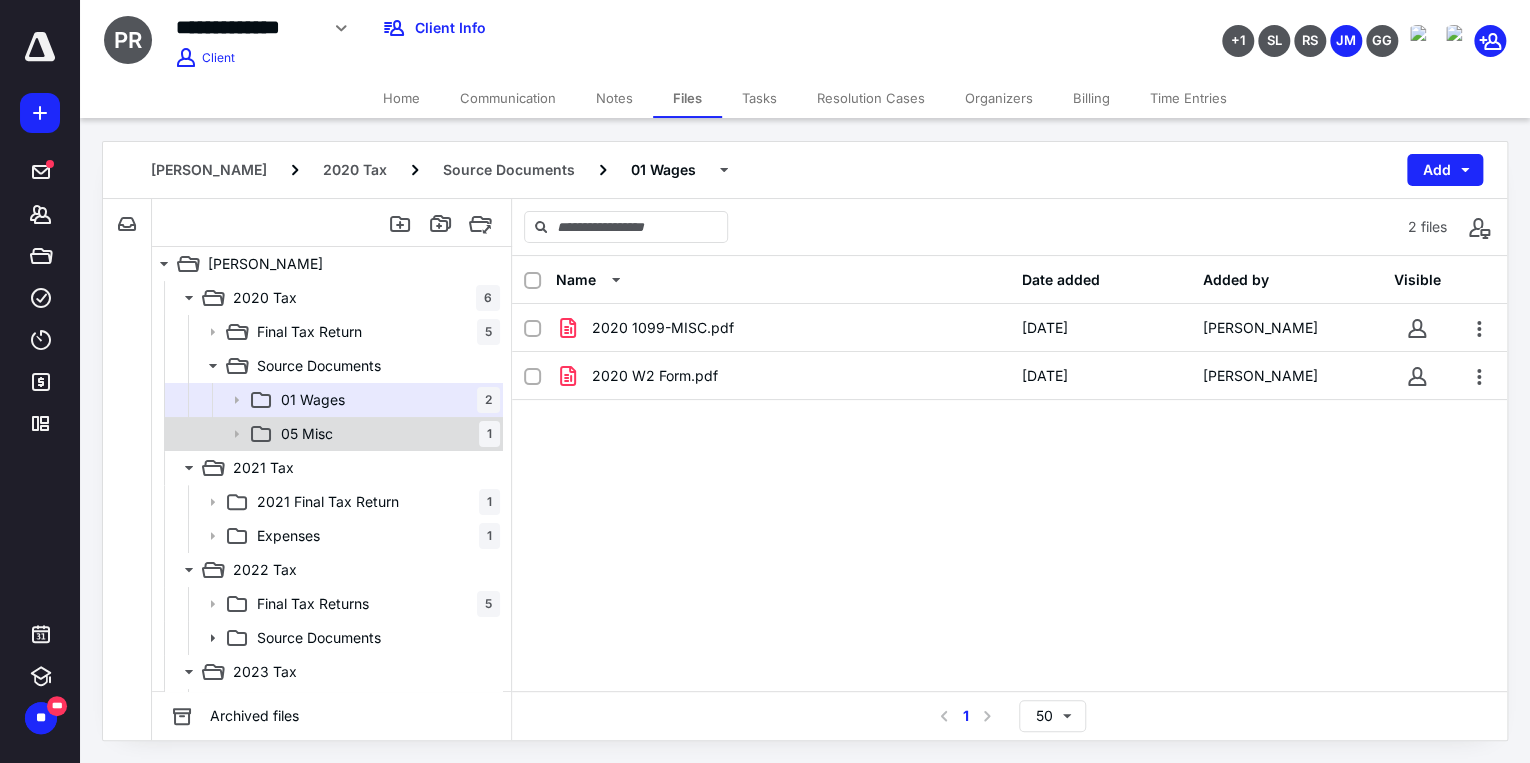 click on "05 Misc 1" at bounding box center [386, 434] 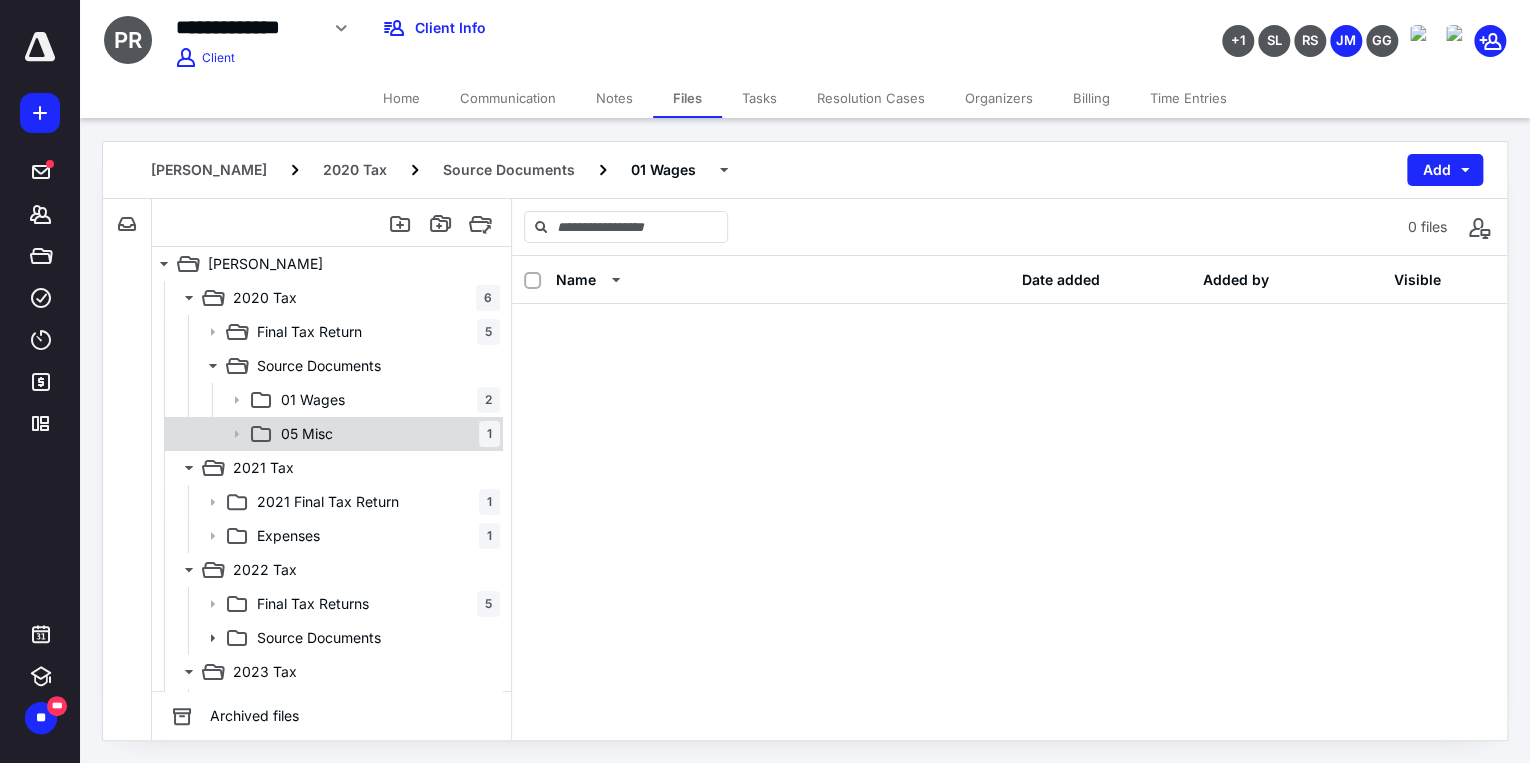 click on "05 Misc 1" at bounding box center (386, 434) 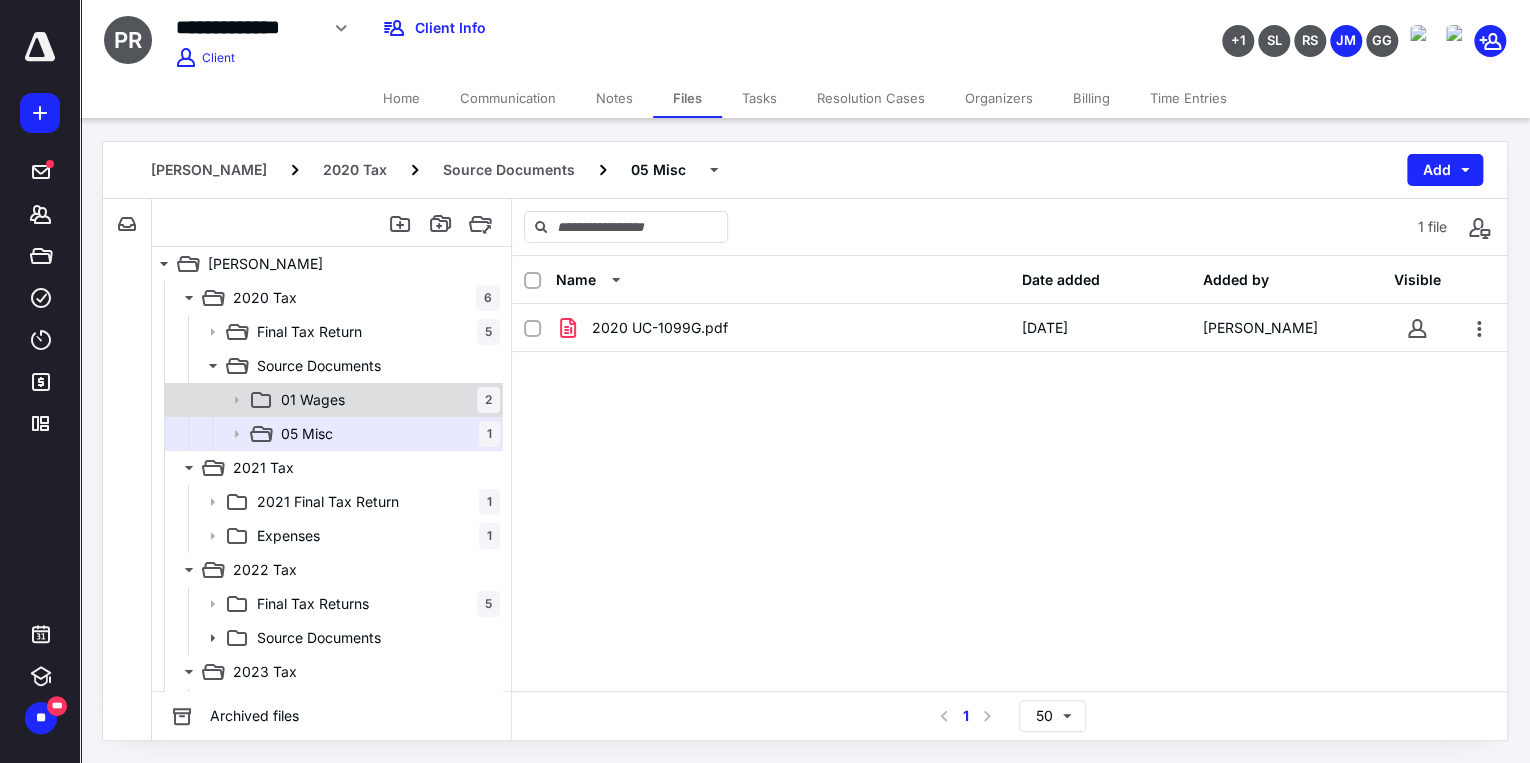 click on "01 Wages 2" at bounding box center (386, 400) 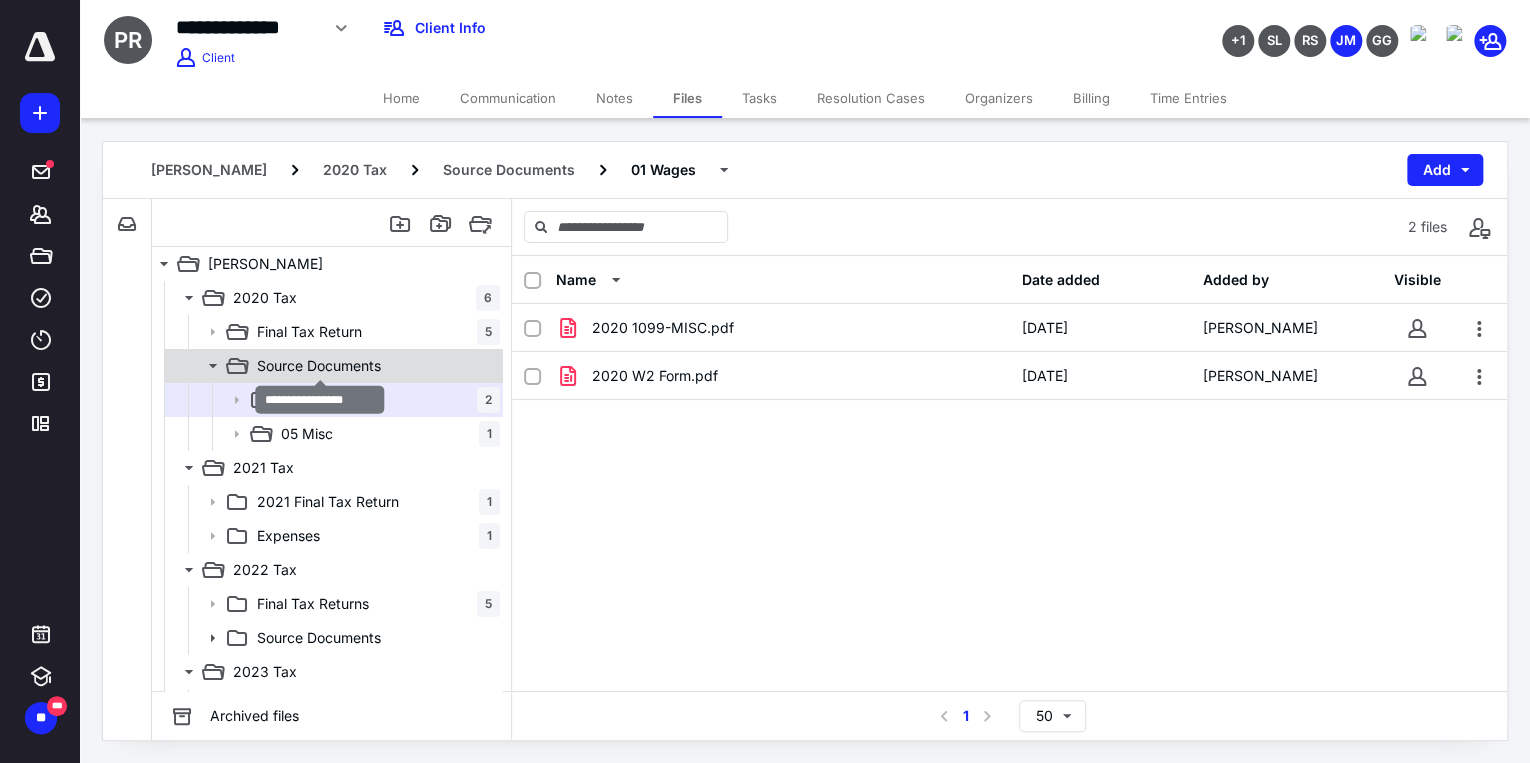 click on "Source Documents" at bounding box center (319, 366) 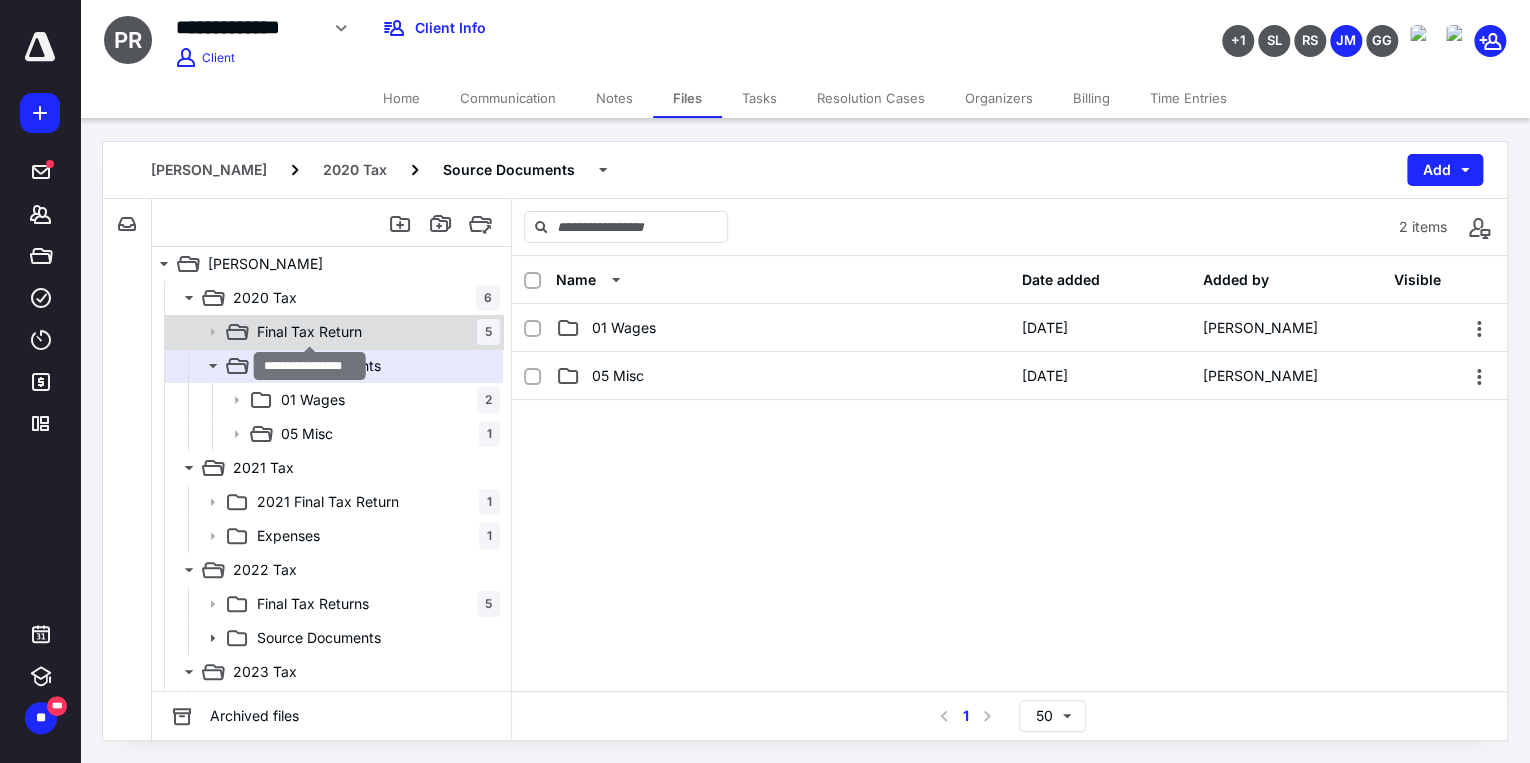 click on "Final Tax Return" at bounding box center [309, 332] 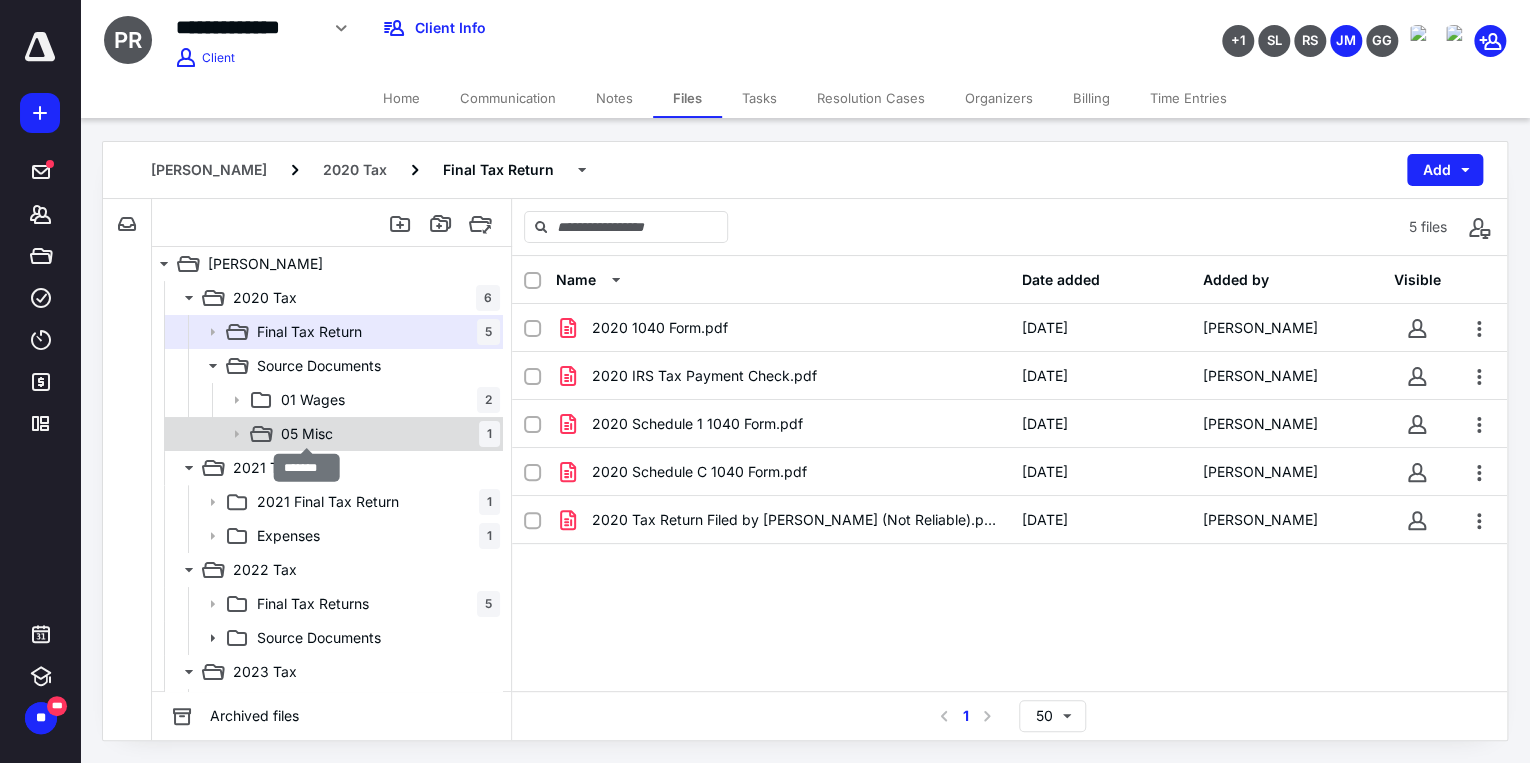 click on "05 Misc" at bounding box center (307, 434) 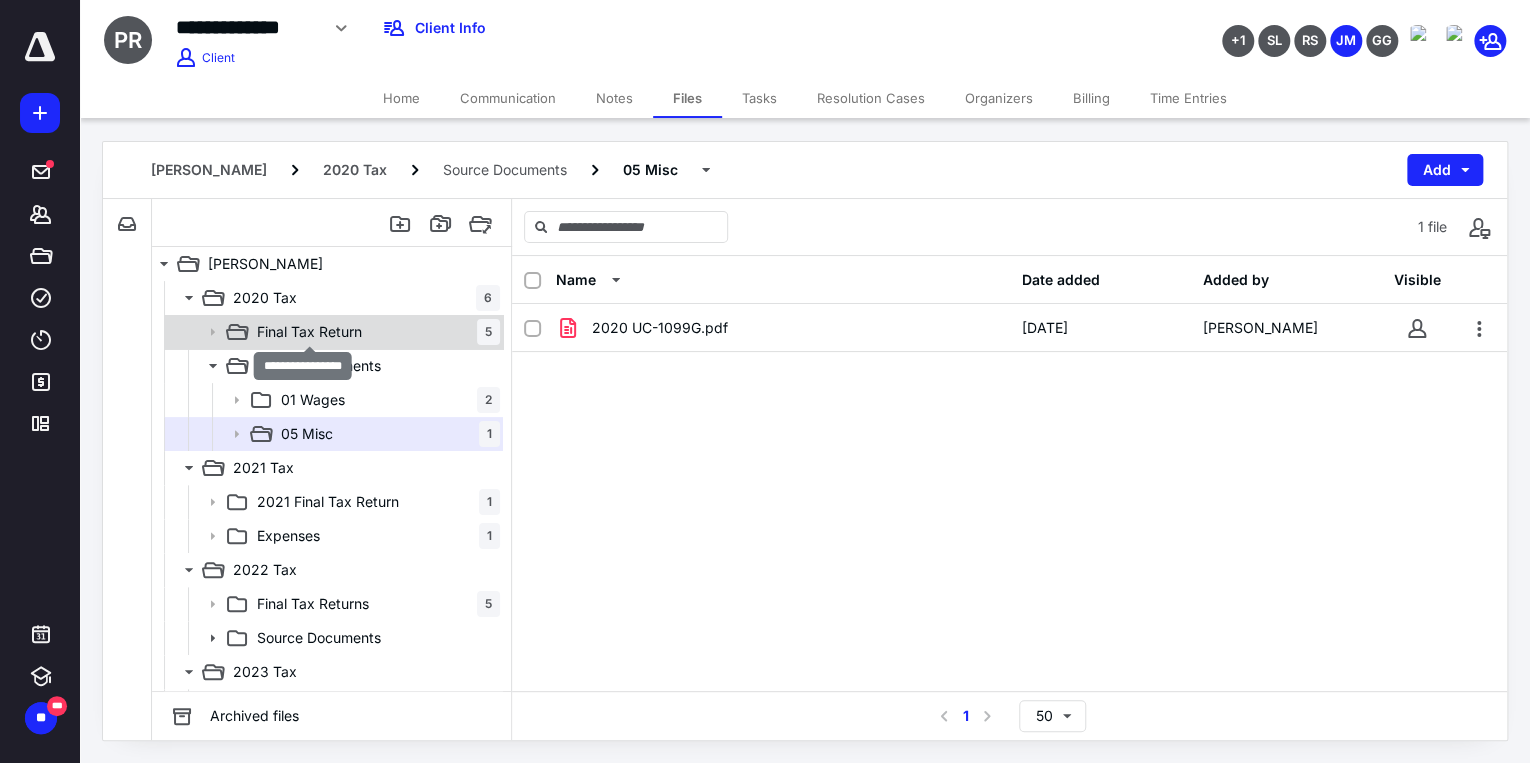 click on "Final Tax Return" at bounding box center [309, 332] 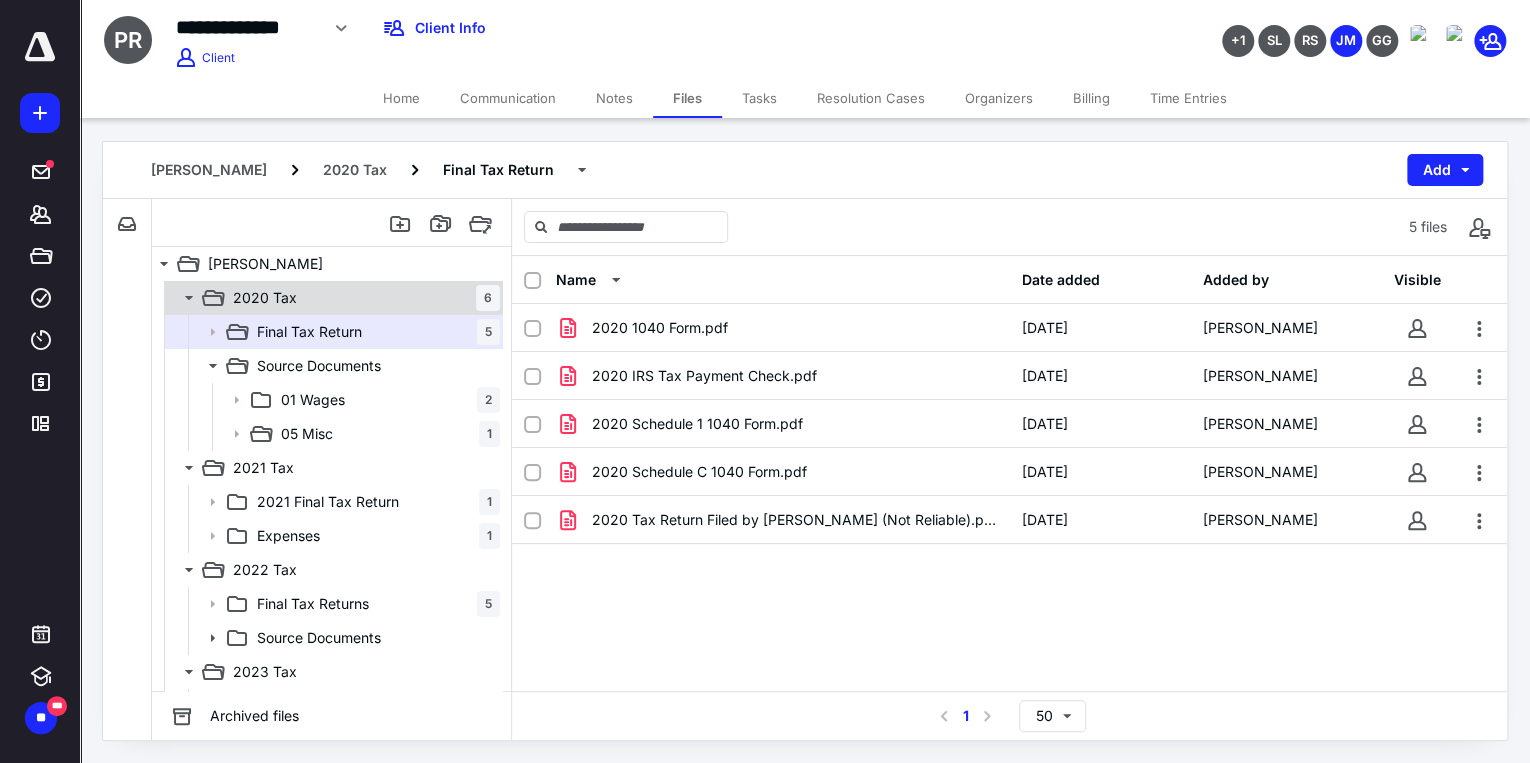 click on "2020 Tax 6" at bounding box center [362, 298] 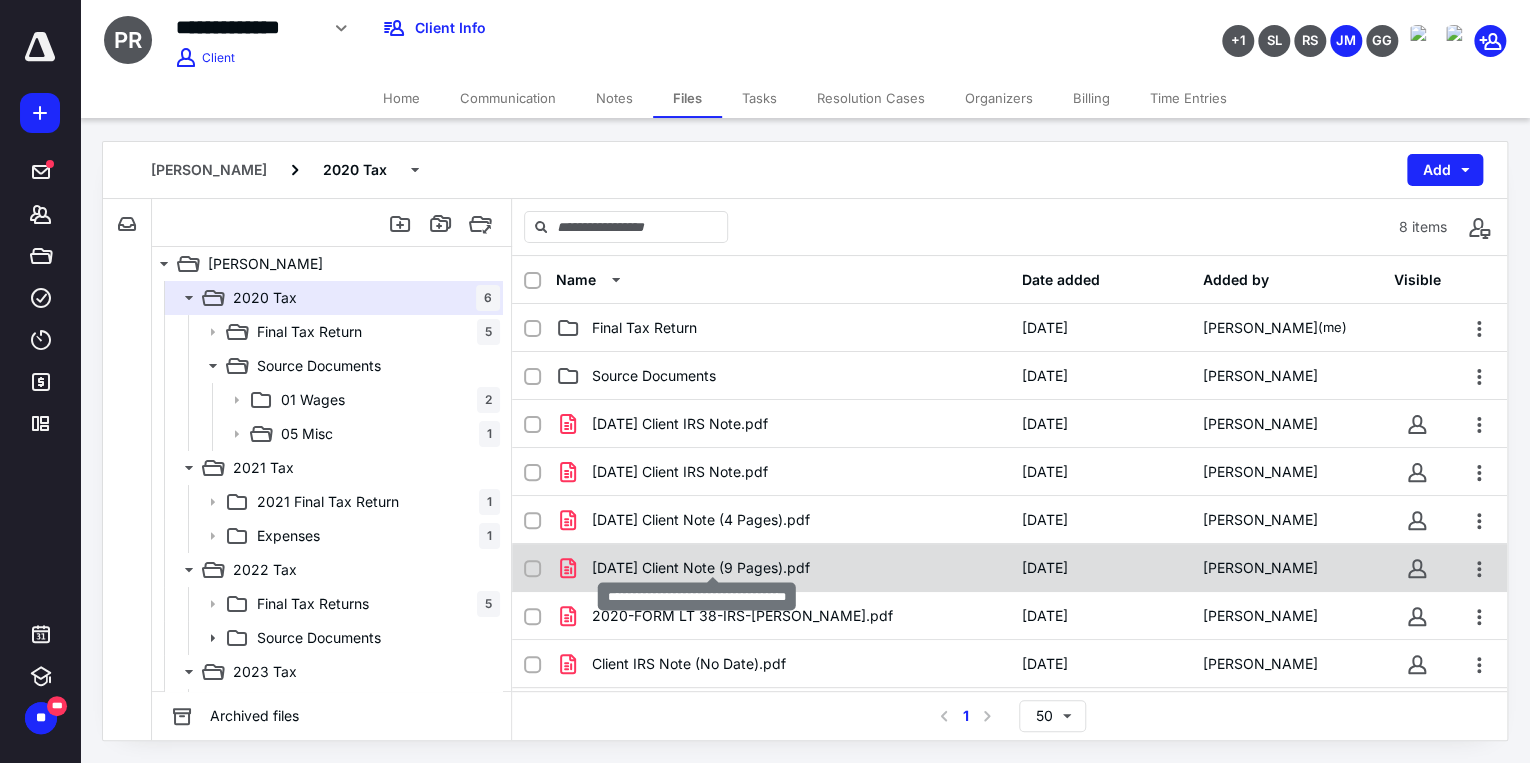 scroll, scrollTop: 8, scrollLeft: 0, axis: vertical 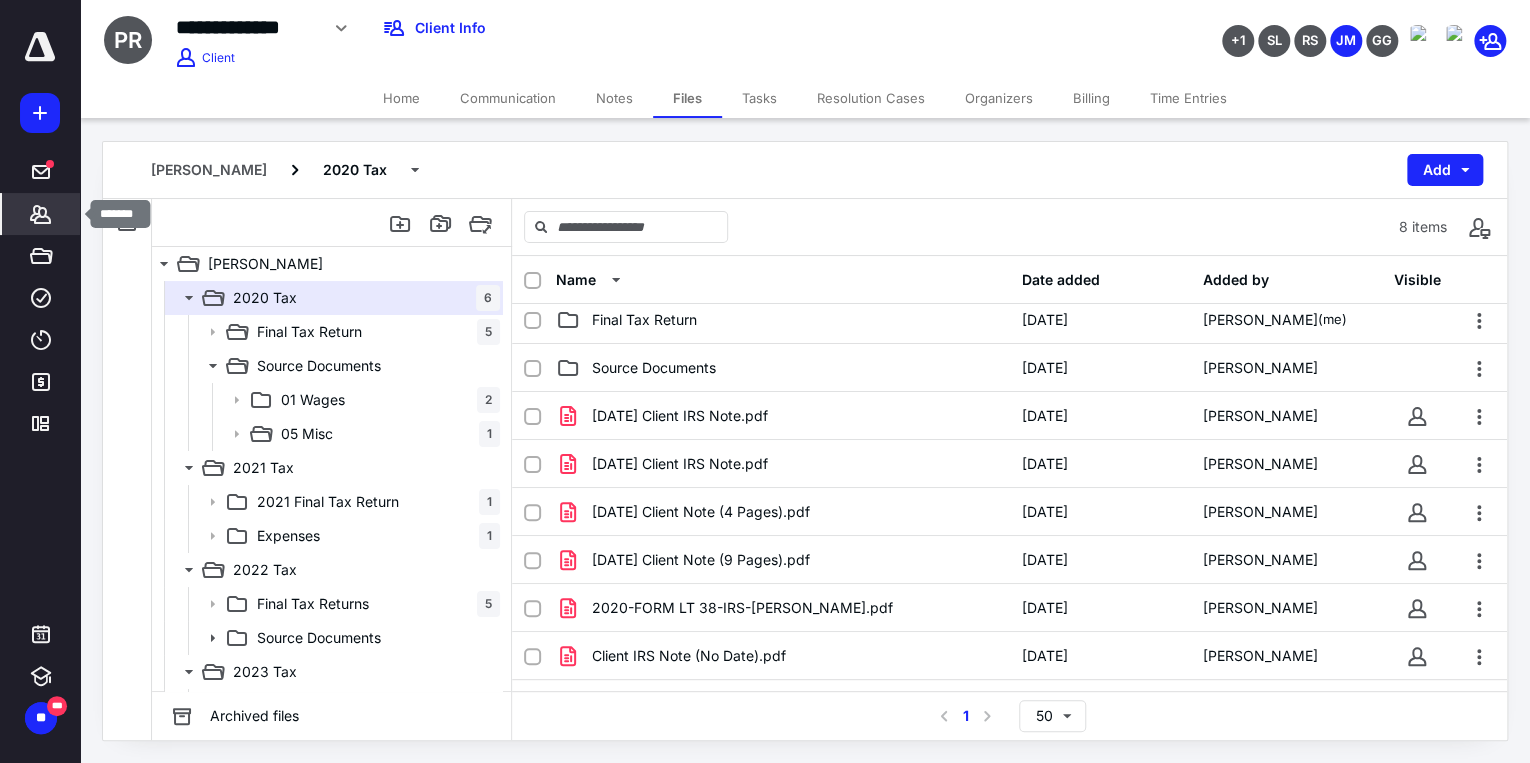 click 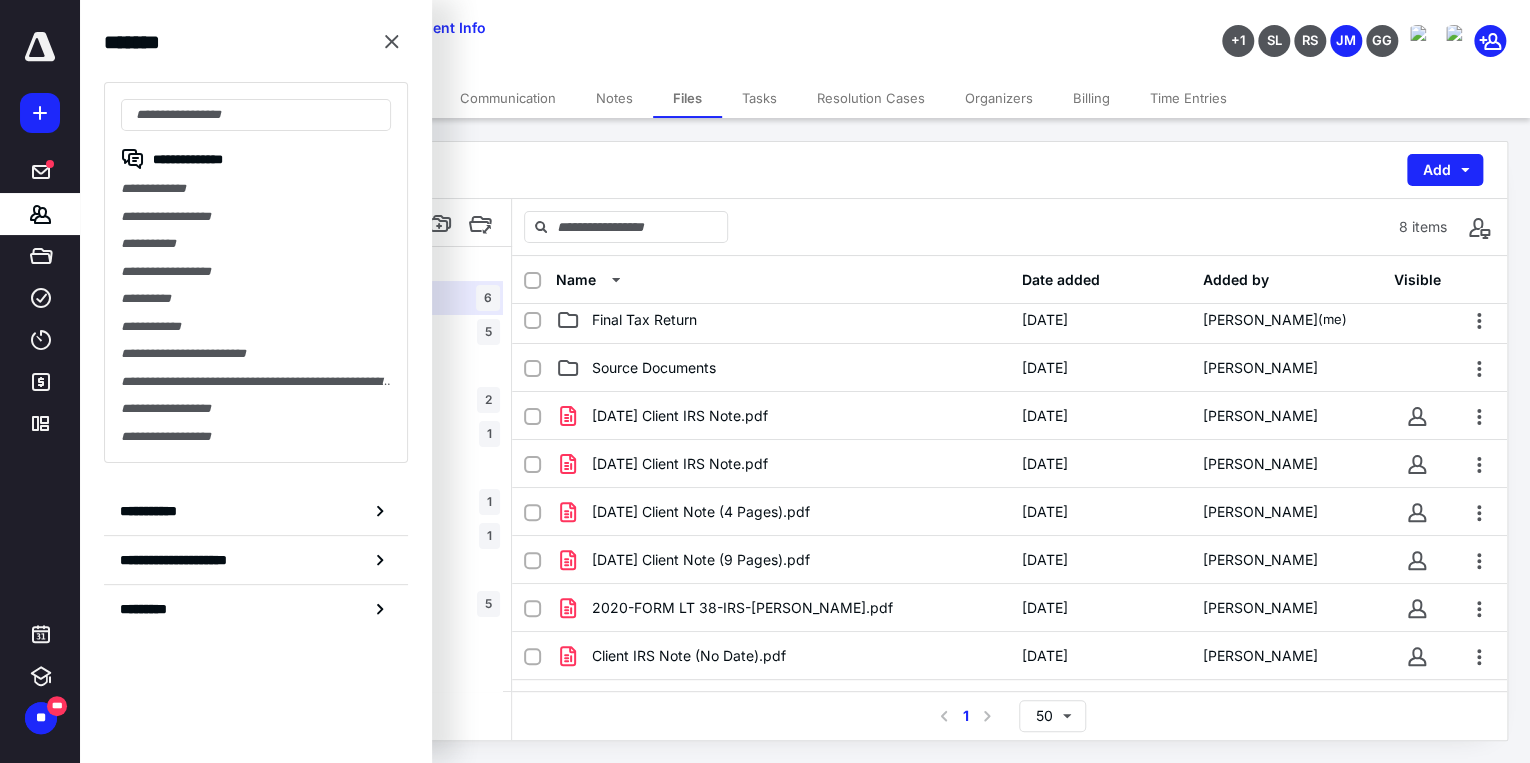 click on "**********" at bounding box center (256, 217) 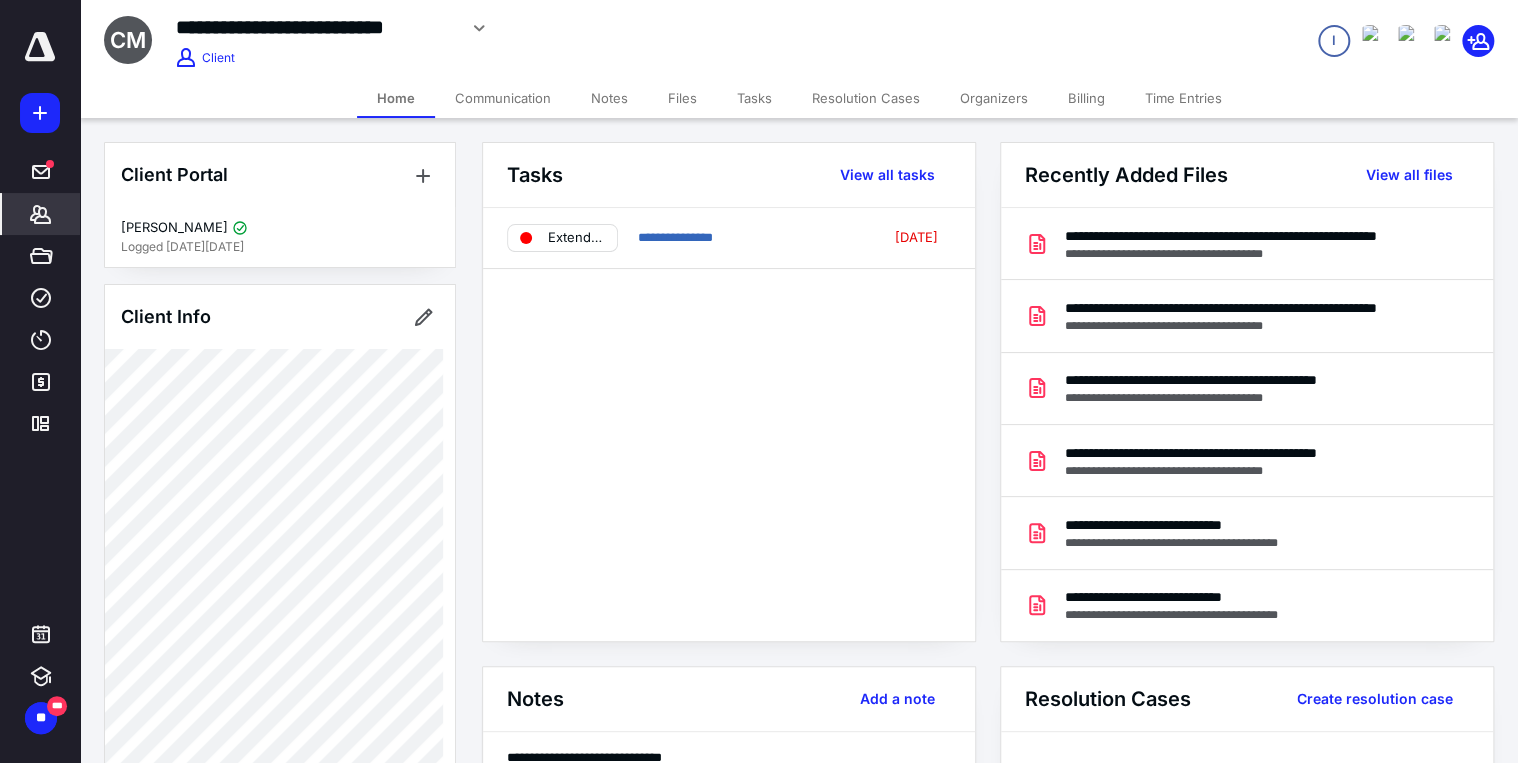 click on "Files" at bounding box center (682, 98) 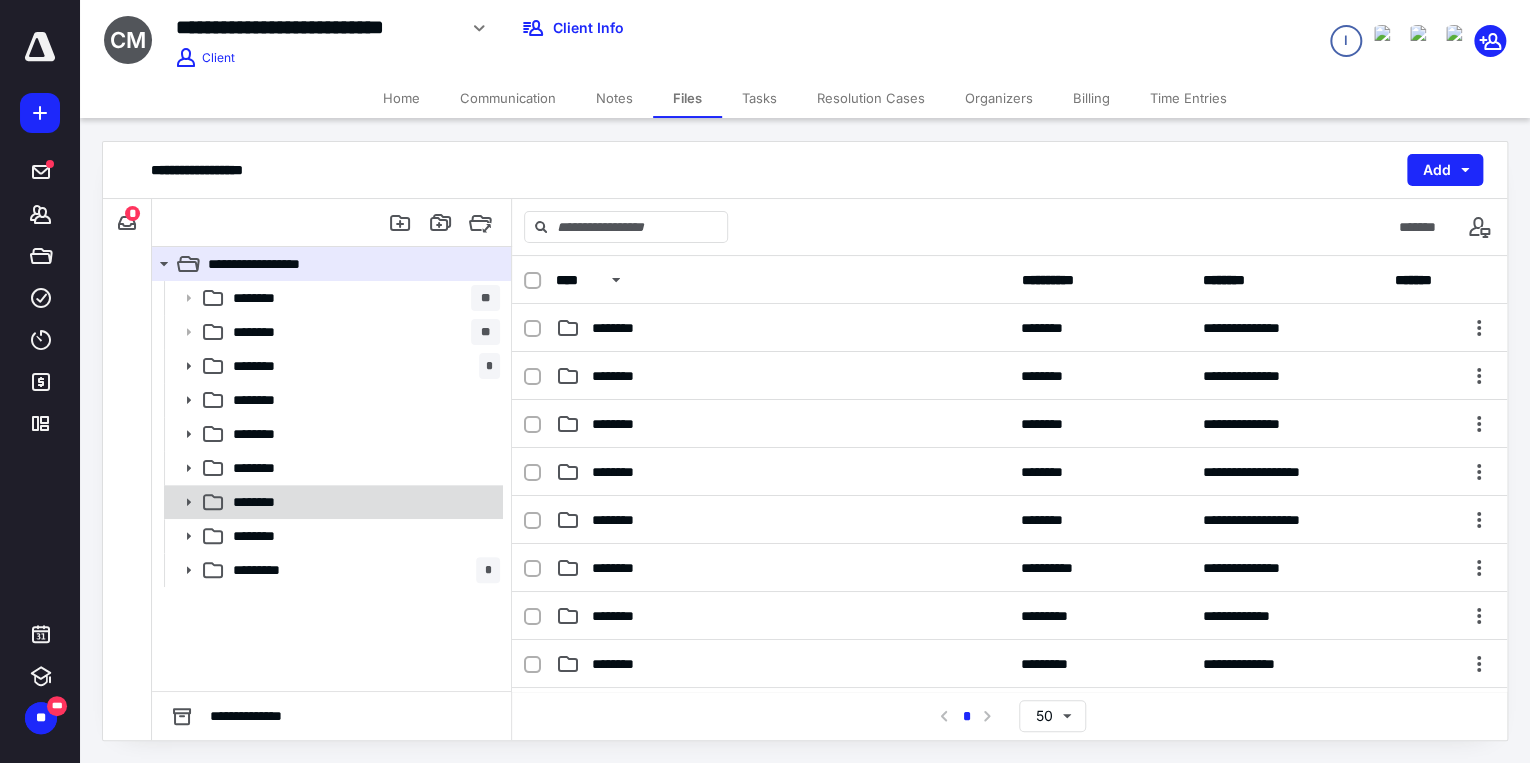 click on "********" at bounding box center [332, 502] 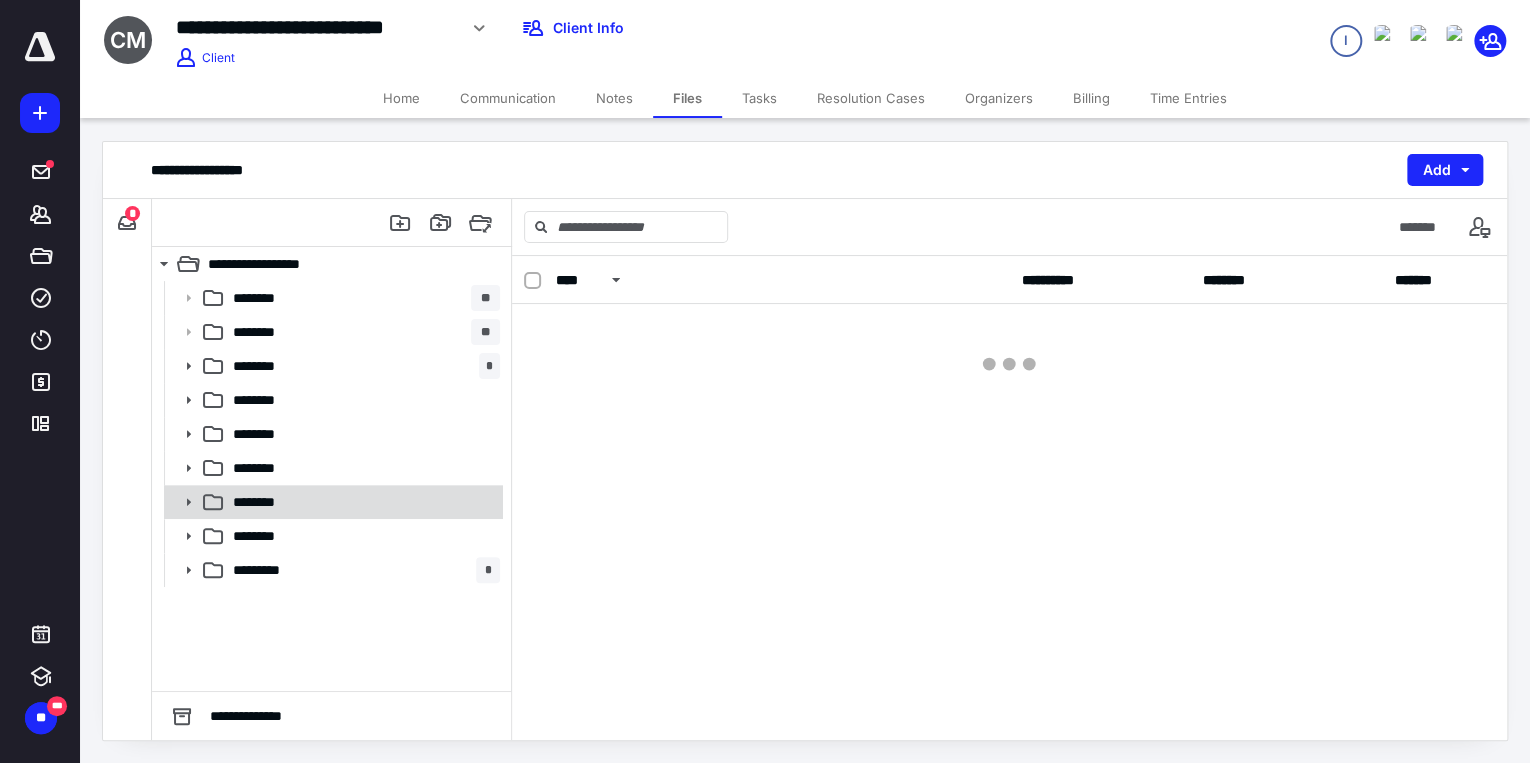 click on "********" at bounding box center (332, 502) 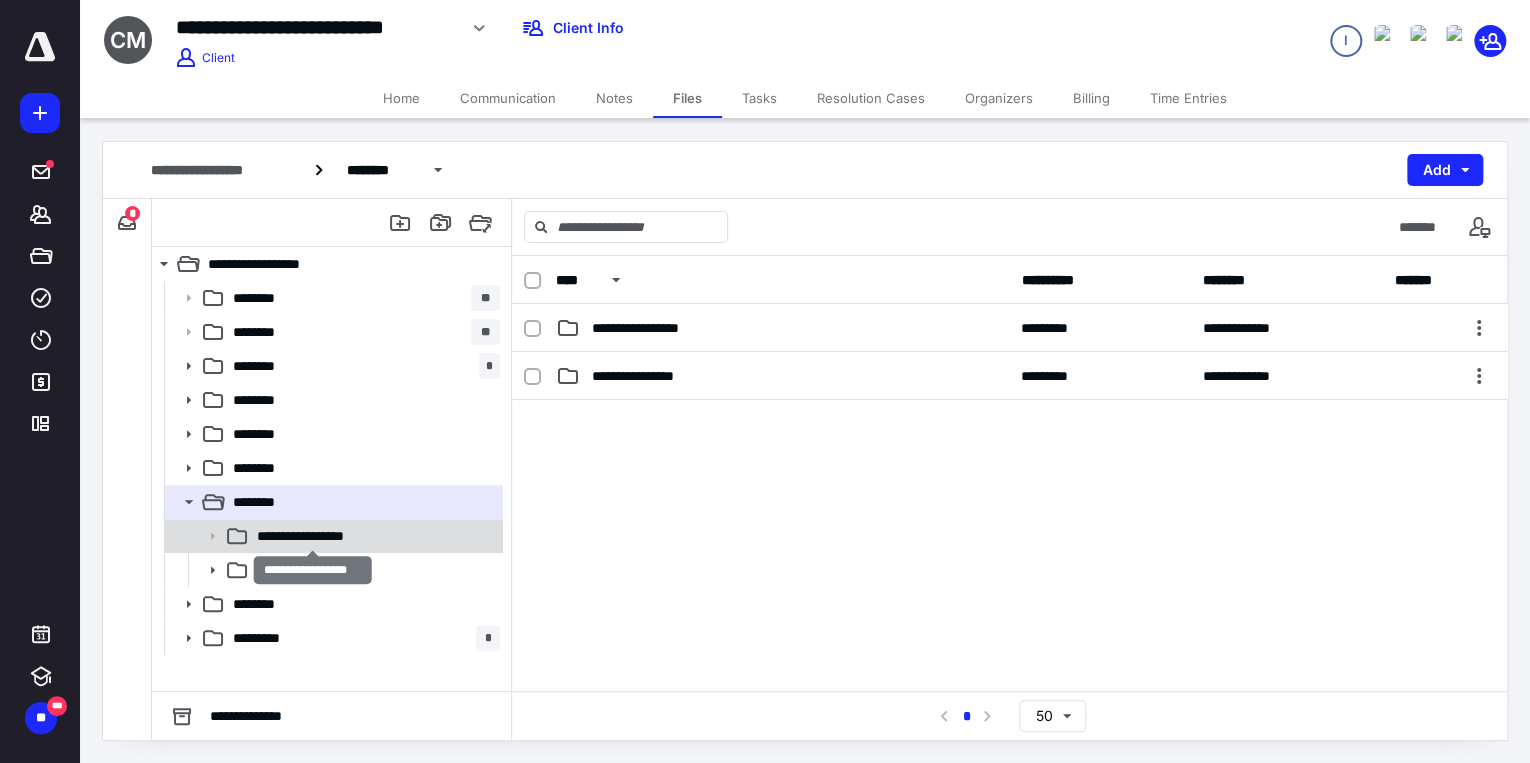 click on "**********" at bounding box center (314, 536) 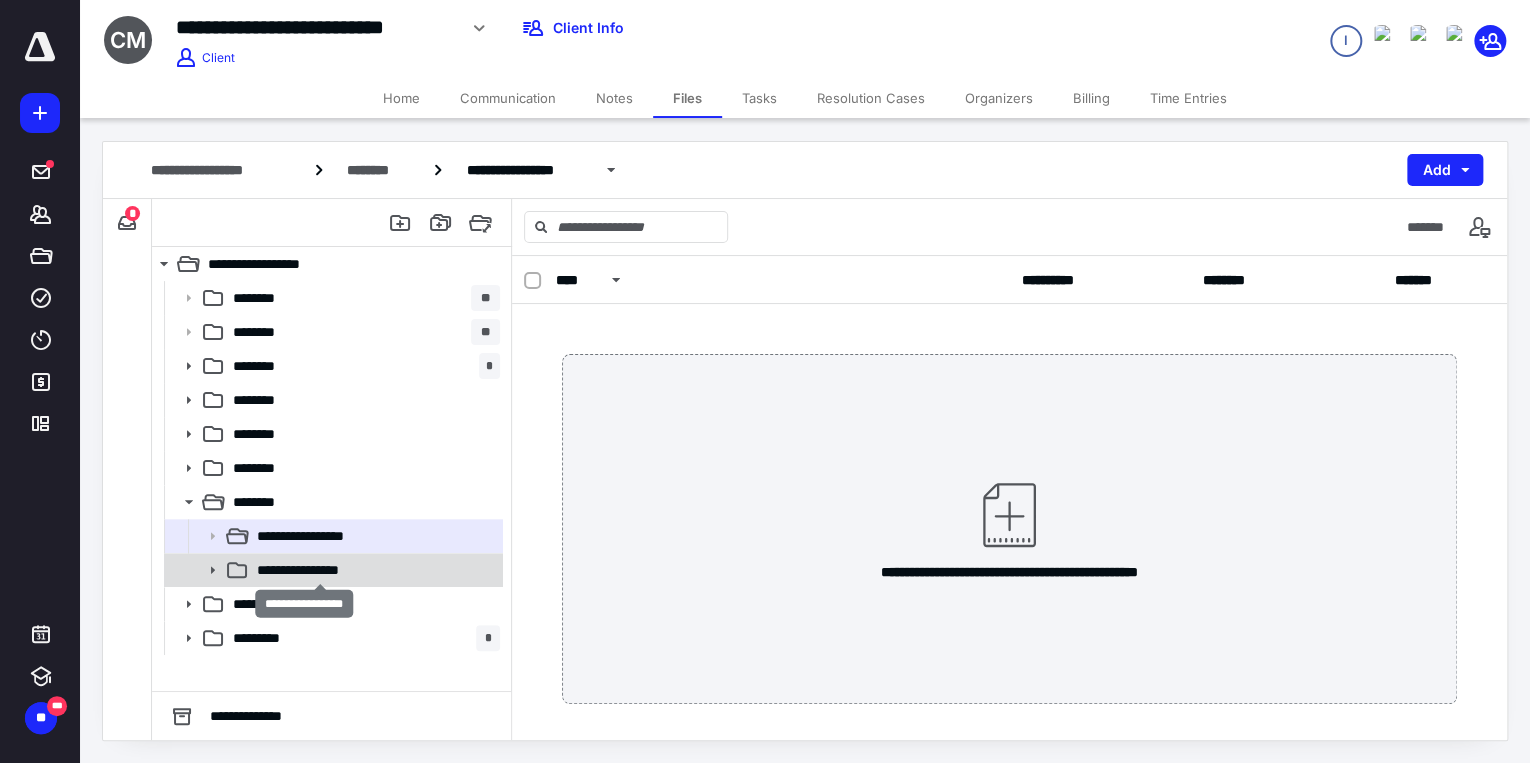 click on "**********" at bounding box center [320, 570] 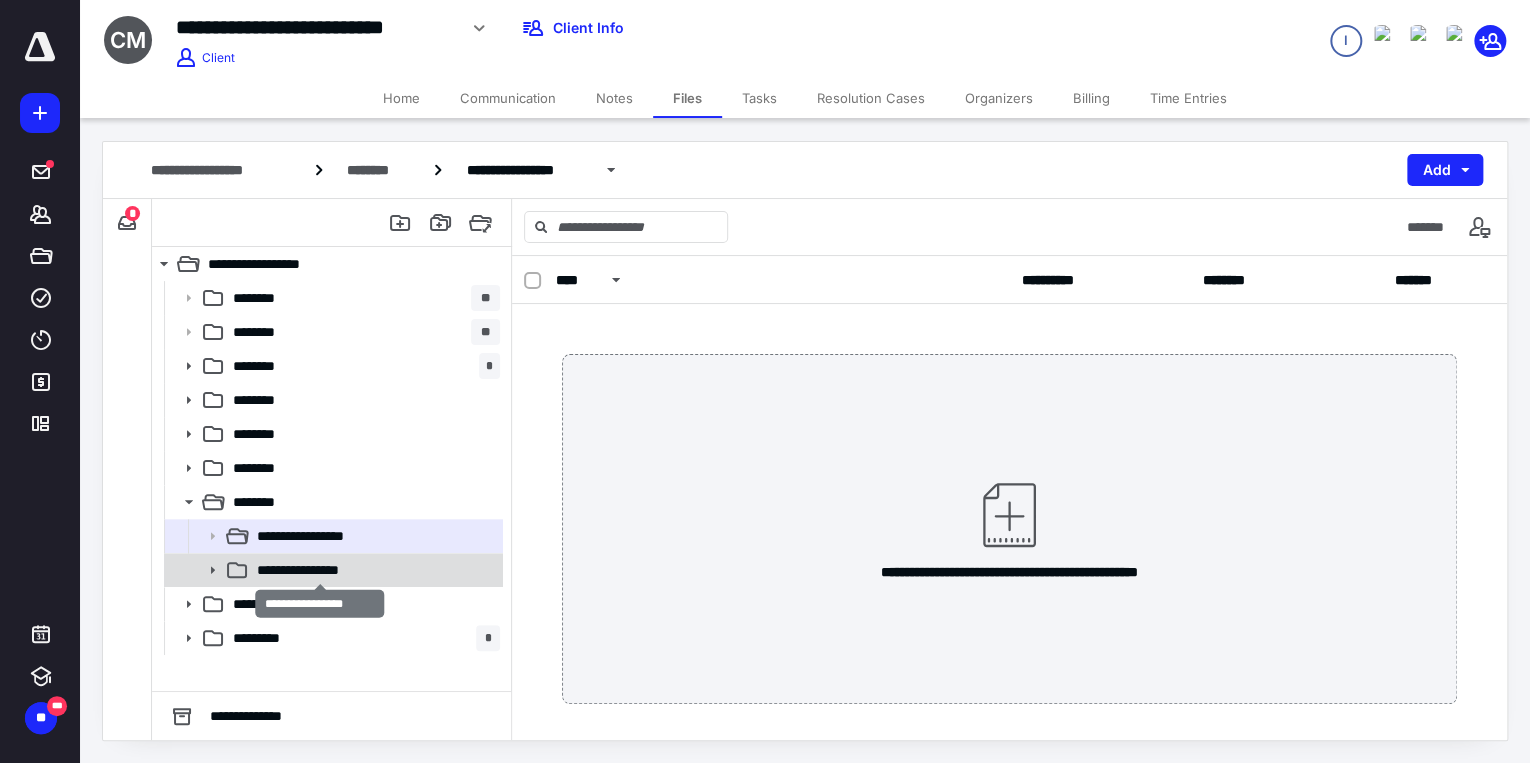 click on "**********" at bounding box center (320, 570) 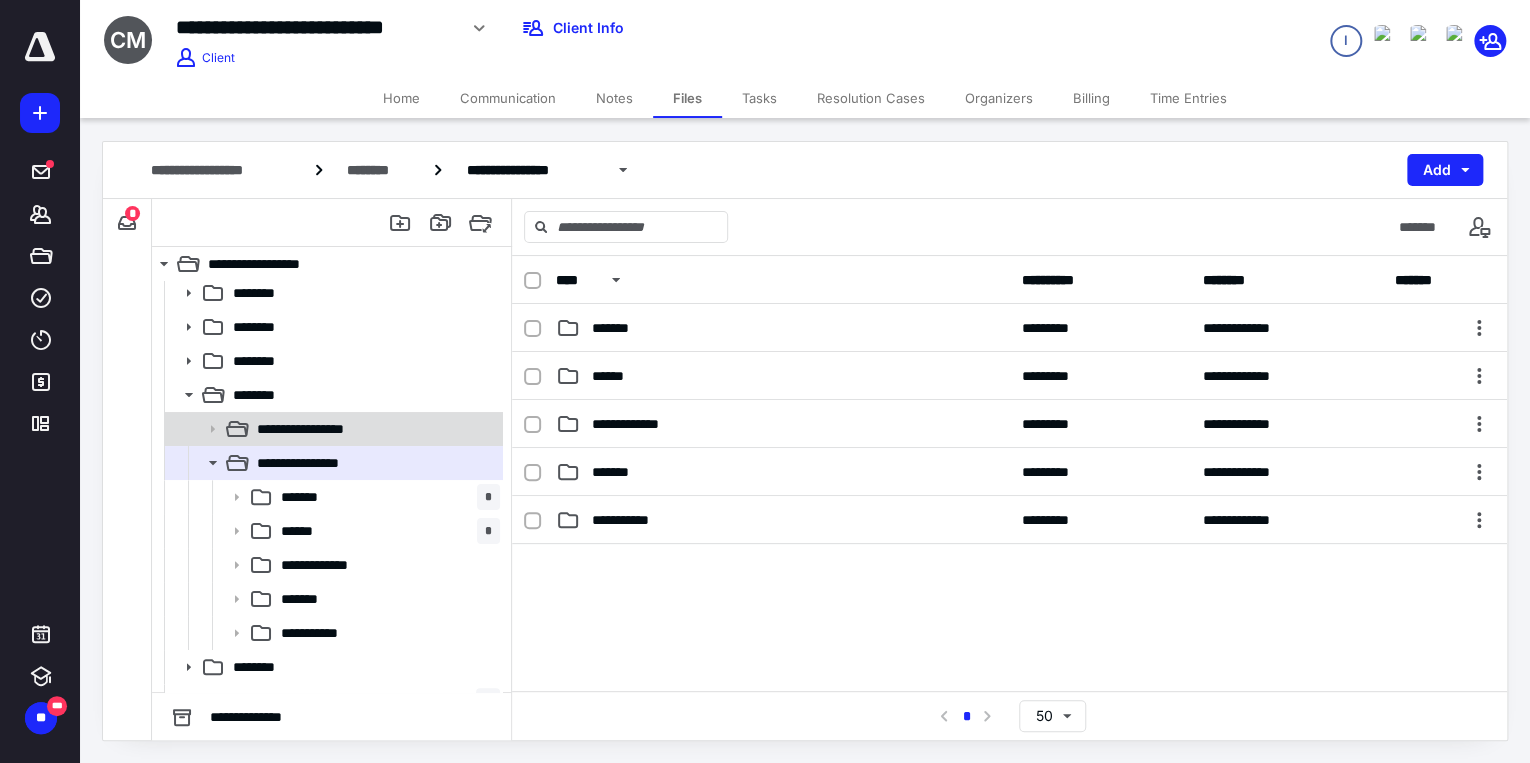 scroll, scrollTop: 132, scrollLeft: 0, axis: vertical 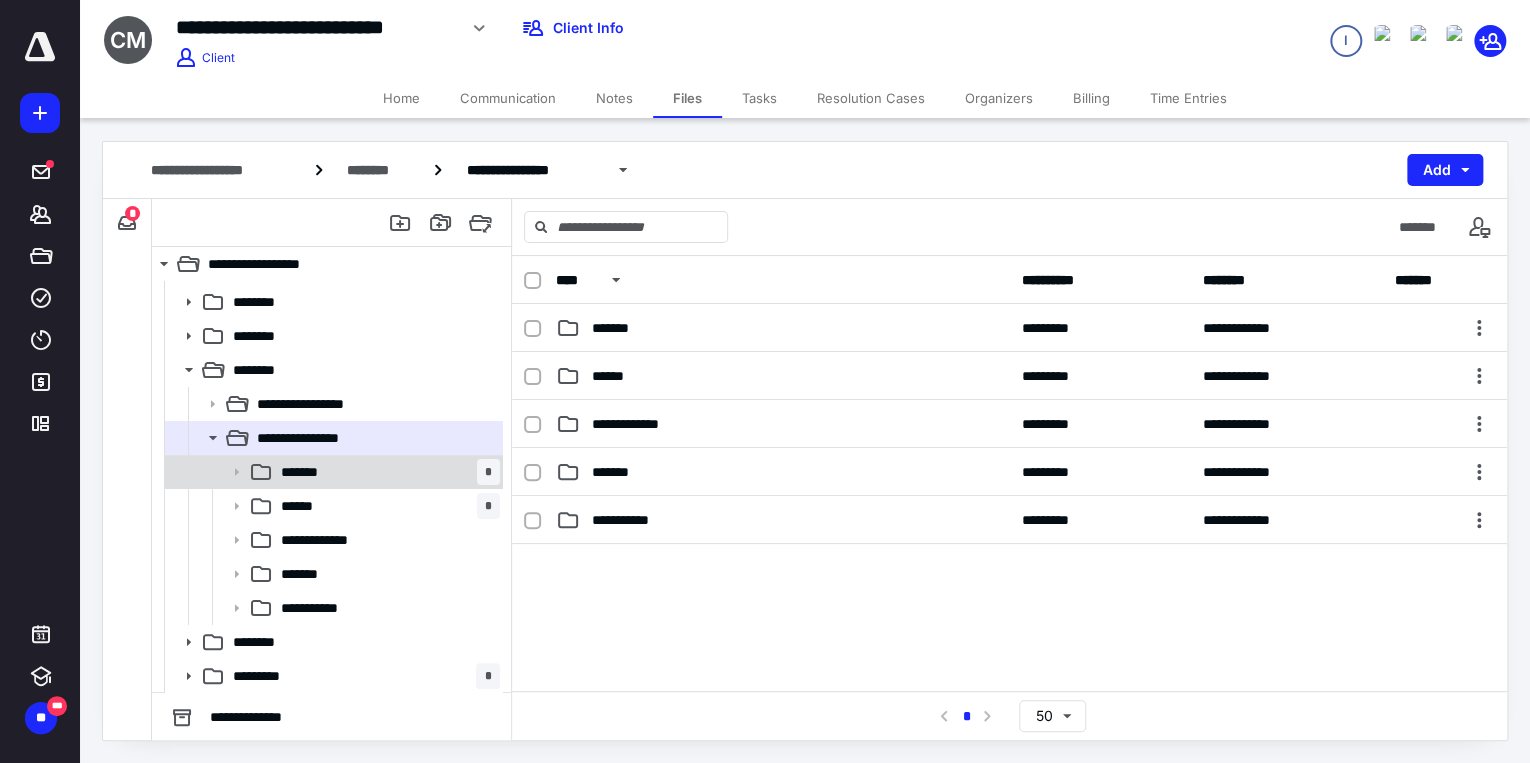 click on "******* *" at bounding box center [386, 472] 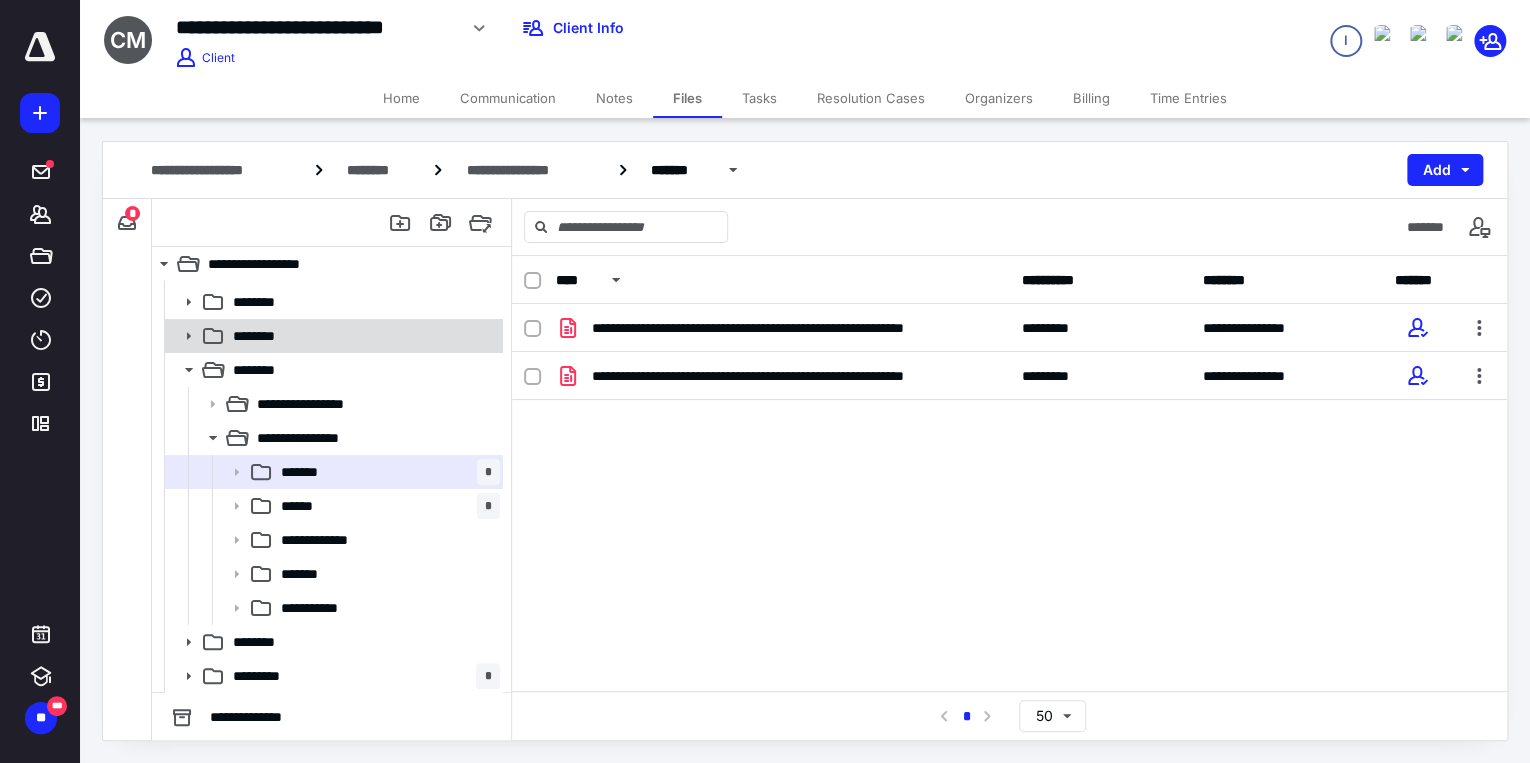 click on "********" at bounding box center [362, 336] 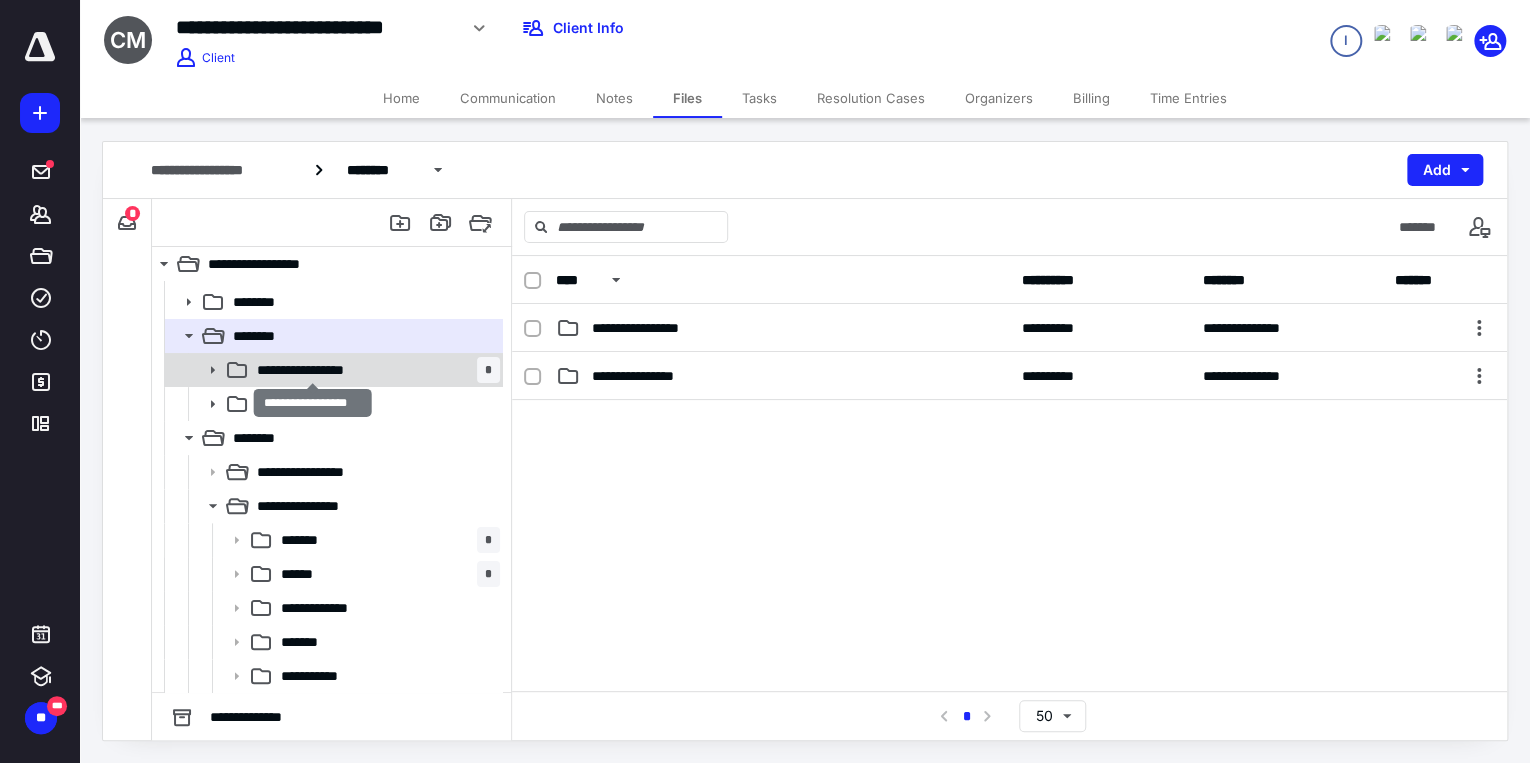 click on "**********" at bounding box center (314, 370) 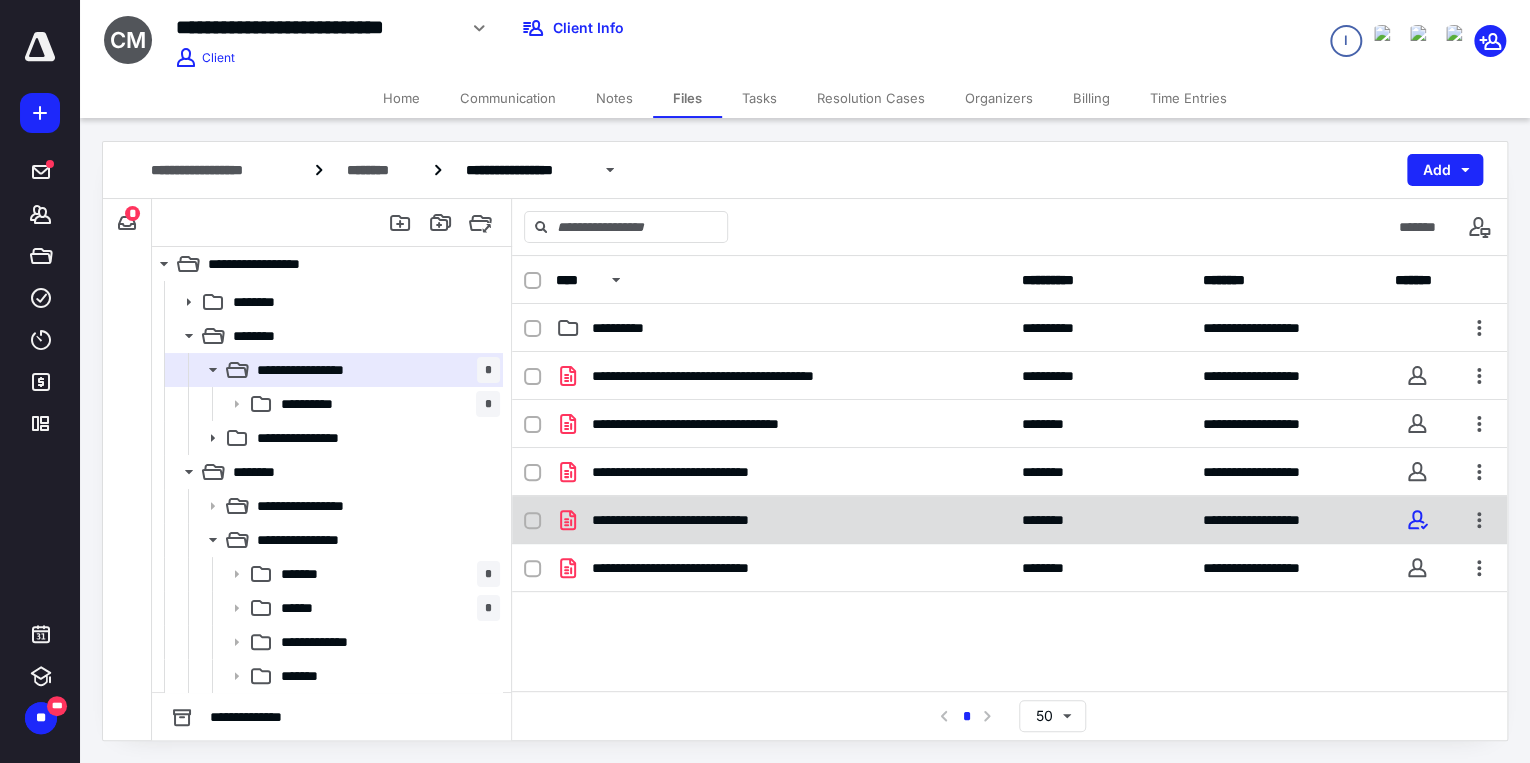 click on "**********" at bounding box center (714, 520) 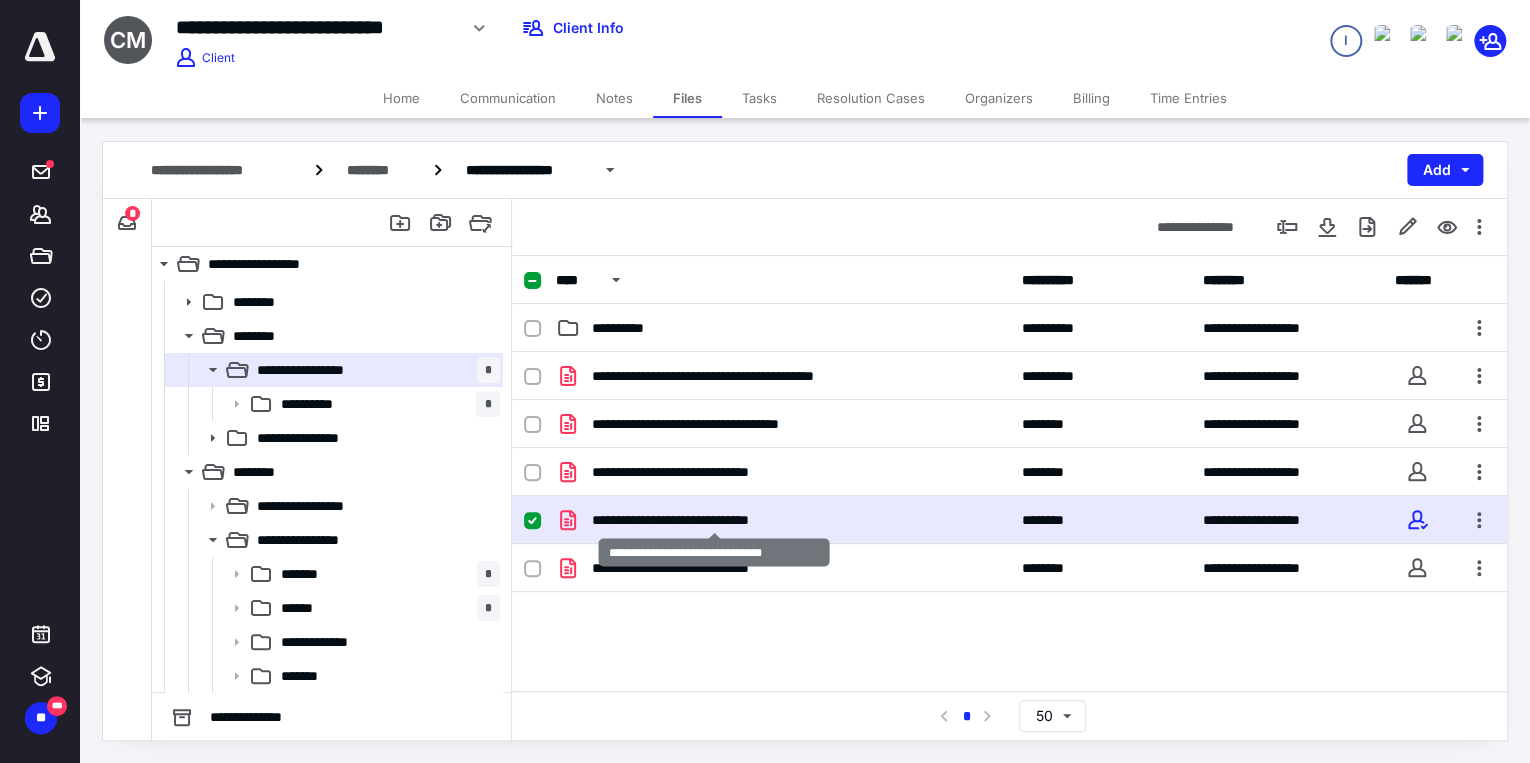click on "**********" at bounding box center (714, 520) 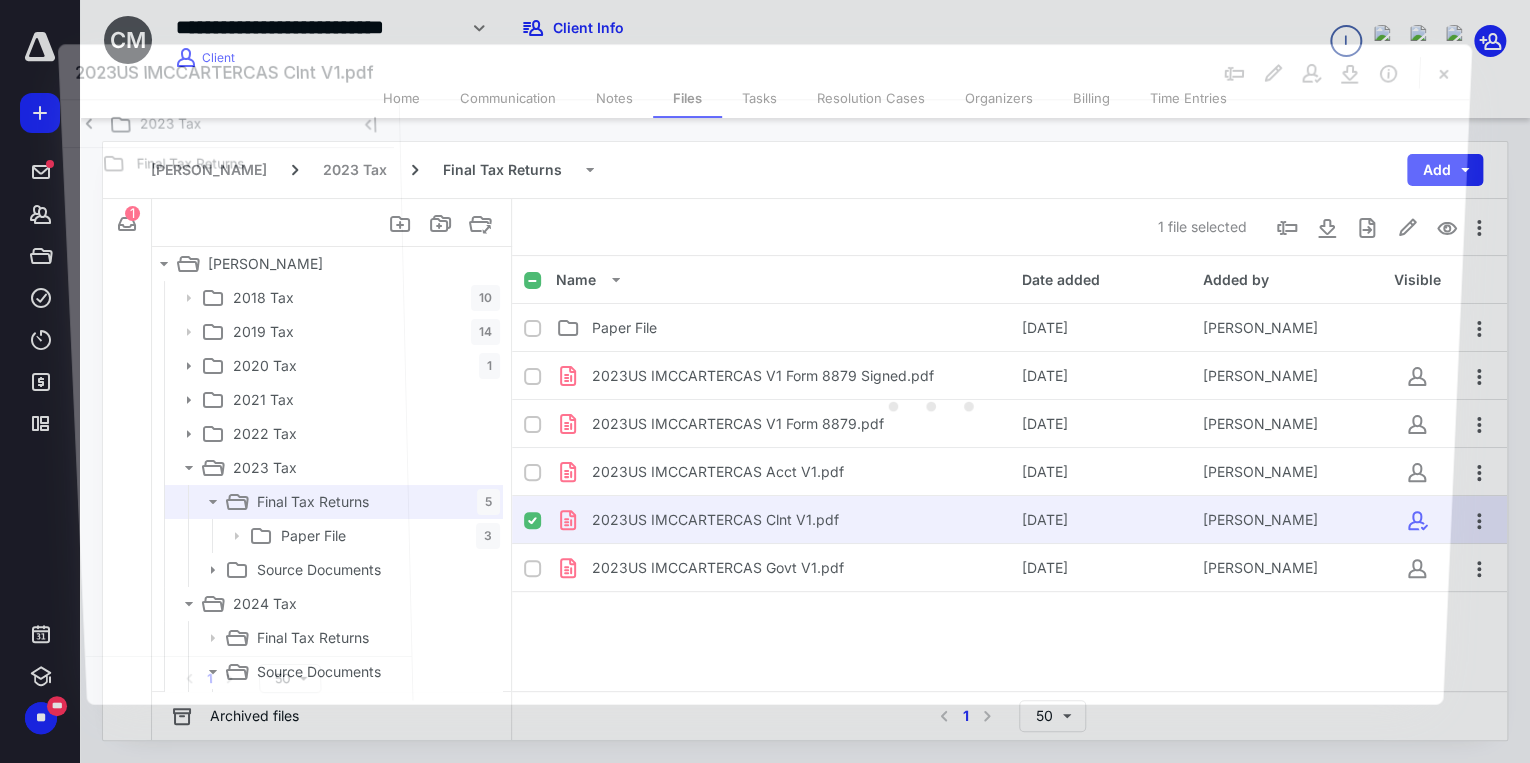 scroll, scrollTop: 132, scrollLeft: 0, axis: vertical 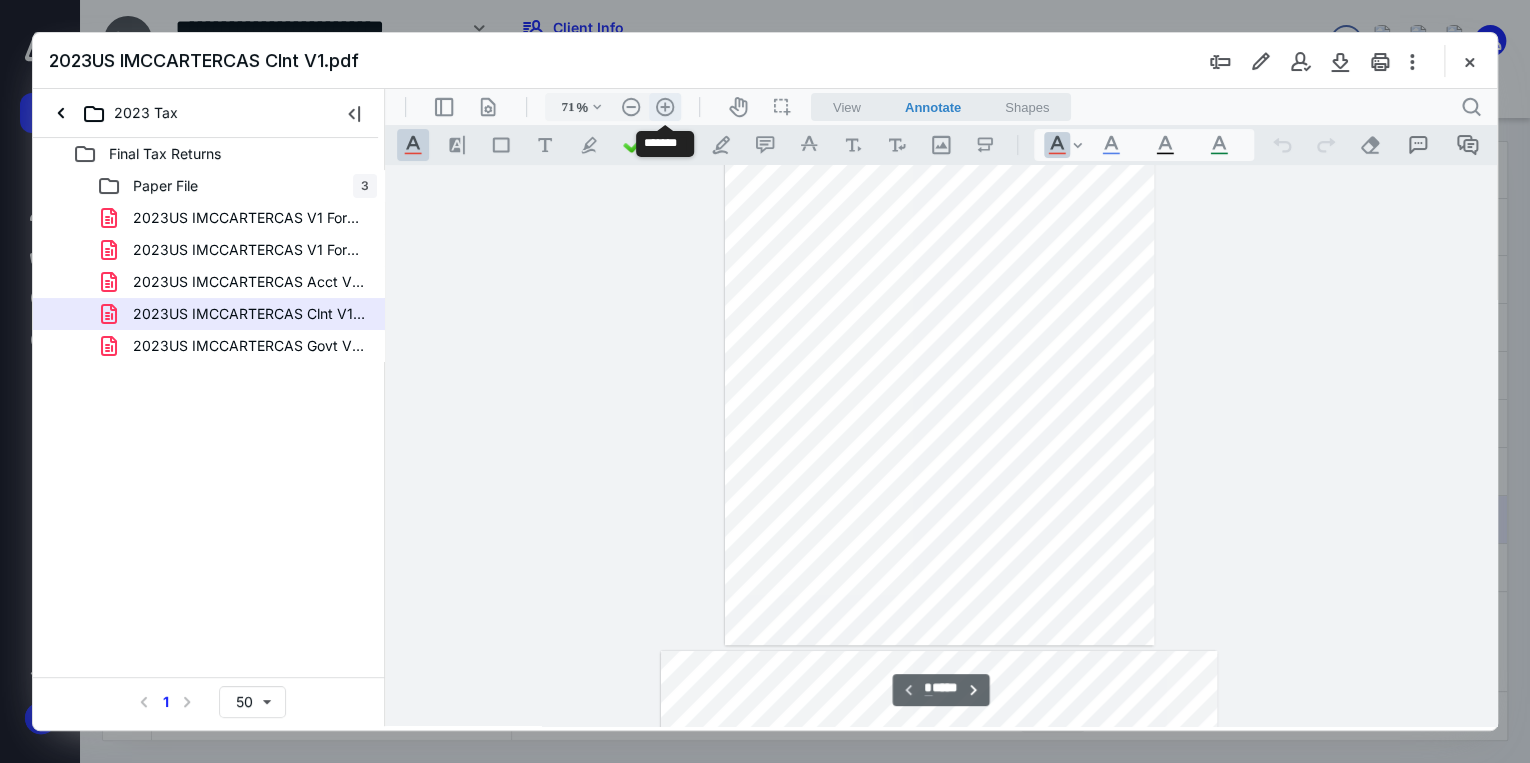 click on ".cls-1{fill:#abb0c4;} icon - header - zoom - in - line" at bounding box center (665, 107) 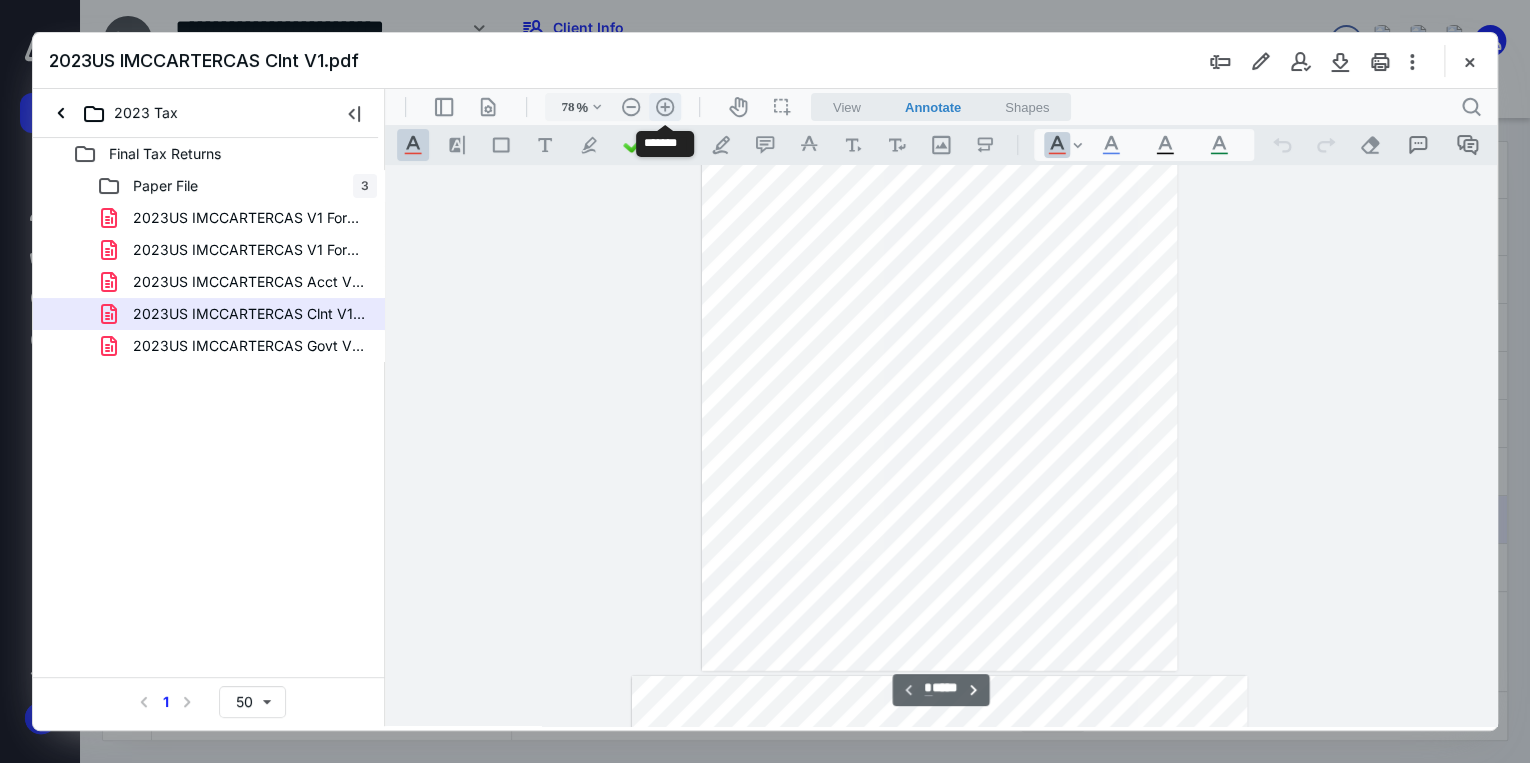 click on ".cls-1{fill:#abb0c4;} icon - header - zoom - in - line" at bounding box center (665, 107) 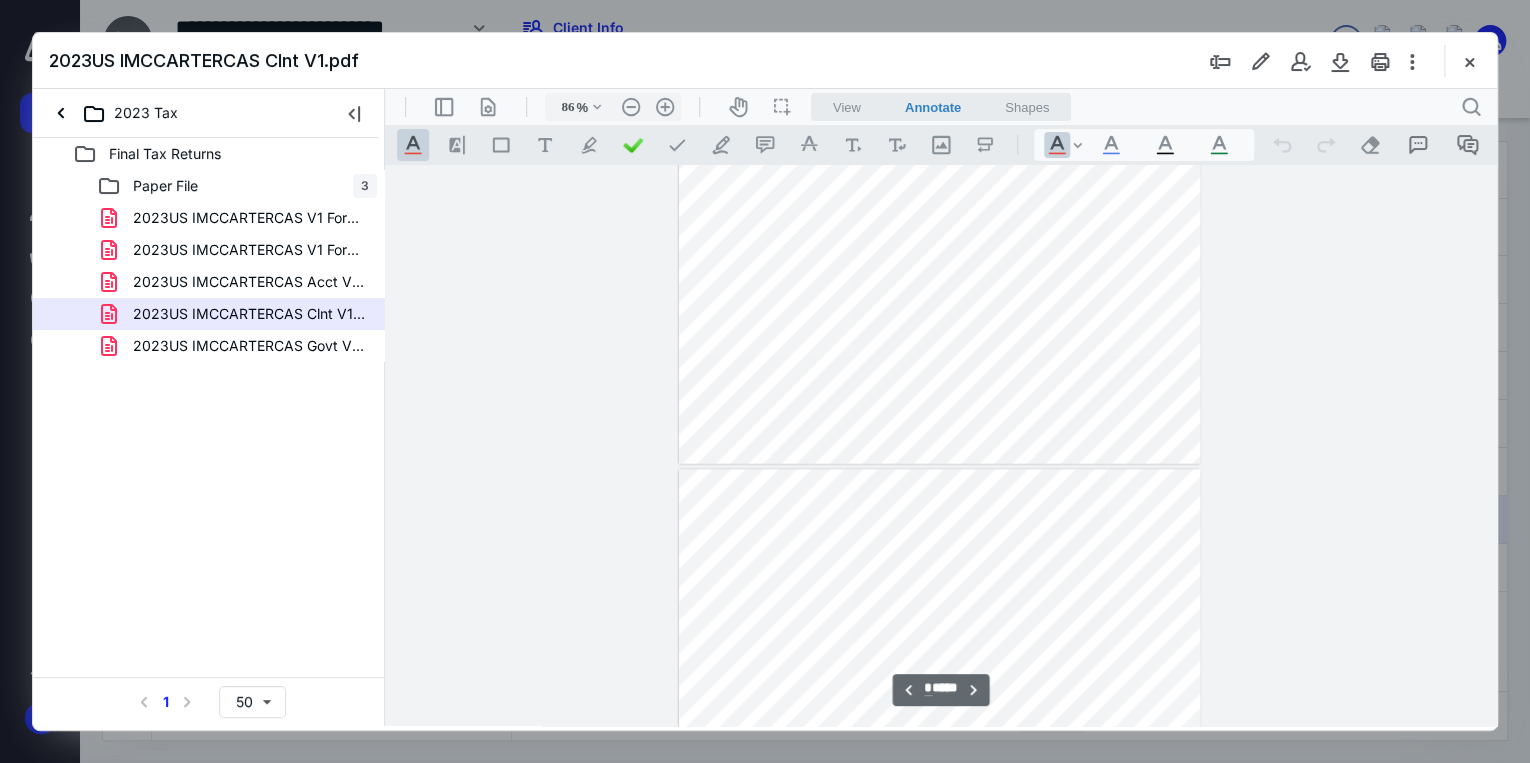 type on "*" 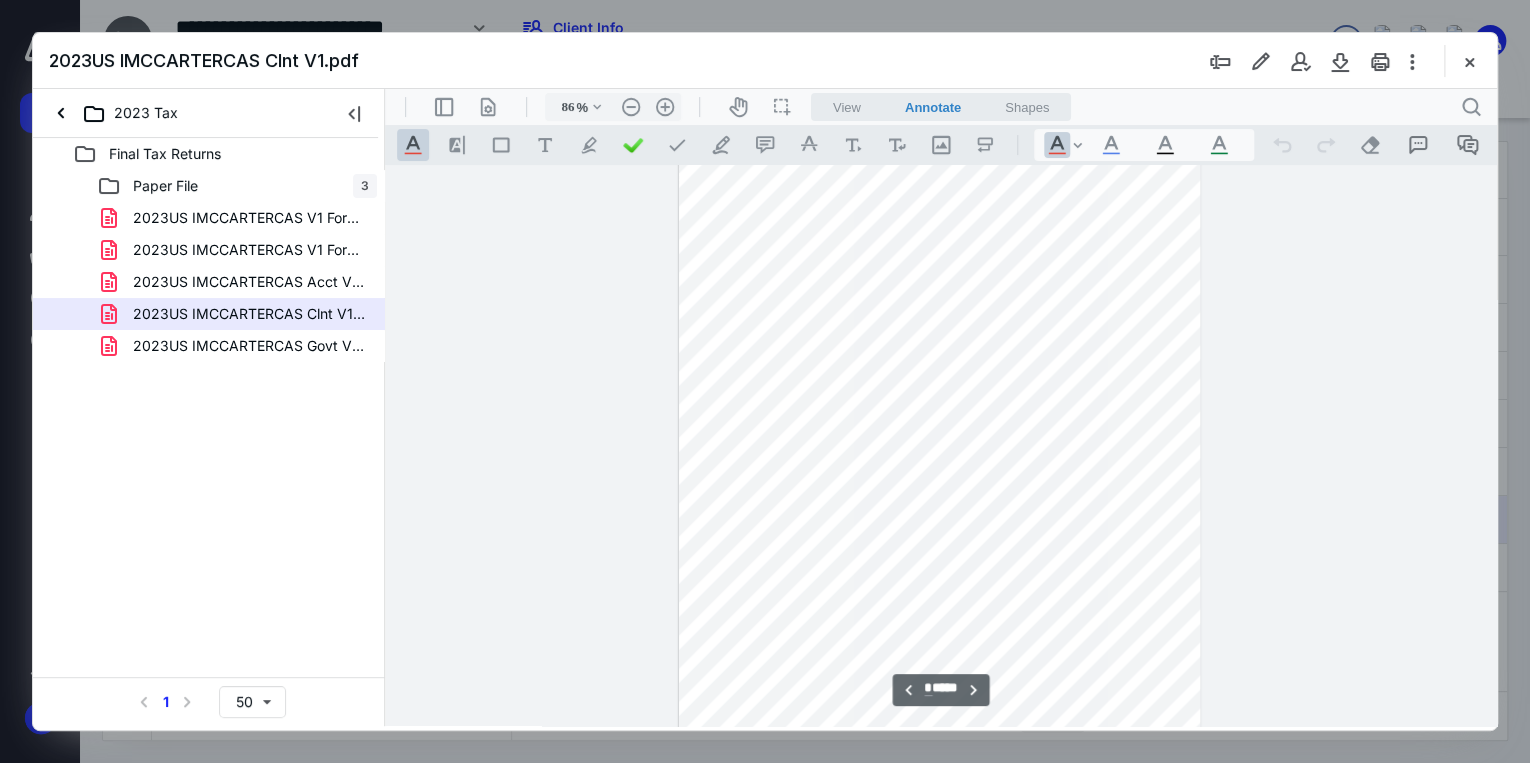 scroll, scrollTop: 1908, scrollLeft: 0, axis: vertical 